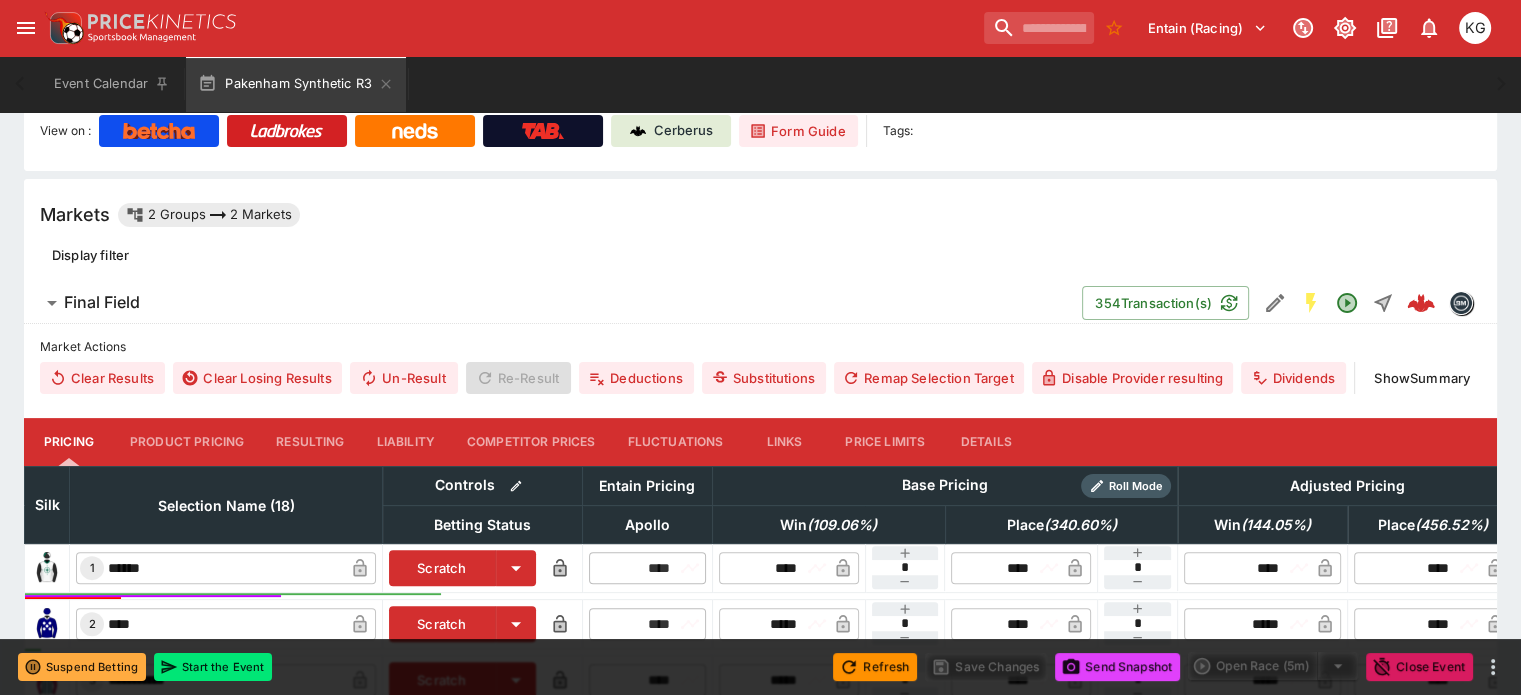 scroll, scrollTop: 203, scrollLeft: 0, axis: vertical 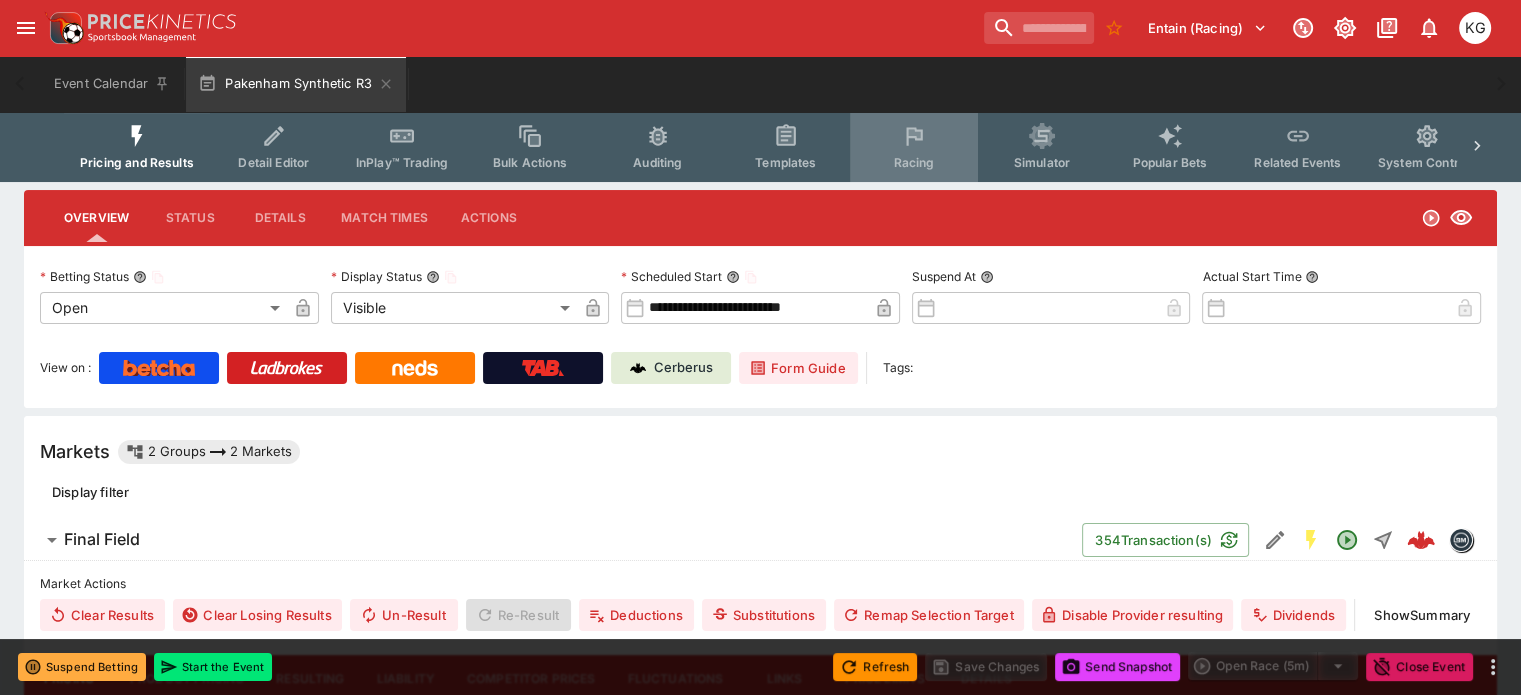 click on "Racing" at bounding box center [913, 162] 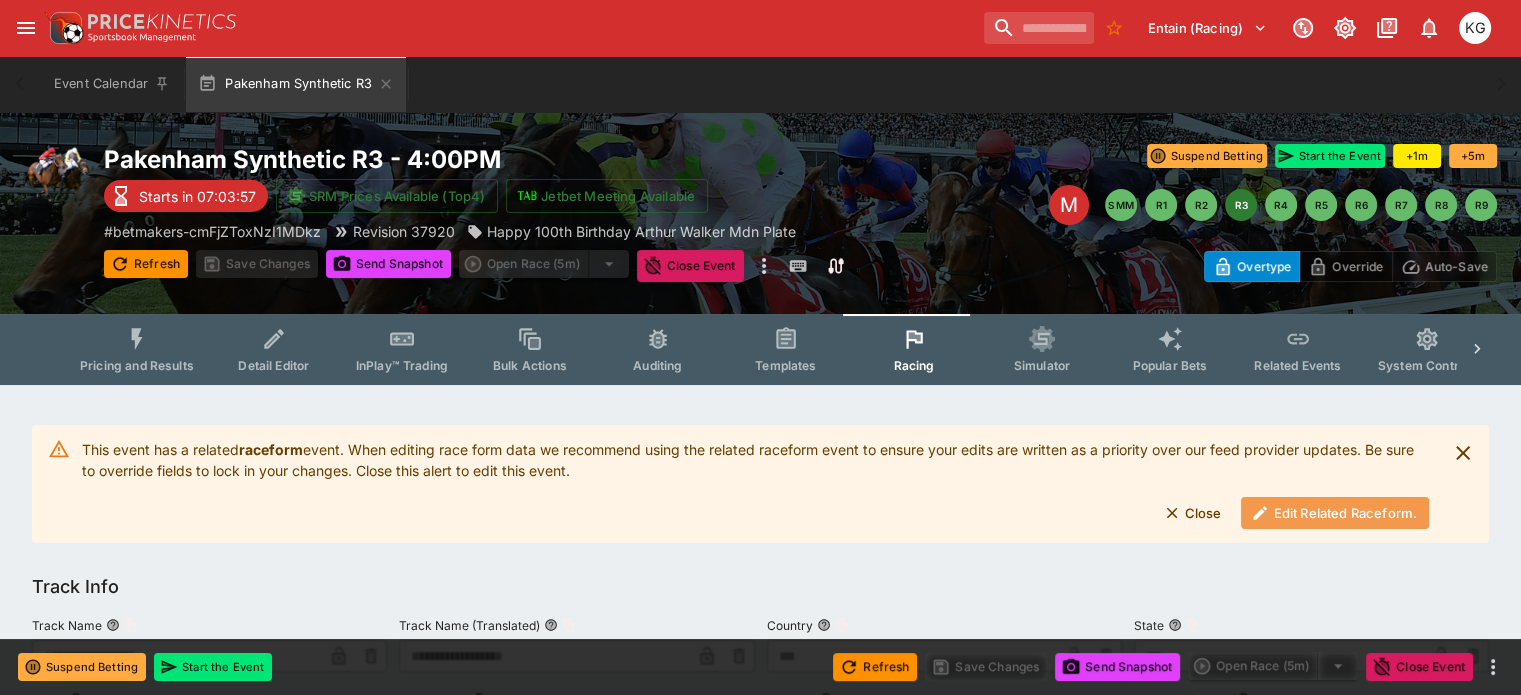 click on "Edit Related Raceform." at bounding box center [1335, 513] 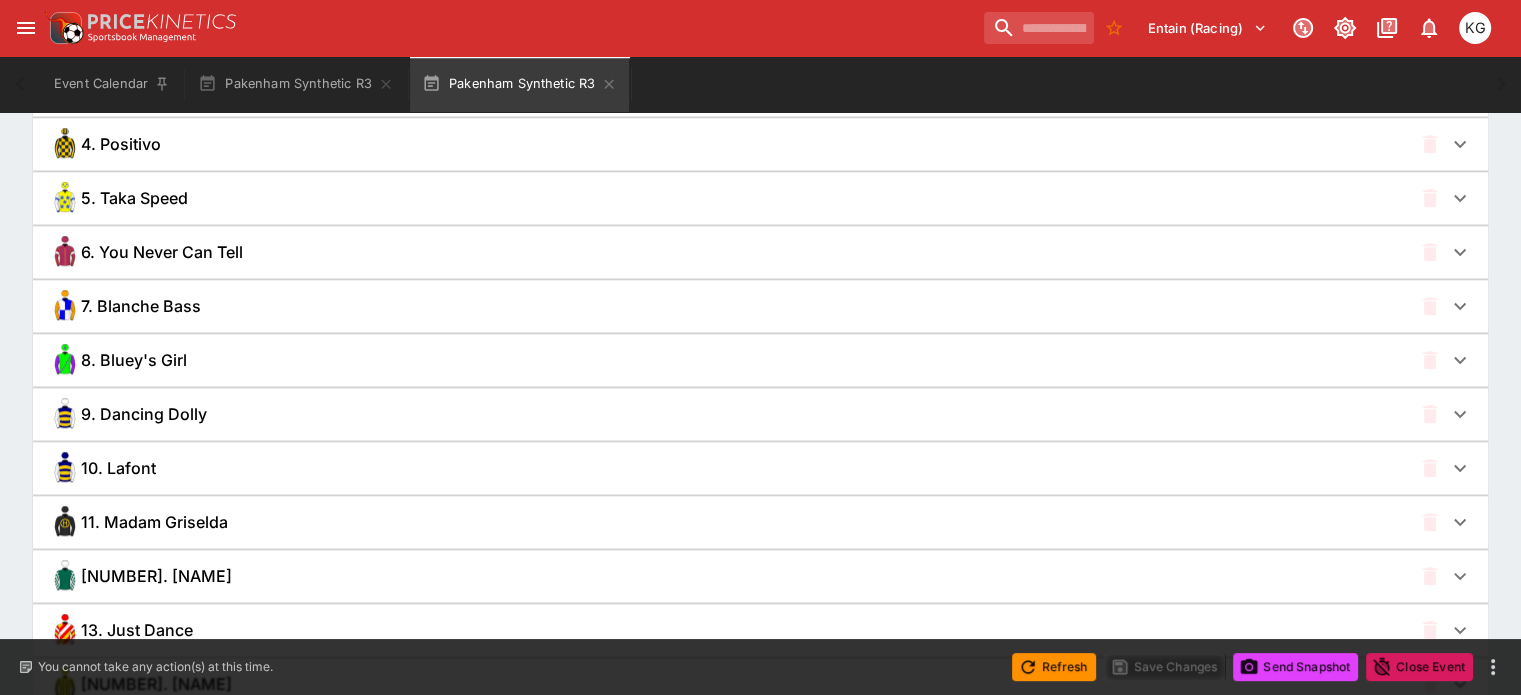 scroll, scrollTop: 1704, scrollLeft: 0, axis: vertical 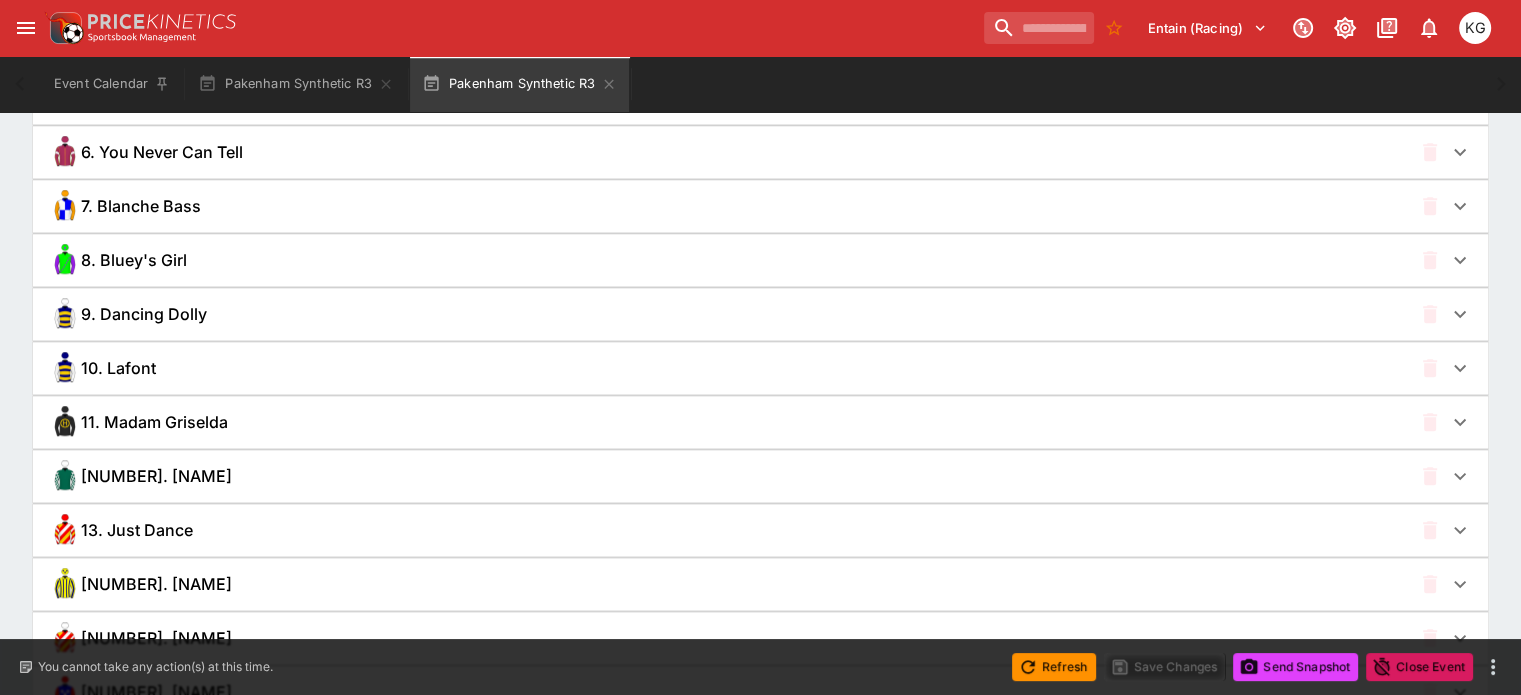 click 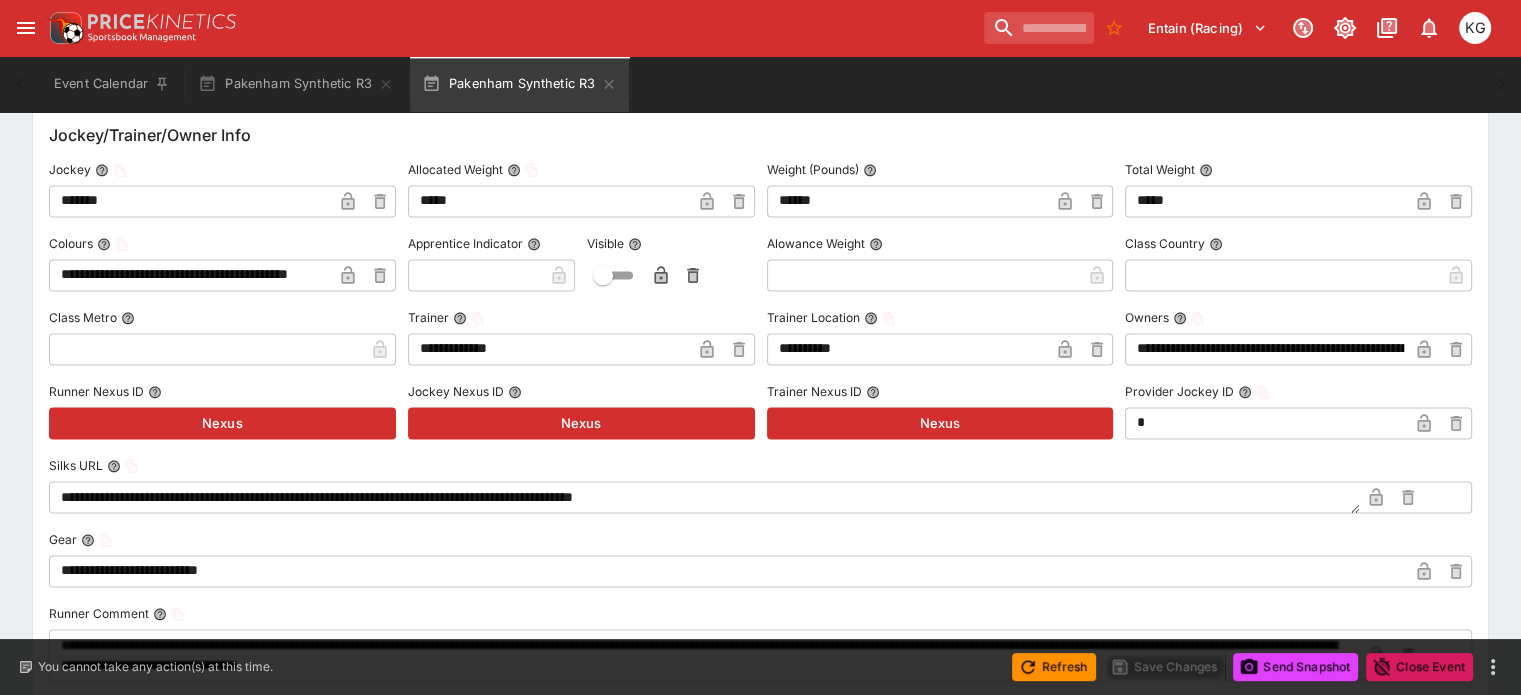 scroll, scrollTop: 2604, scrollLeft: 0, axis: vertical 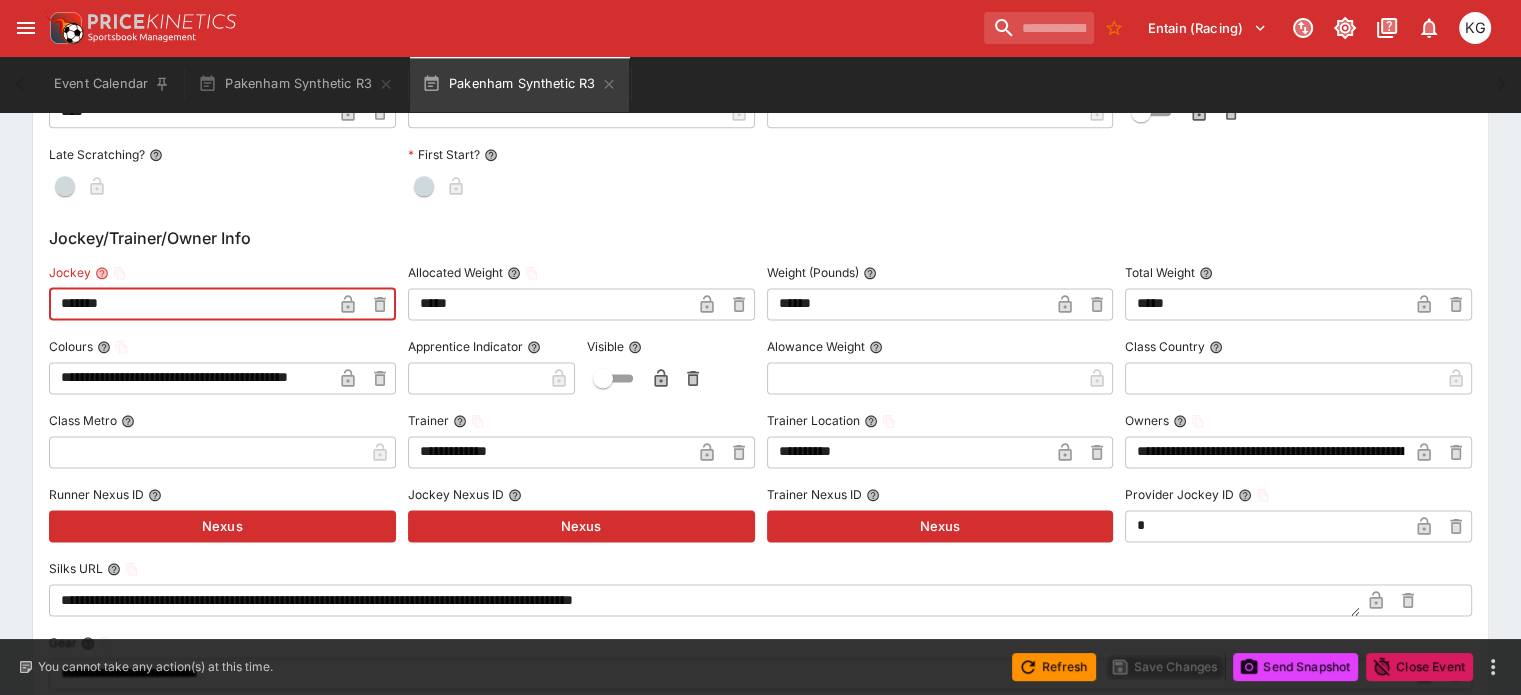 click on "*******" at bounding box center (190, 304) 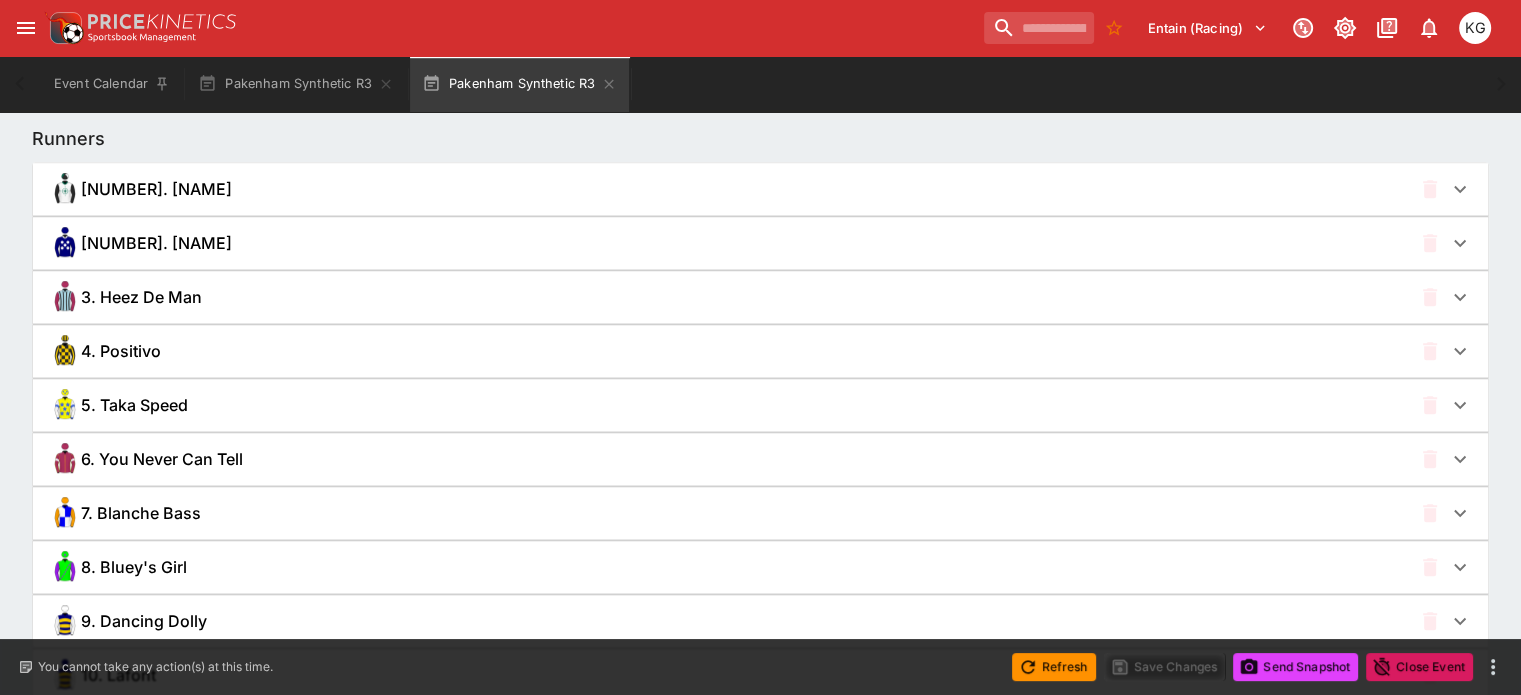 scroll, scrollTop: 344, scrollLeft: 0, axis: vertical 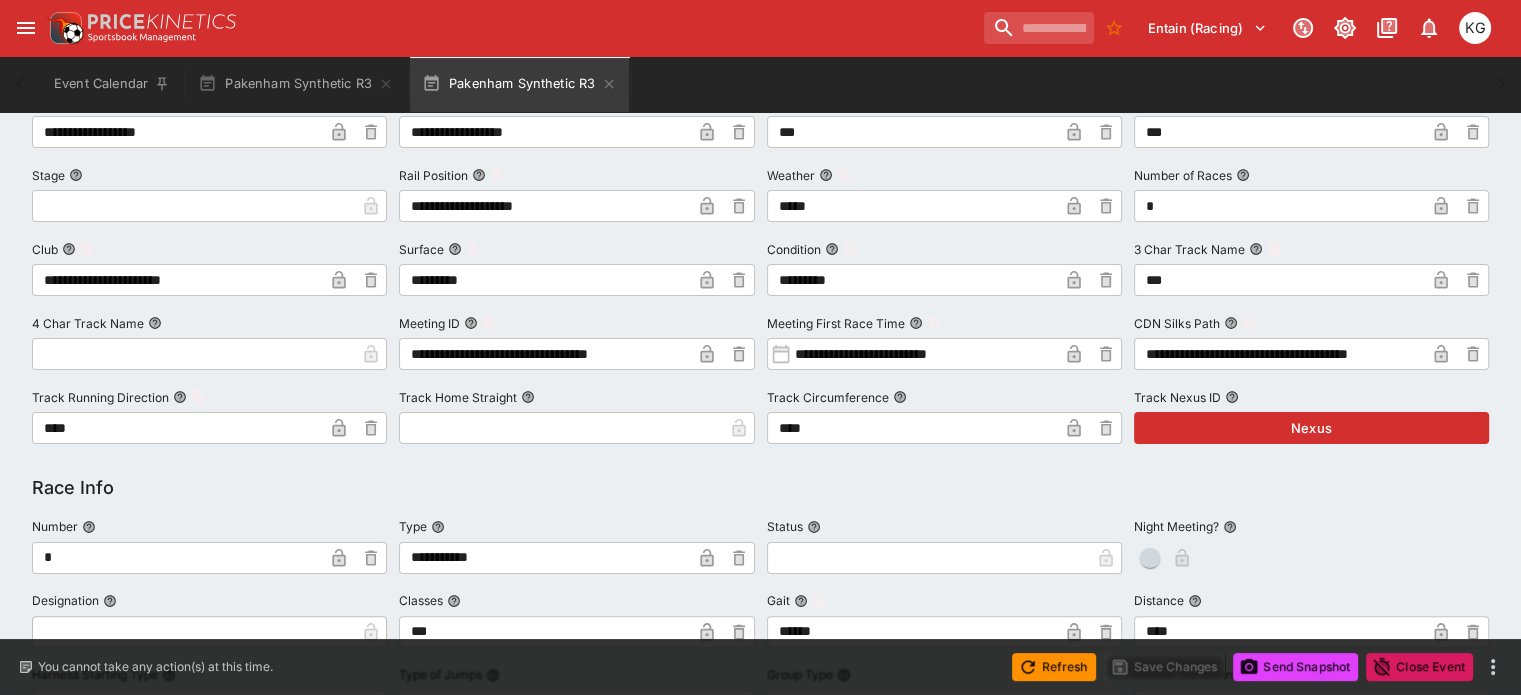 drag, startPoint x: 260, startPoint y: 305, endPoint x: -10, endPoint y: -143, distance: 523.0717 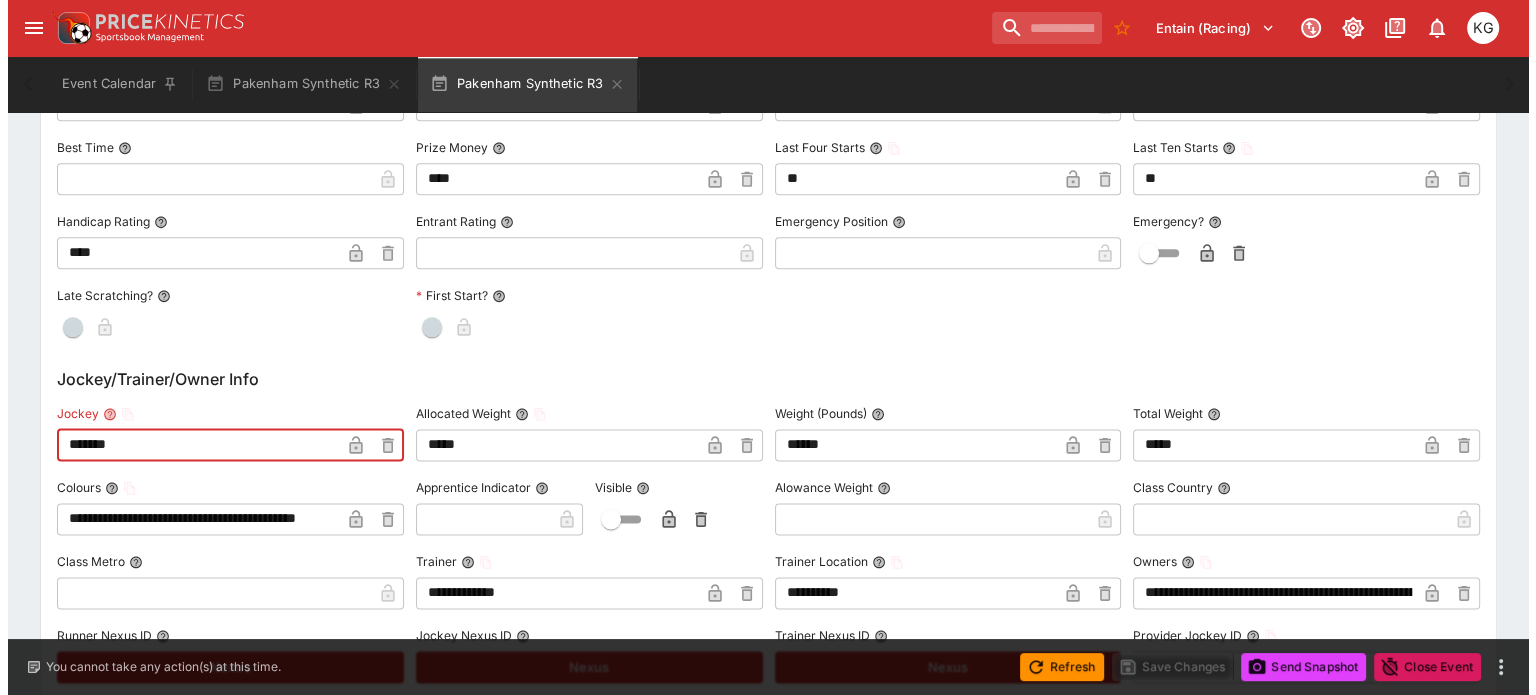 scroll, scrollTop: 2500, scrollLeft: 0, axis: vertical 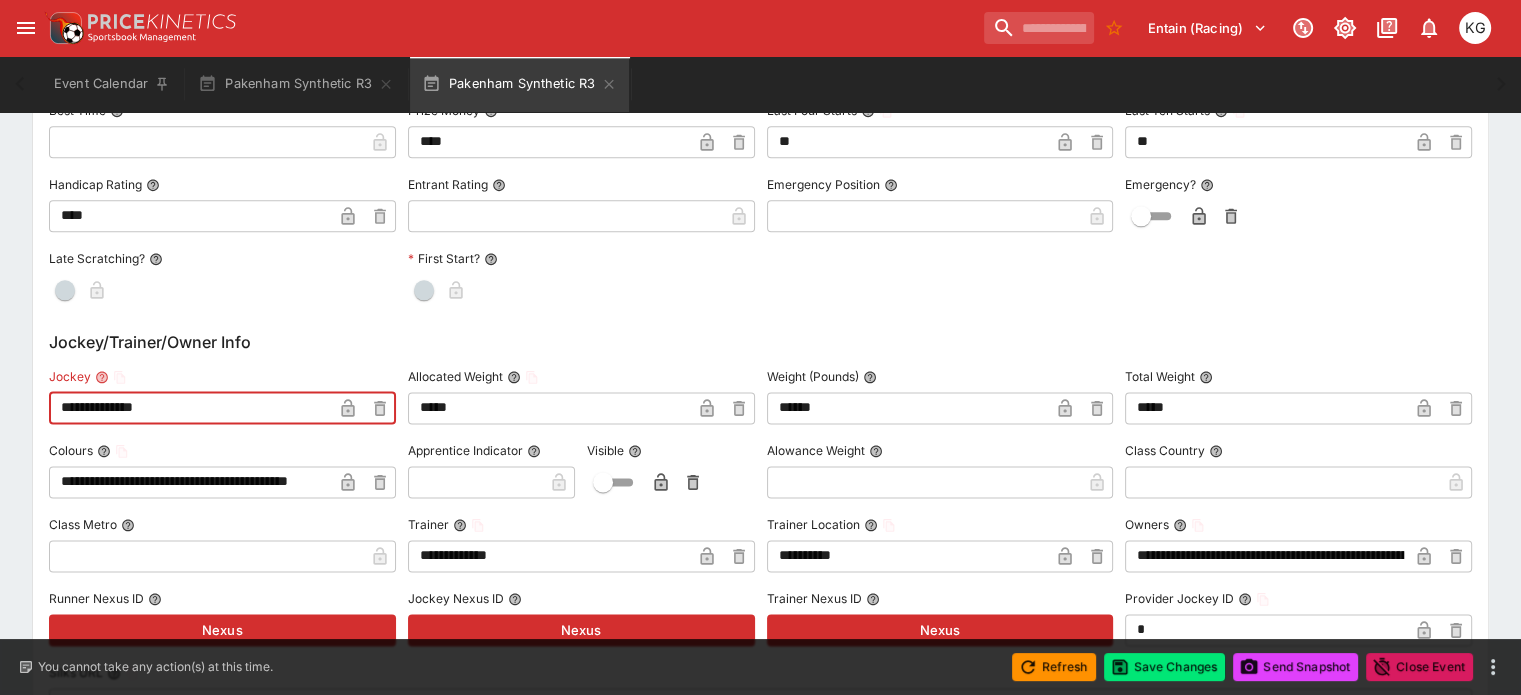 type on "**********" 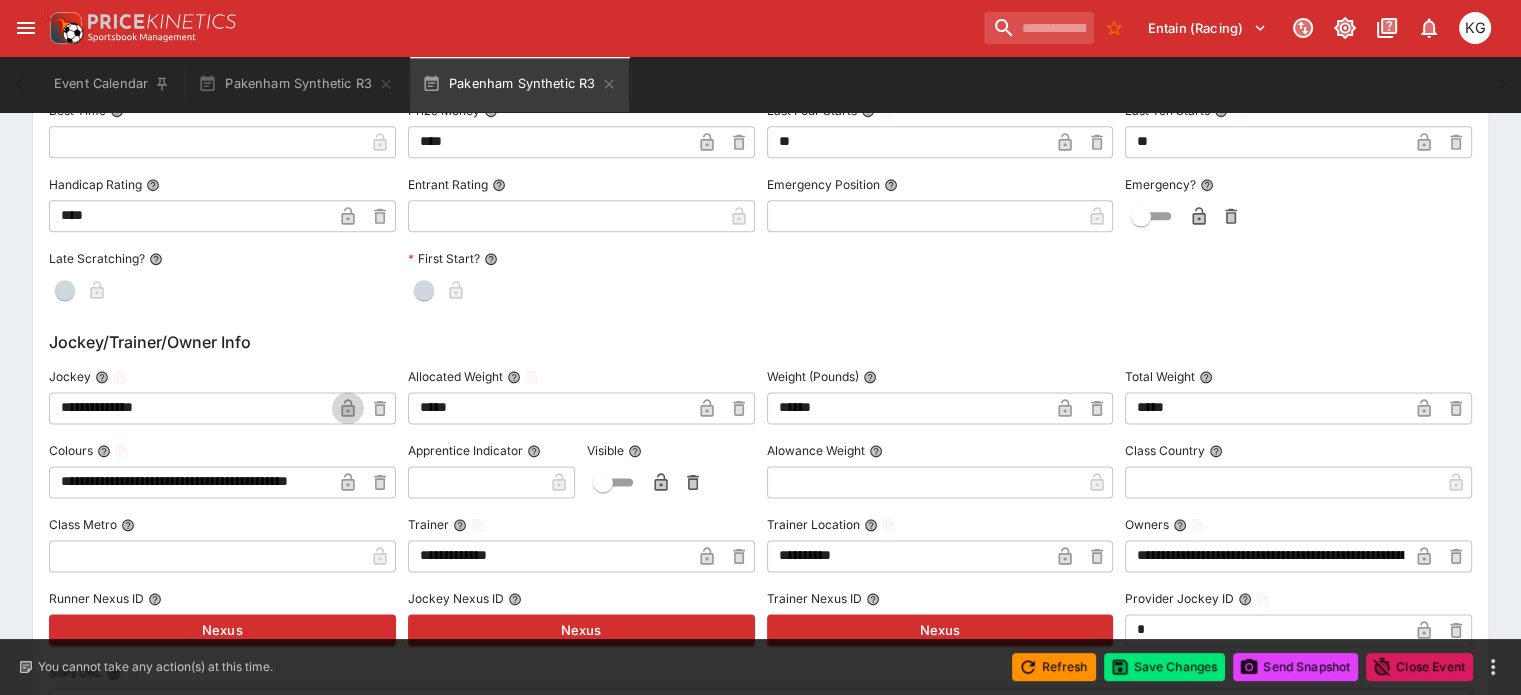click 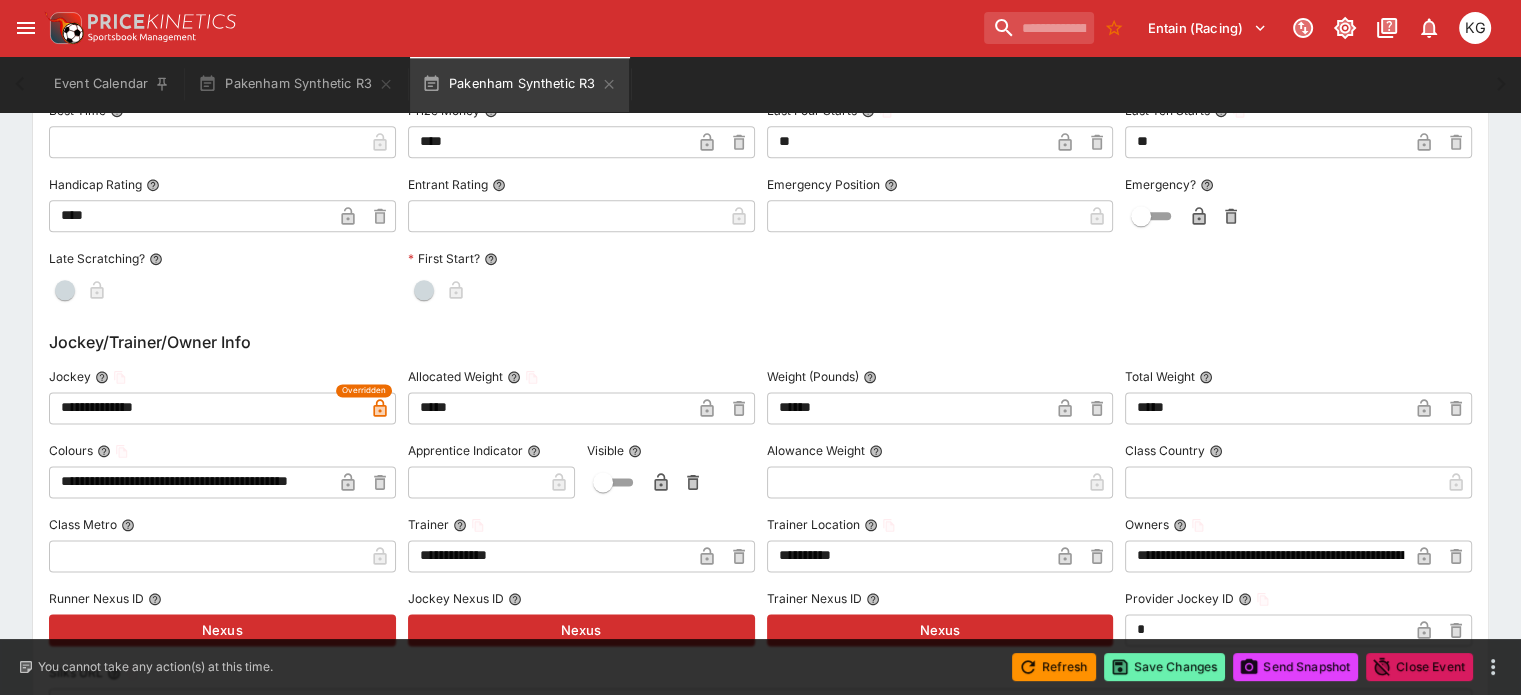 click on "Save Changes" at bounding box center [1165, 667] 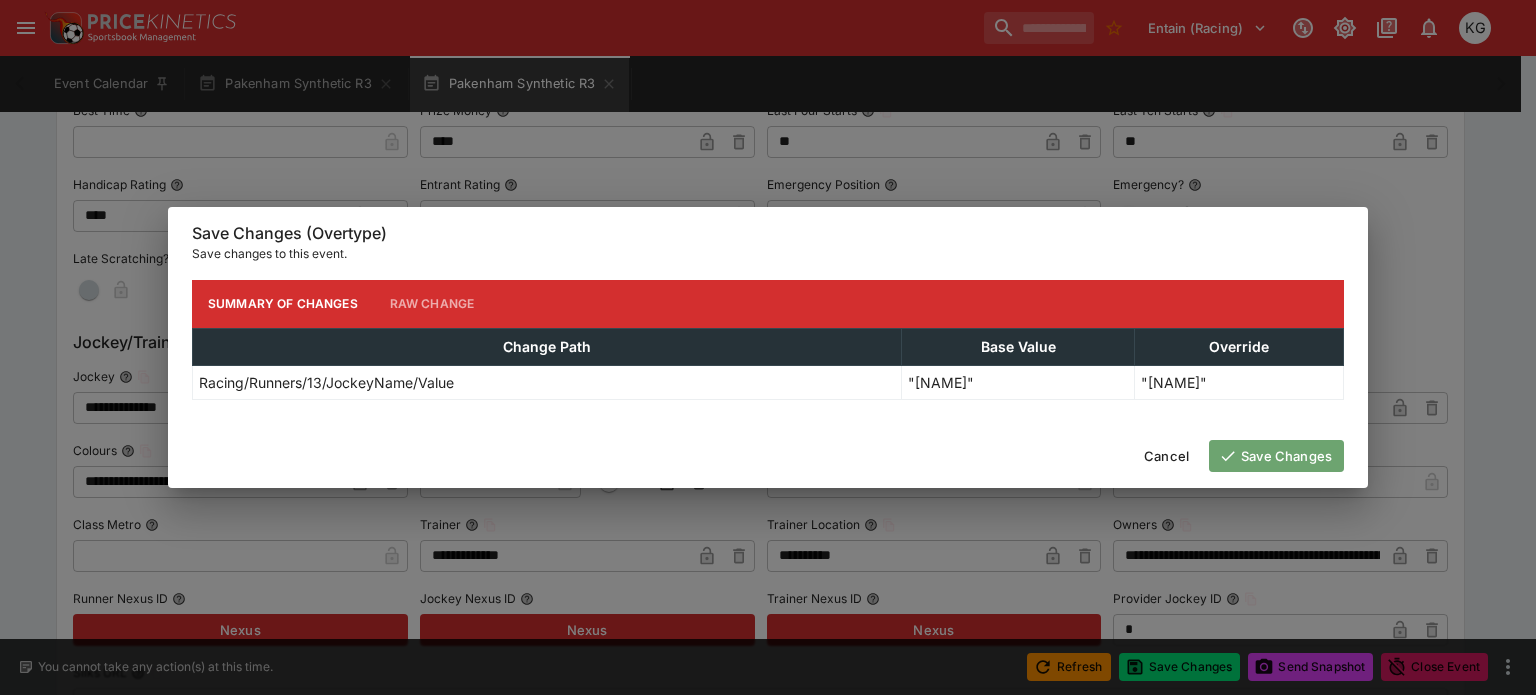 click on "Save Changes" at bounding box center [1276, 456] 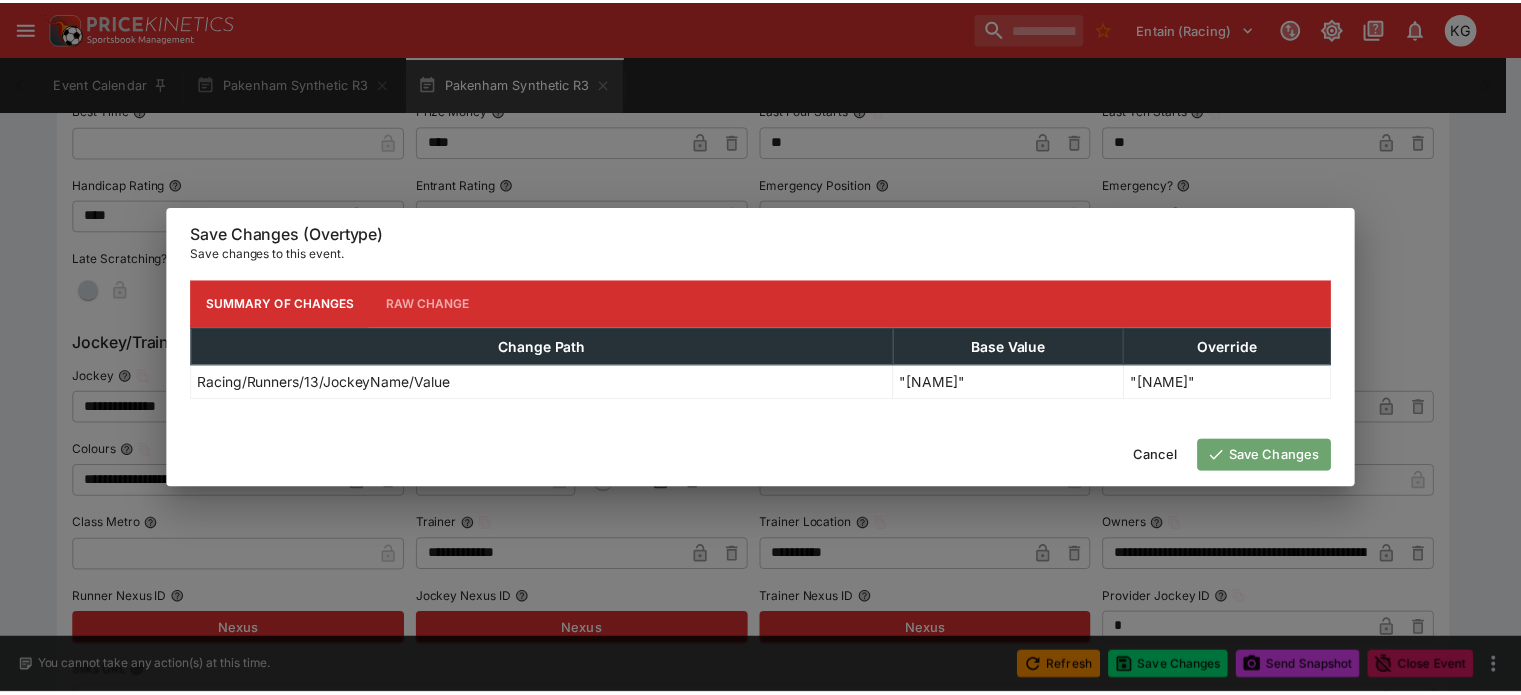 scroll, scrollTop: 0, scrollLeft: 0, axis: both 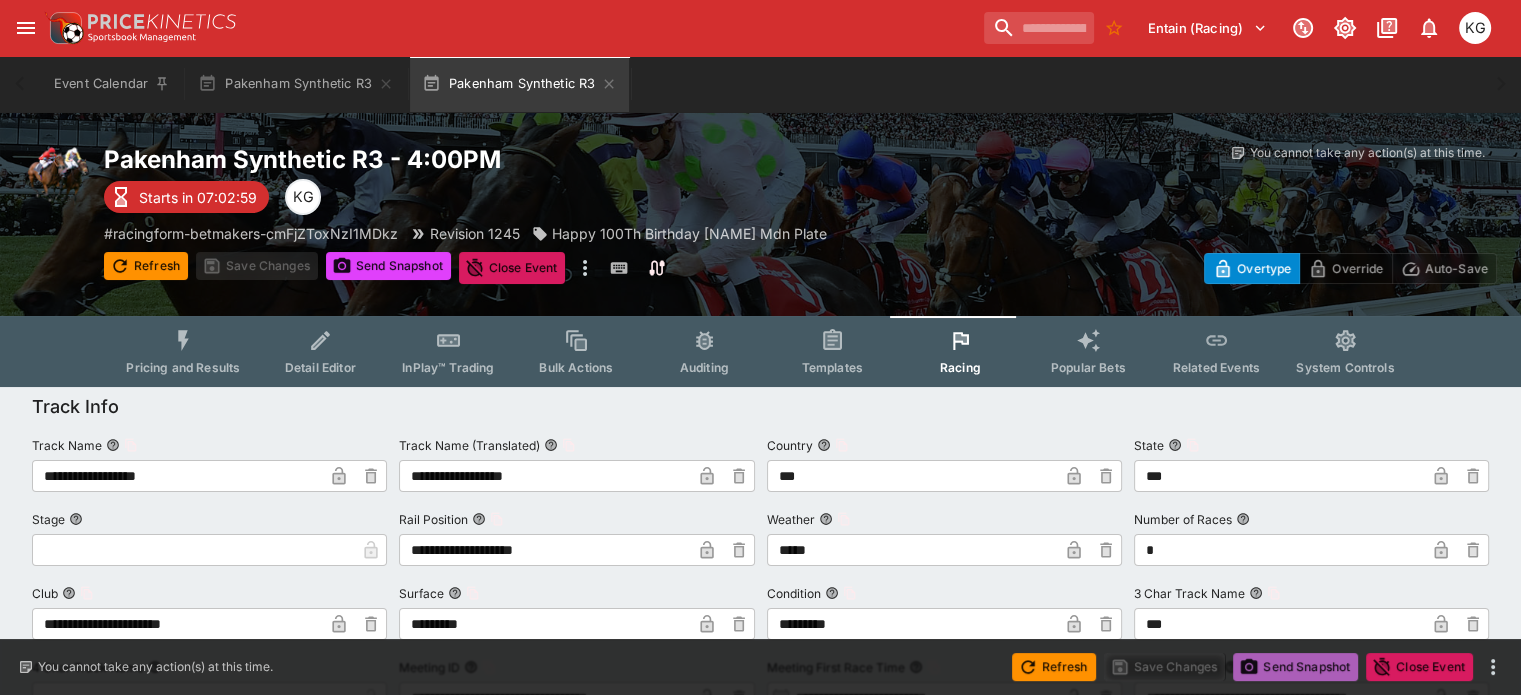click on "Send Snapshot" at bounding box center [1295, 667] 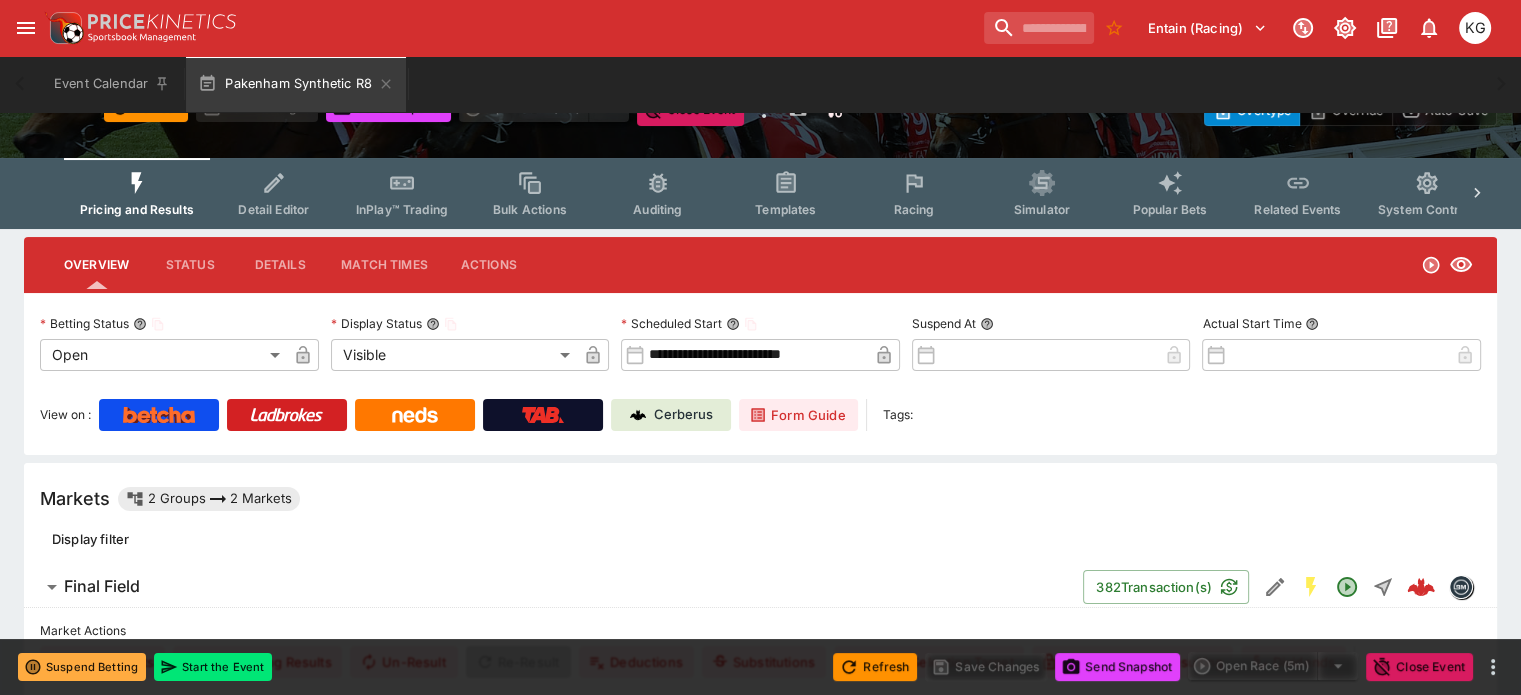 scroll, scrollTop: 32, scrollLeft: 0, axis: vertical 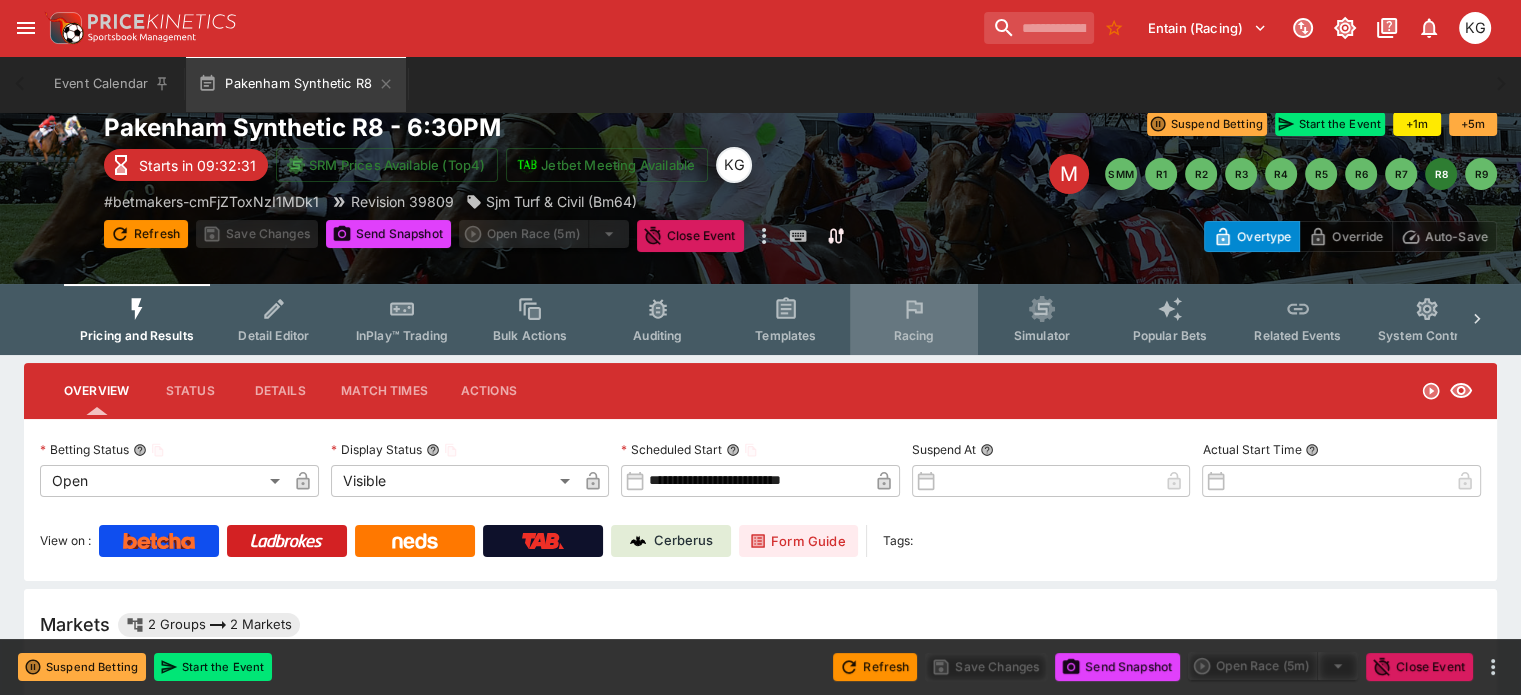 click 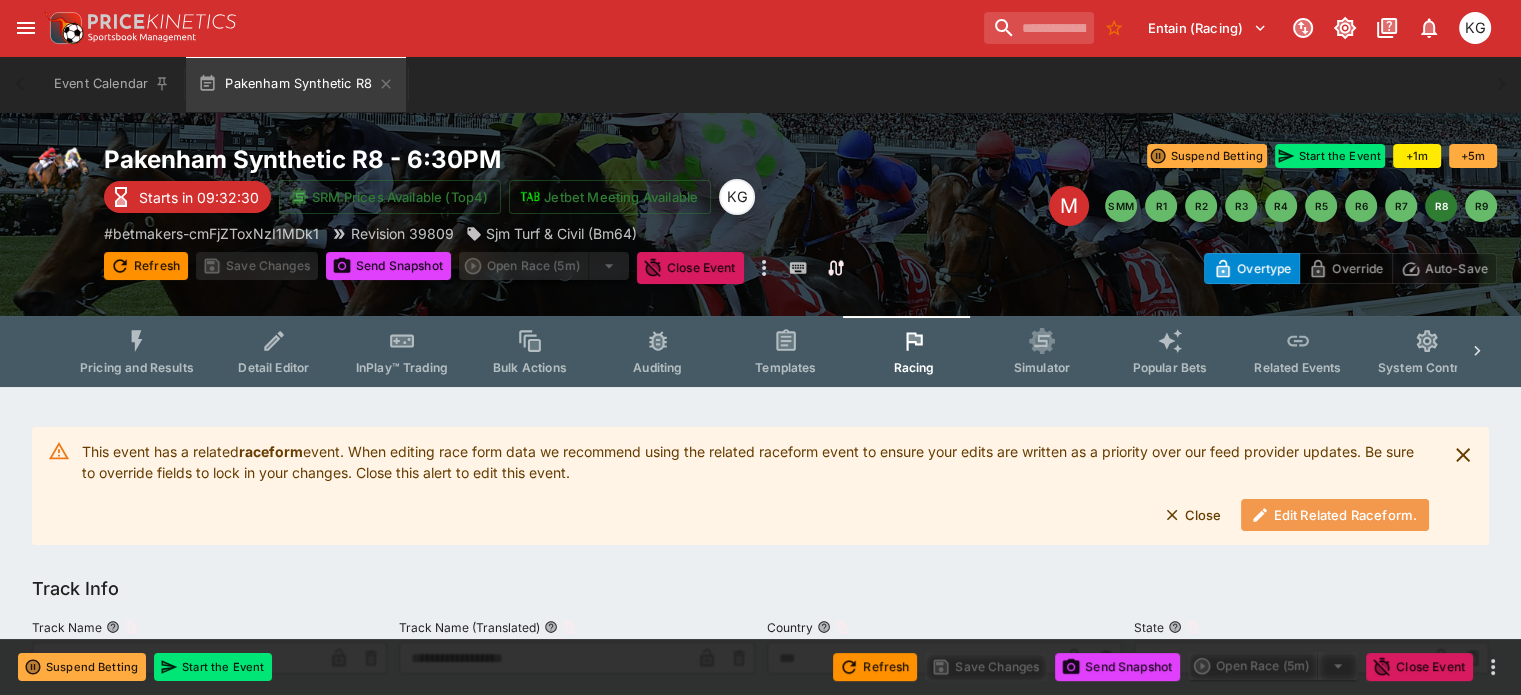click on "Edit Related Raceform." at bounding box center (1335, 515) 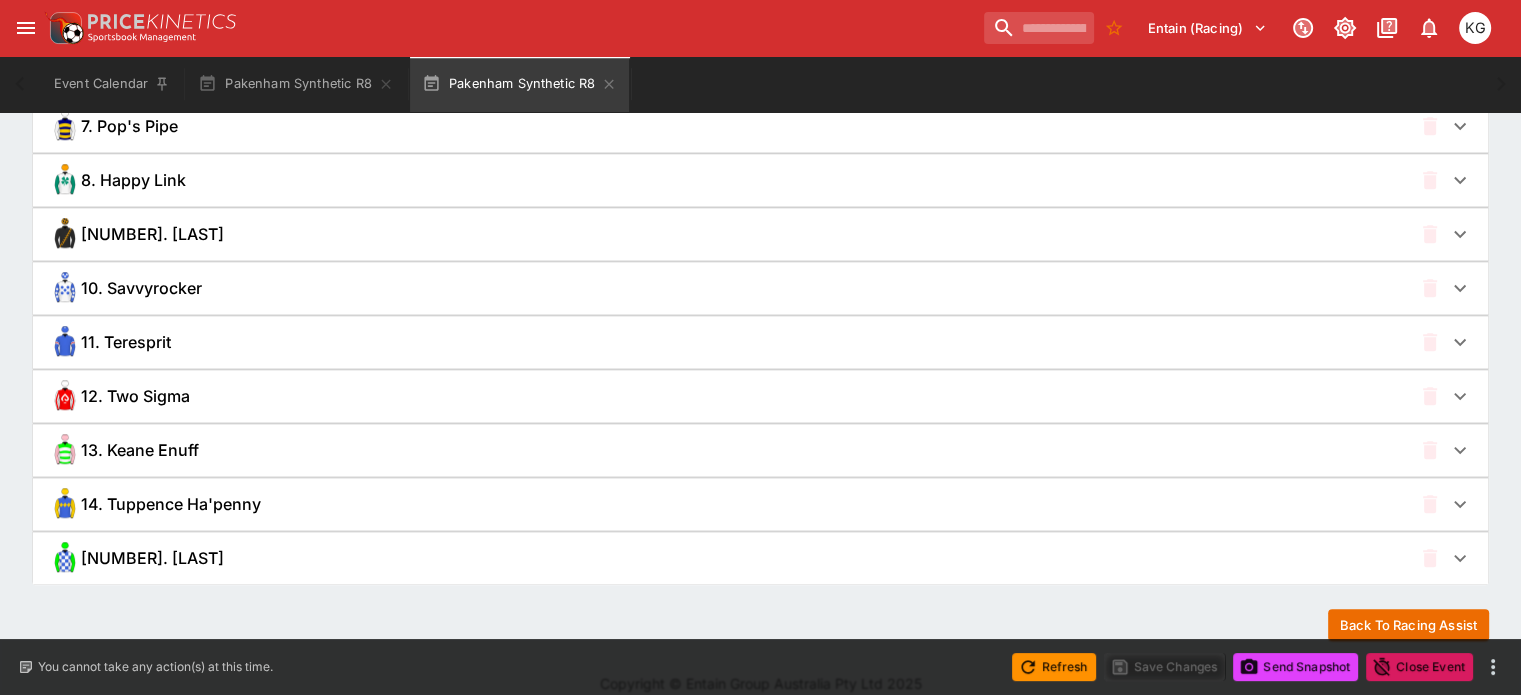scroll, scrollTop: 1800, scrollLeft: 0, axis: vertical 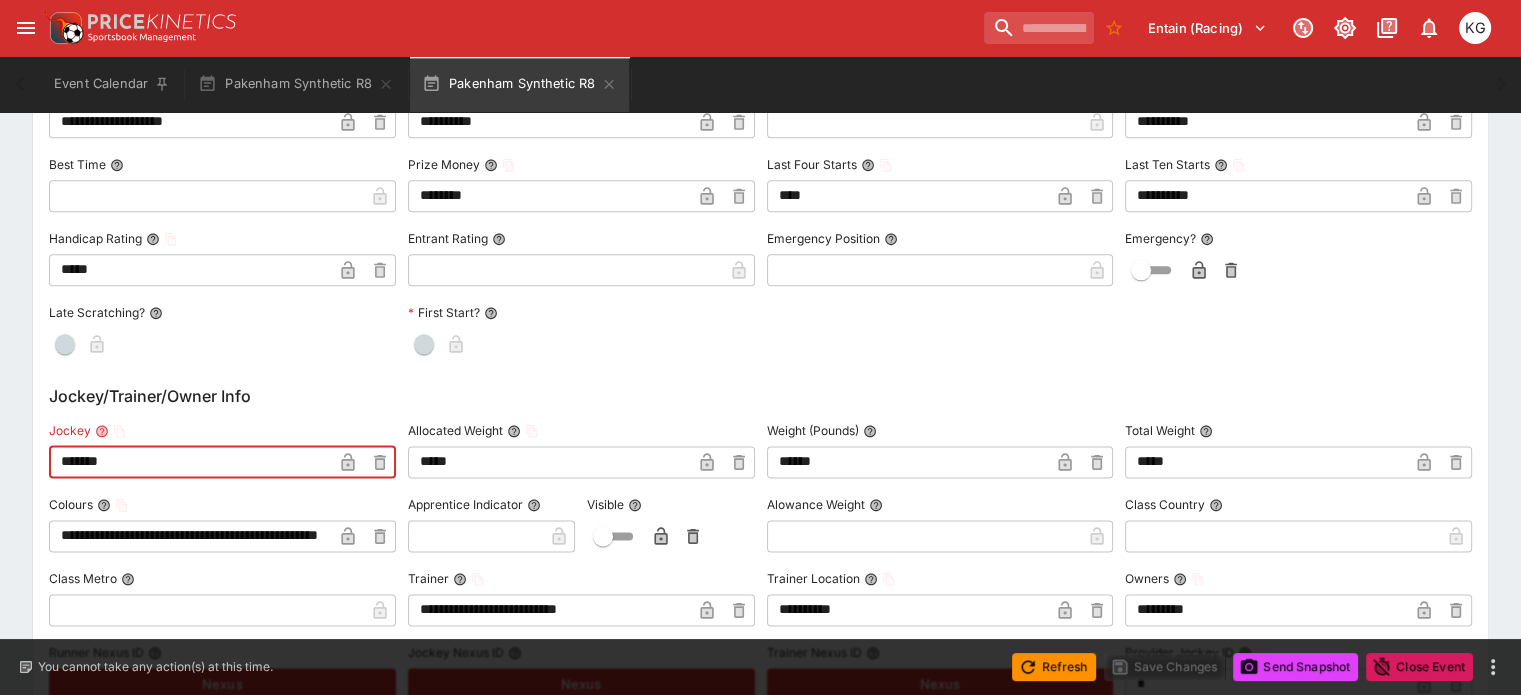 drag, startPoint x: 158, startPoint y: 455, endPoint x: 53, endPoint y: 457, distance: 105.01904 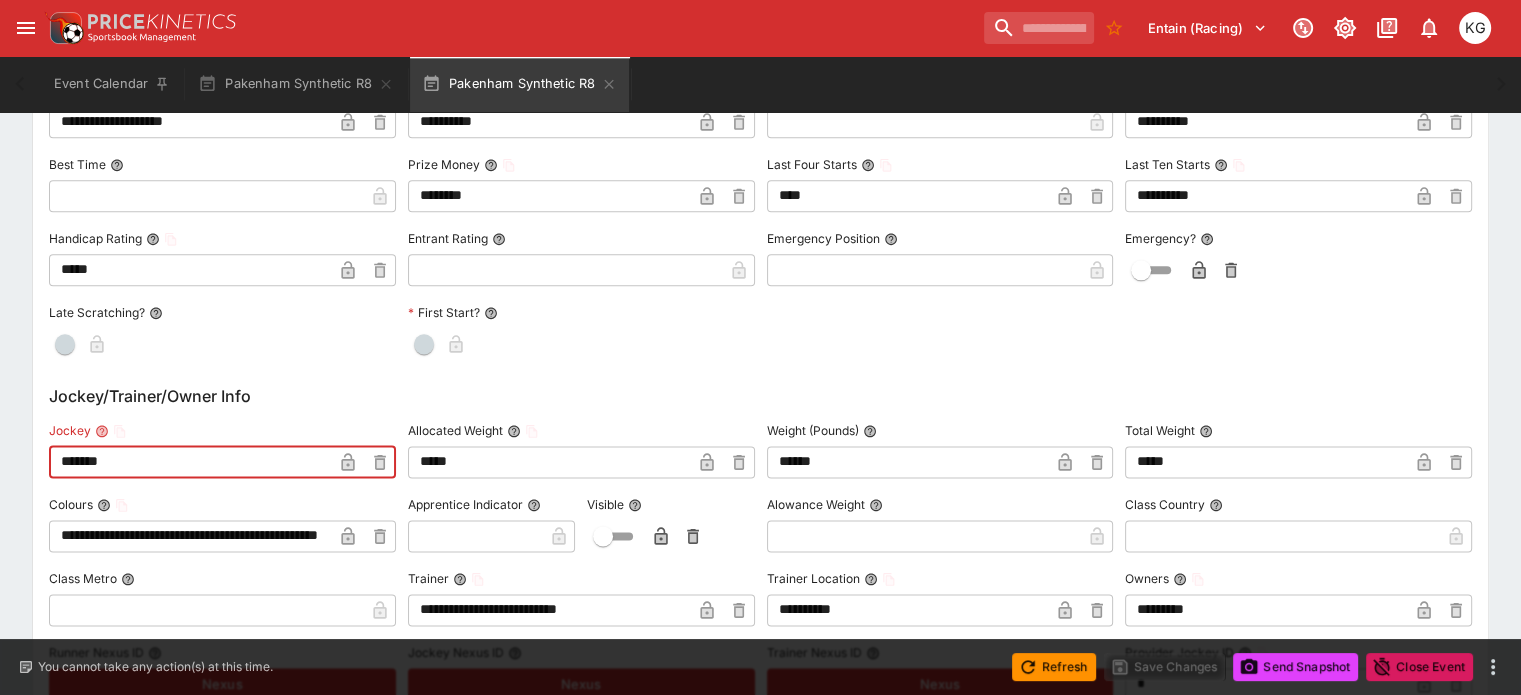 click on "**********" at bounding box center (760, -185) 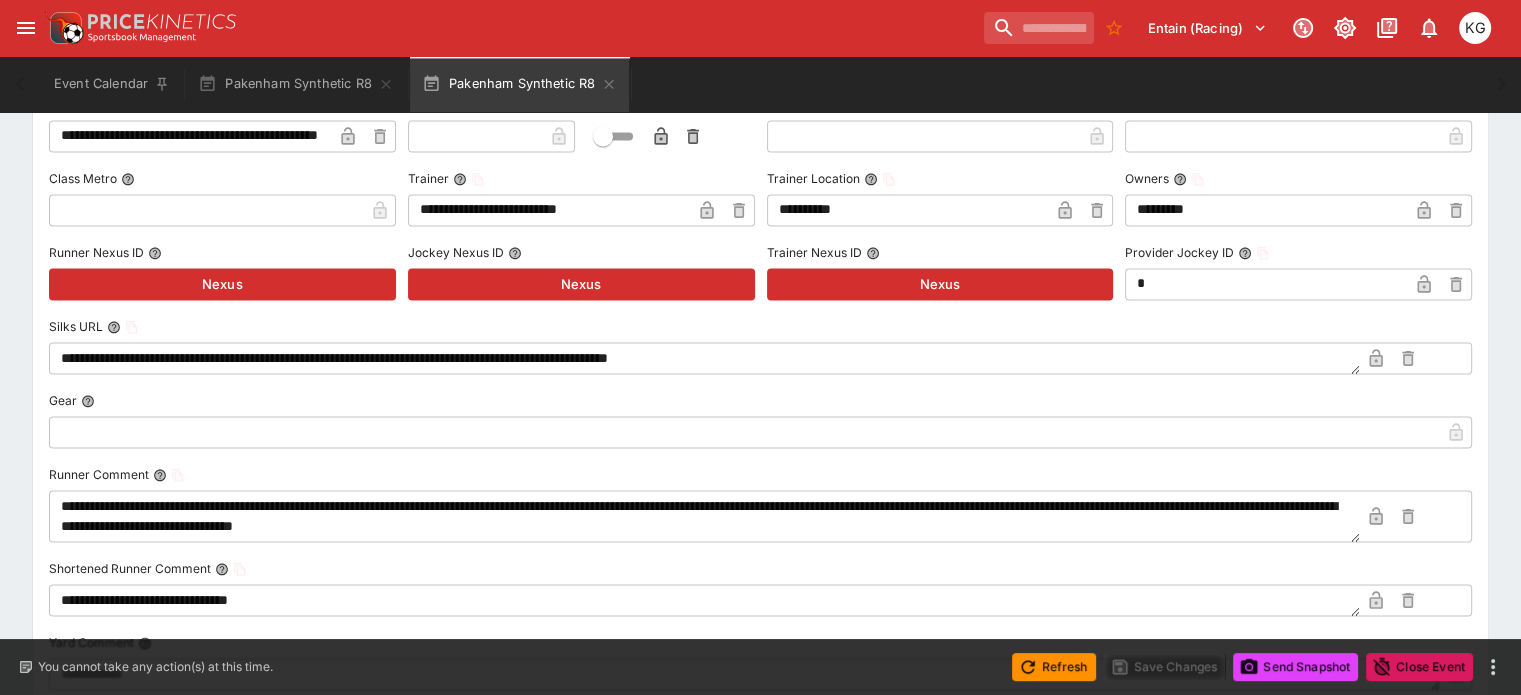 scroll, scrollTop: 2600, scrollLeft: 0, axis: vertical 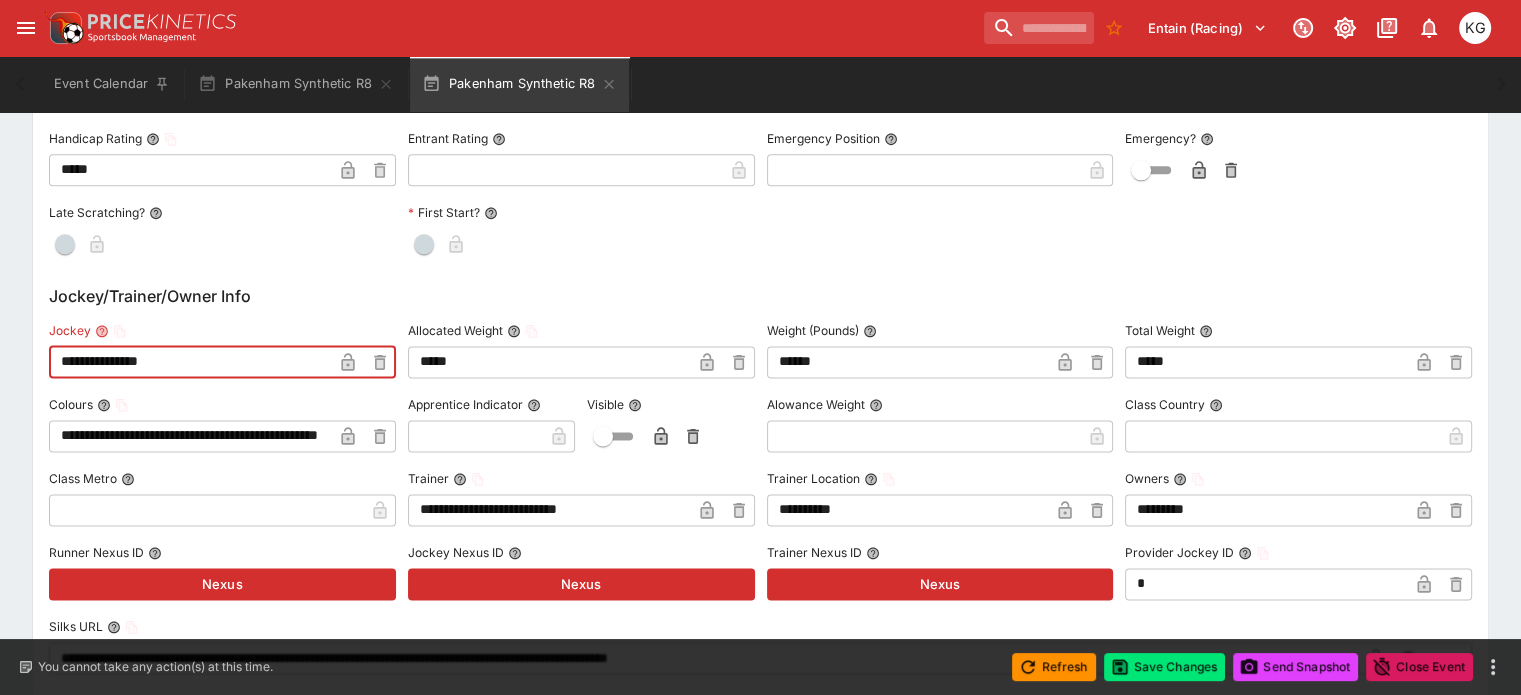 type on "**********" 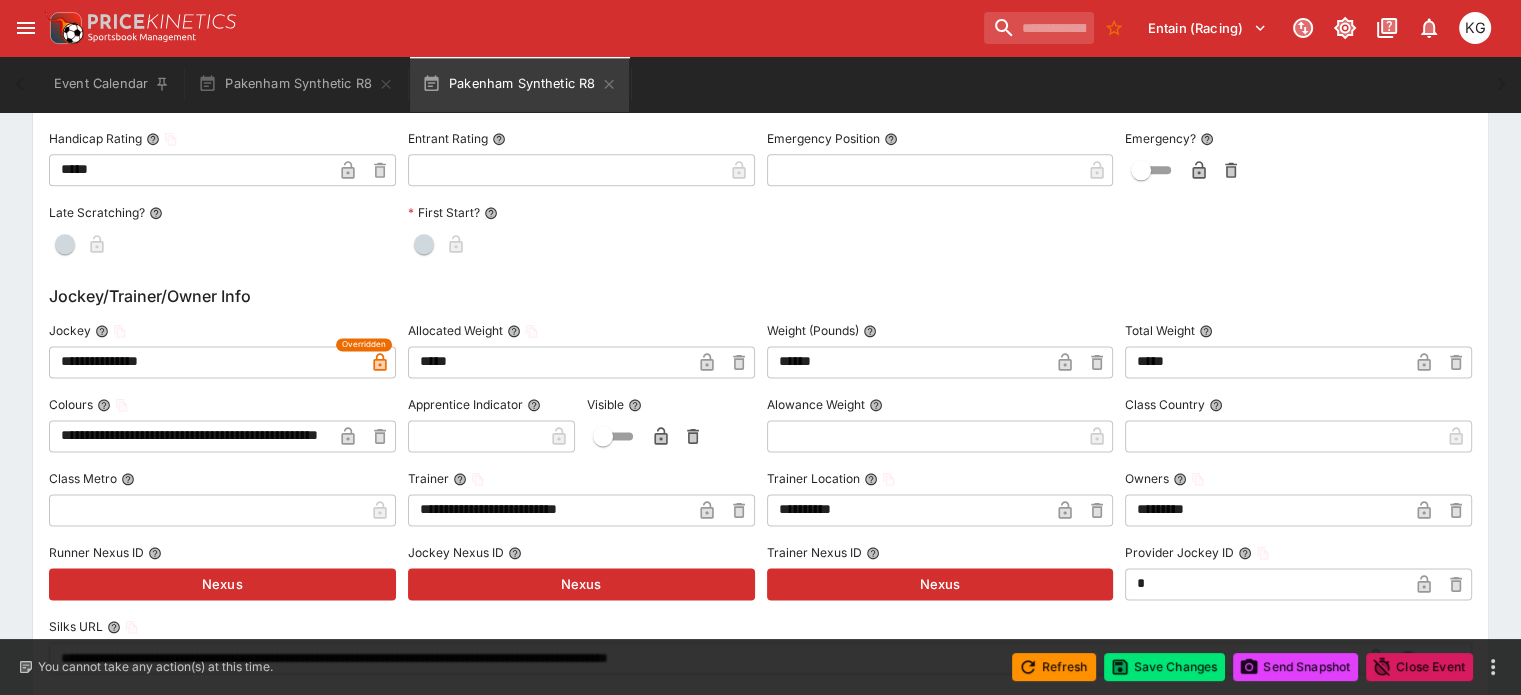 click at bounding box center [475, 436] 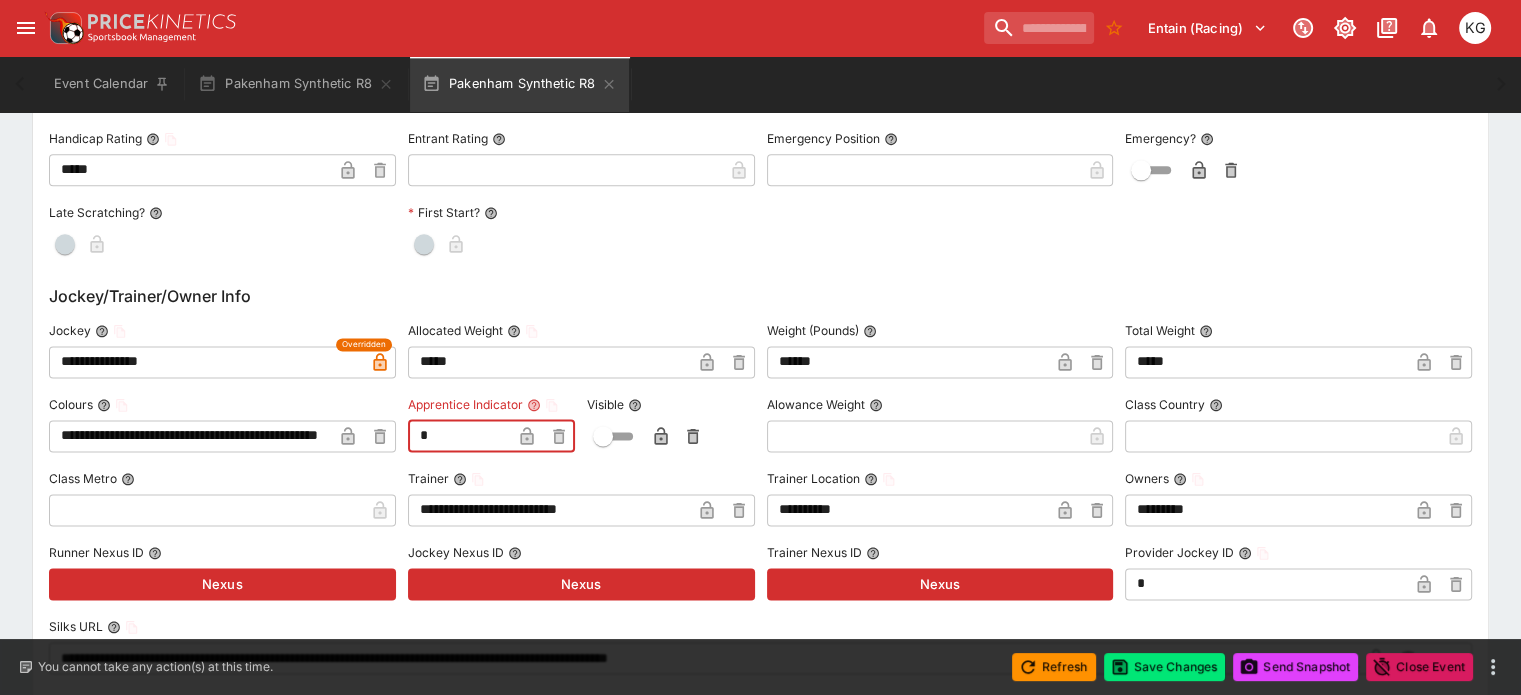 type on "*" 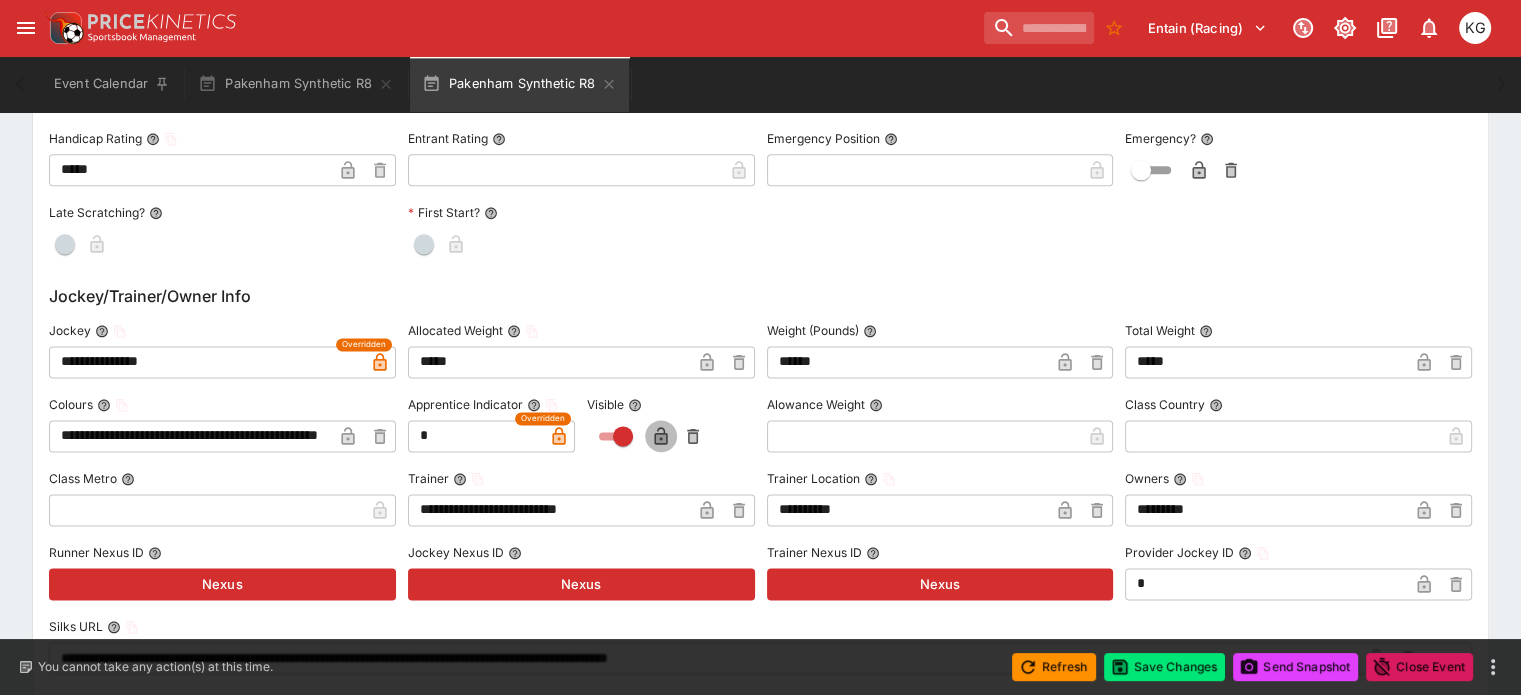 click 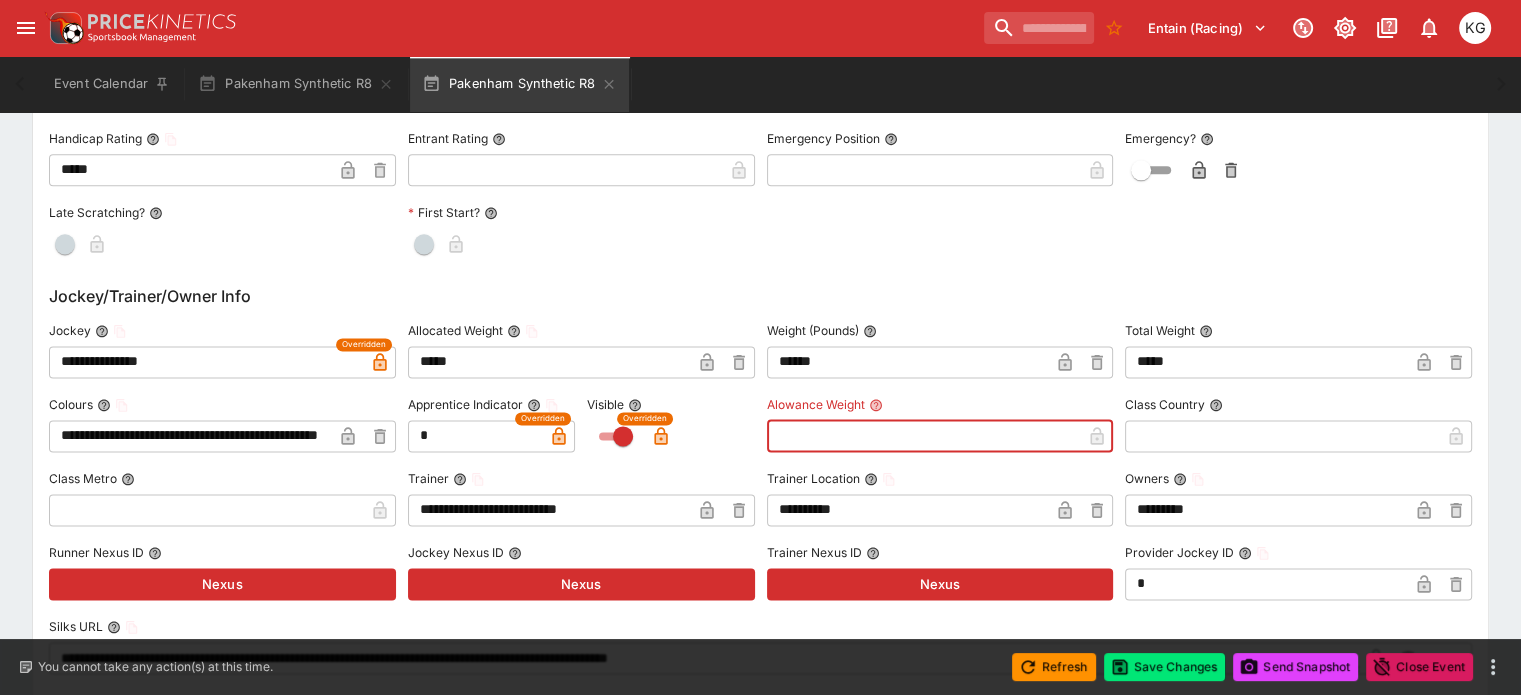 click at bounding box center [924, 436] 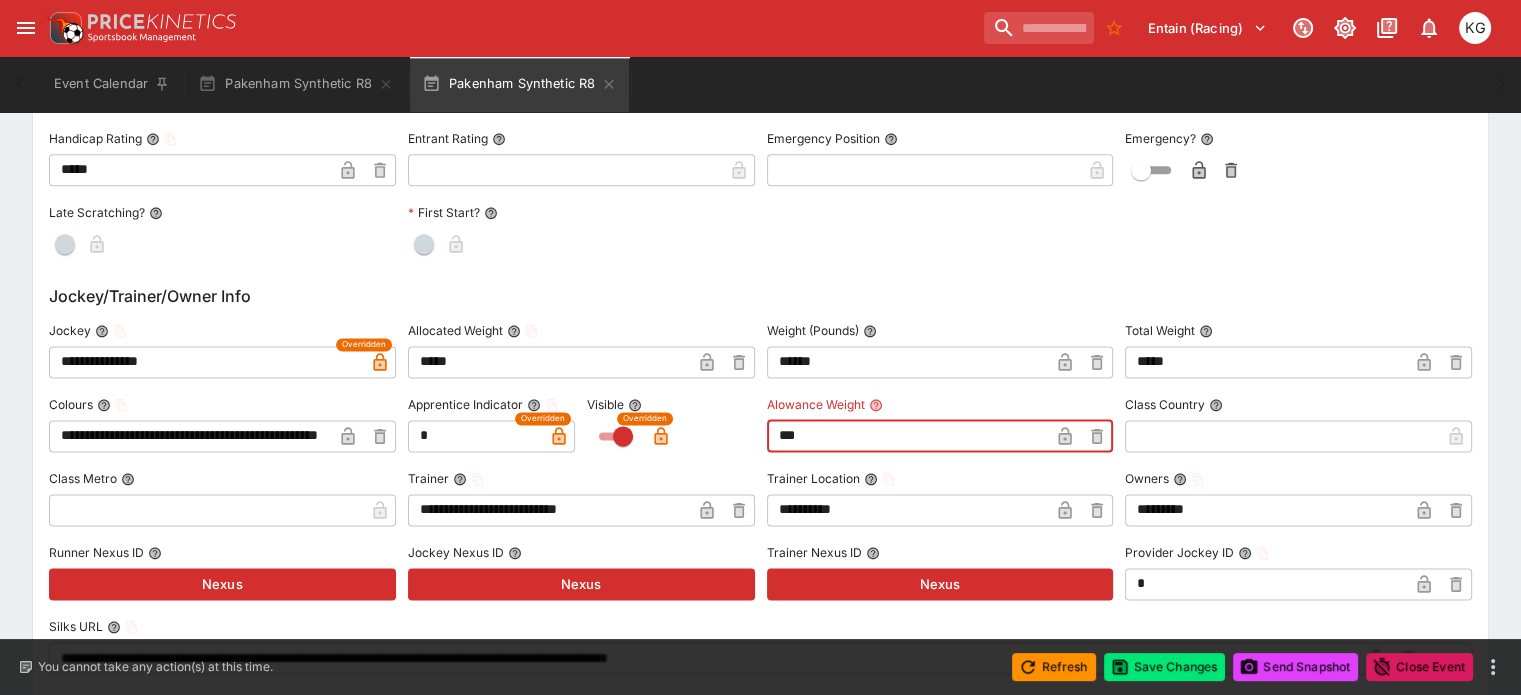 type on "****" 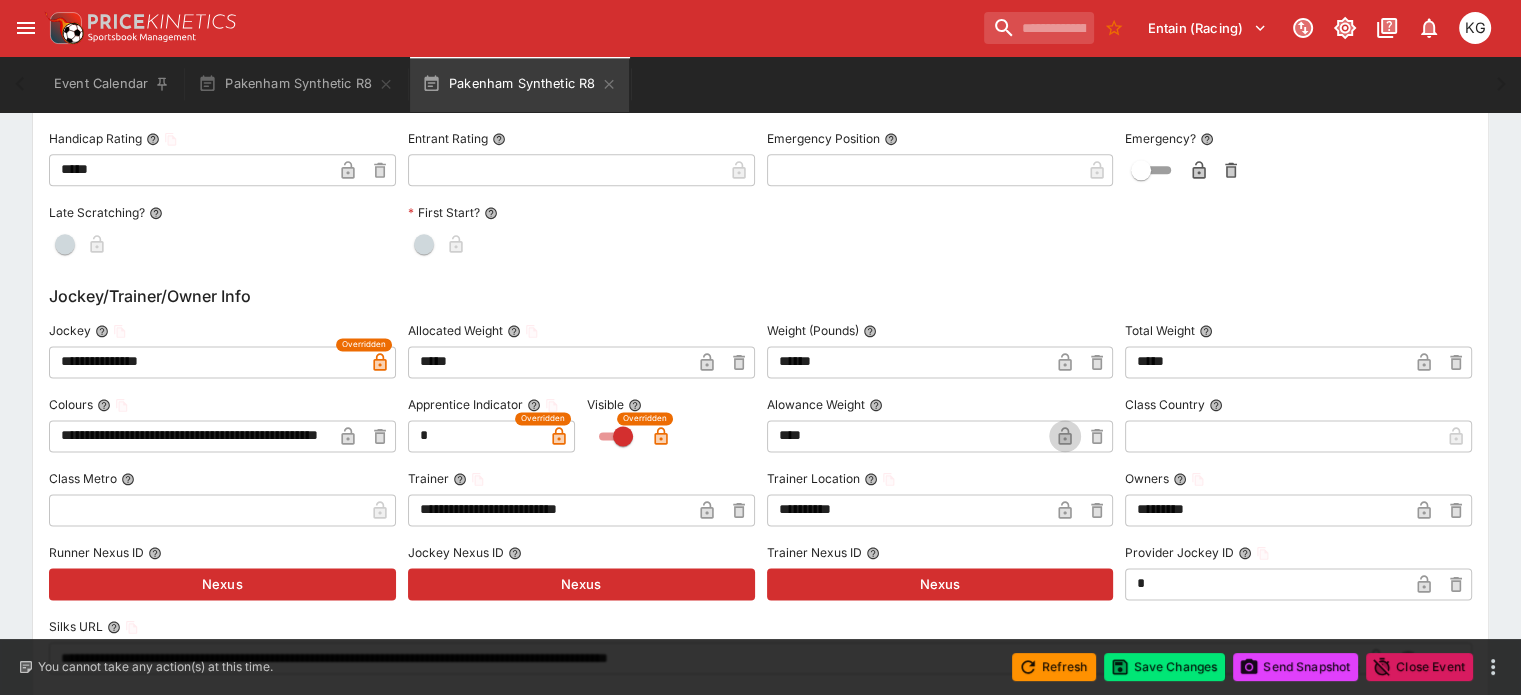 click 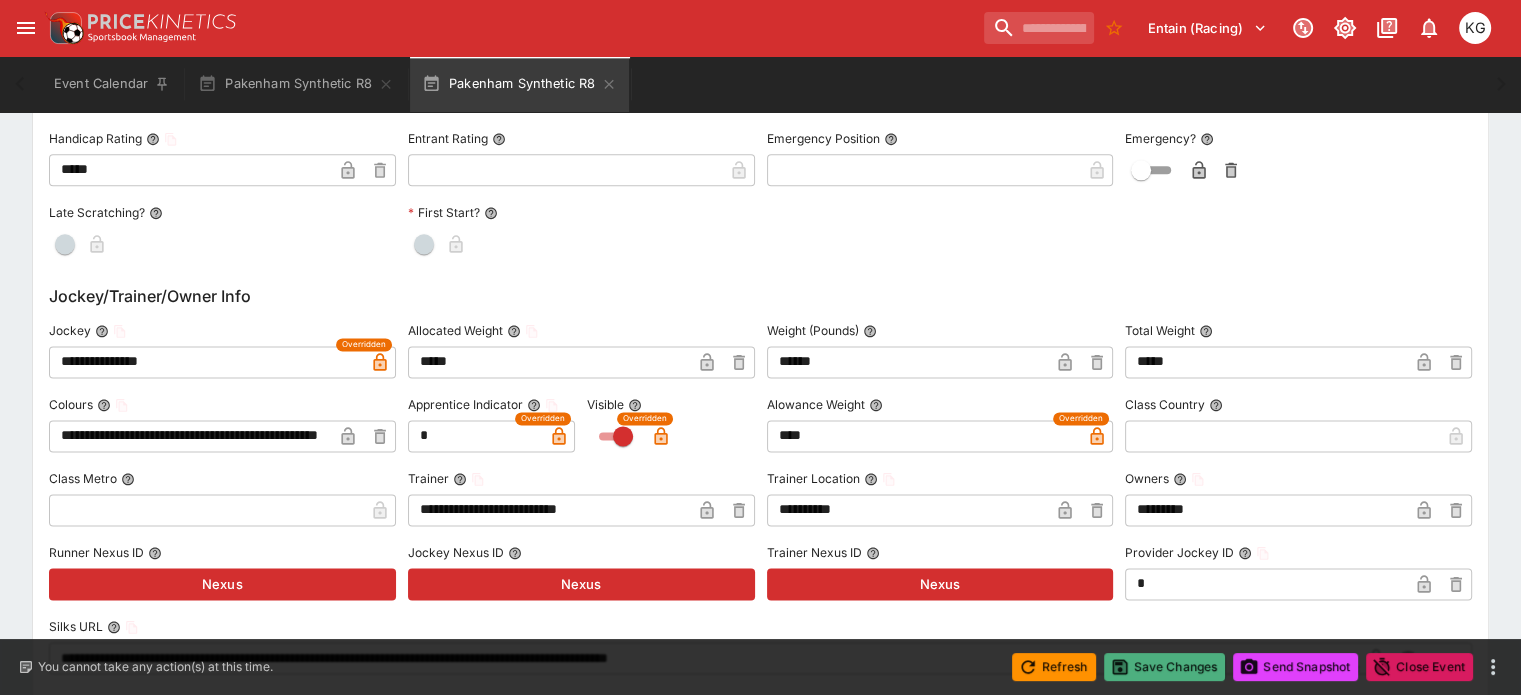 click on "Save Changes" at bounding box center (1165, 667) 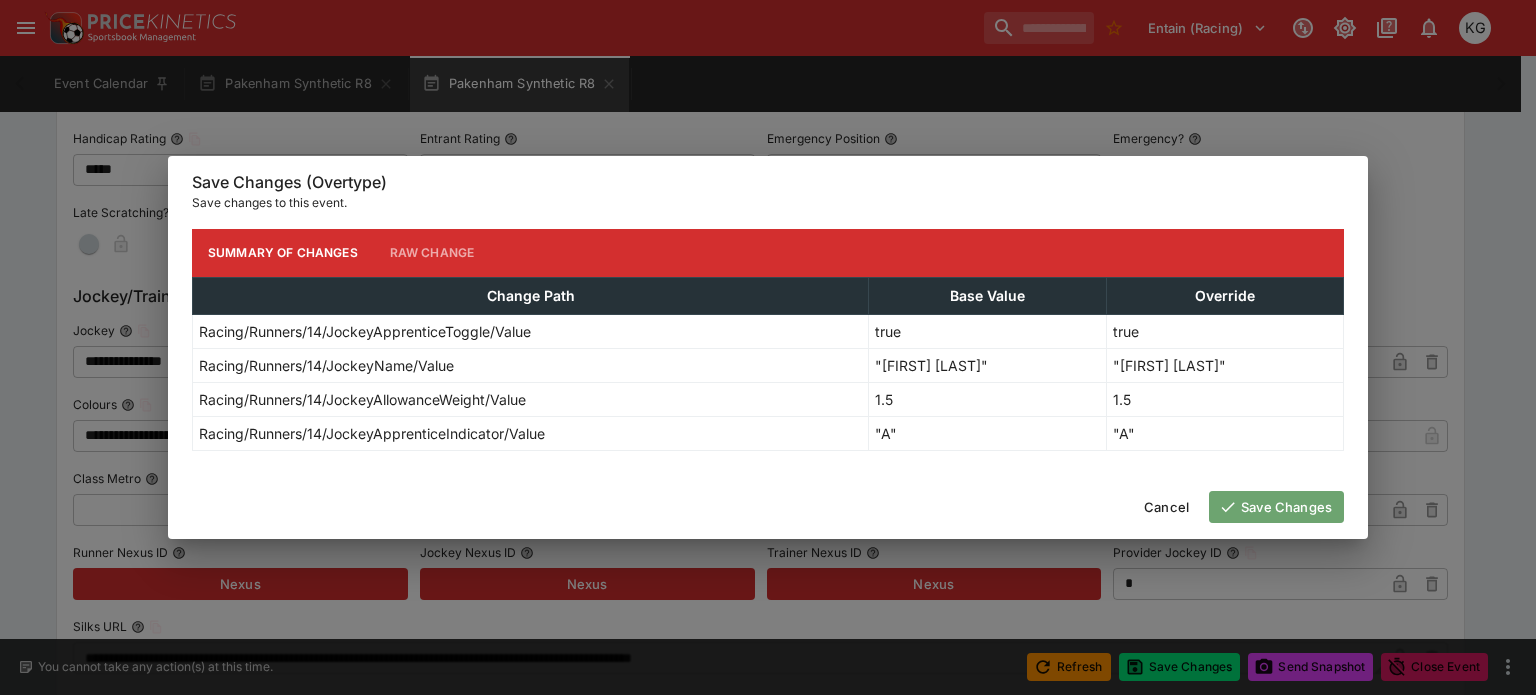click on "Save Changes" at bounding box center [1276, 507] 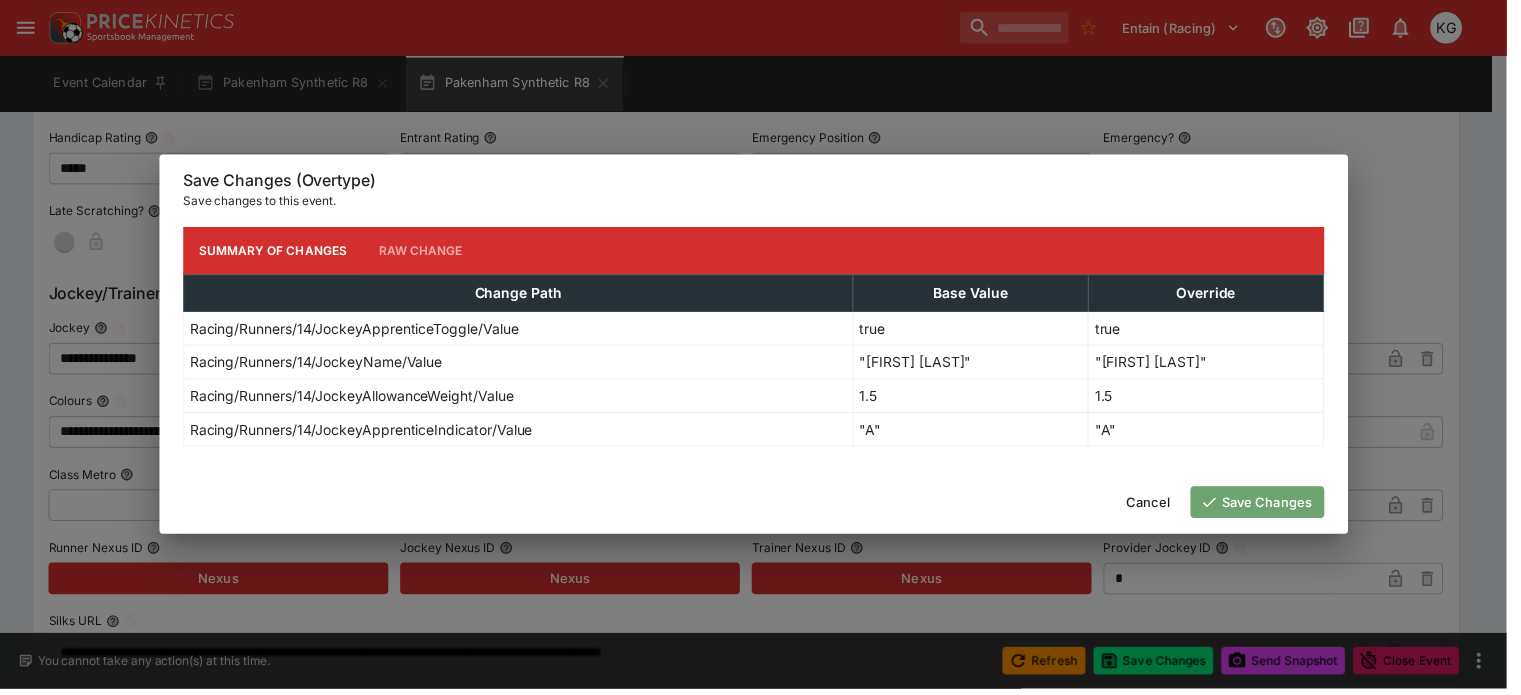 scroll, scrollTop: 0, scrollLeft: 0, axis: both 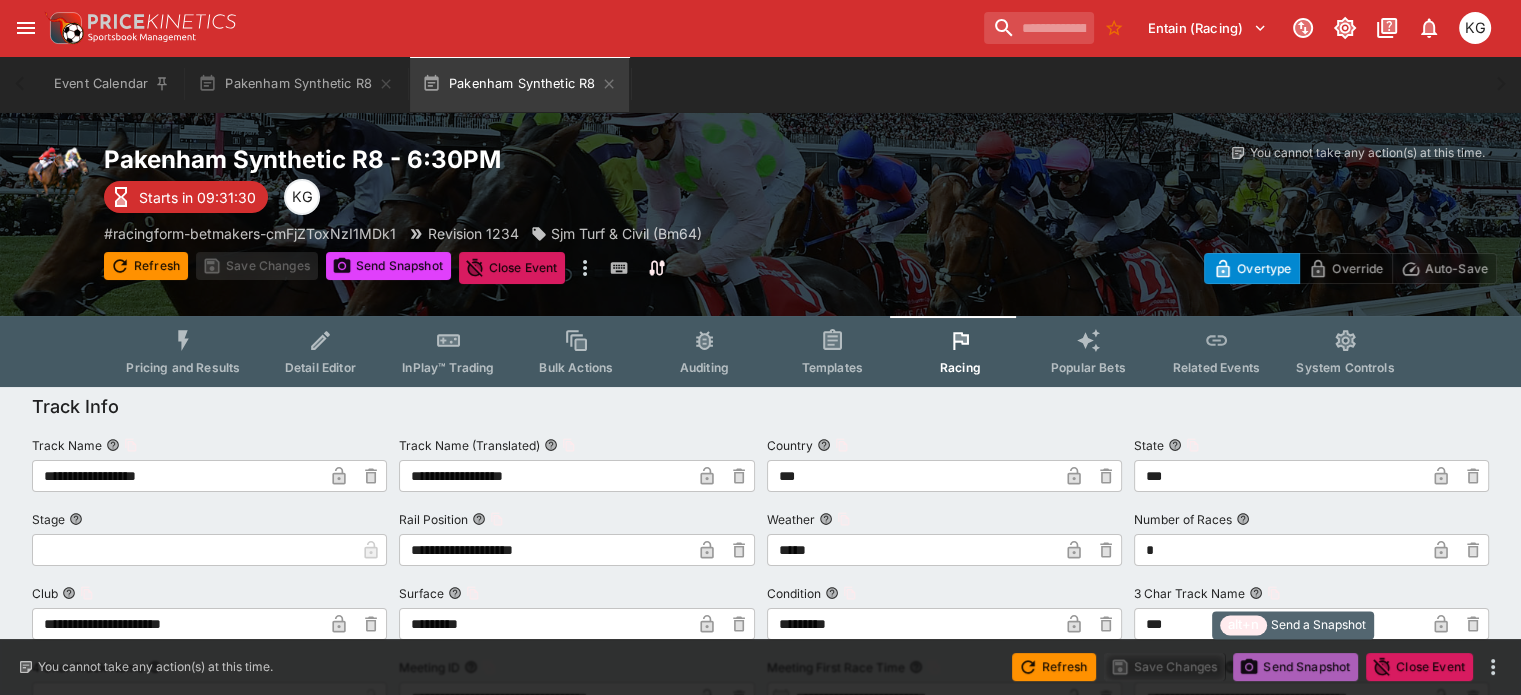 click on "Send Snapshot" at bounding box center (1295, 667) 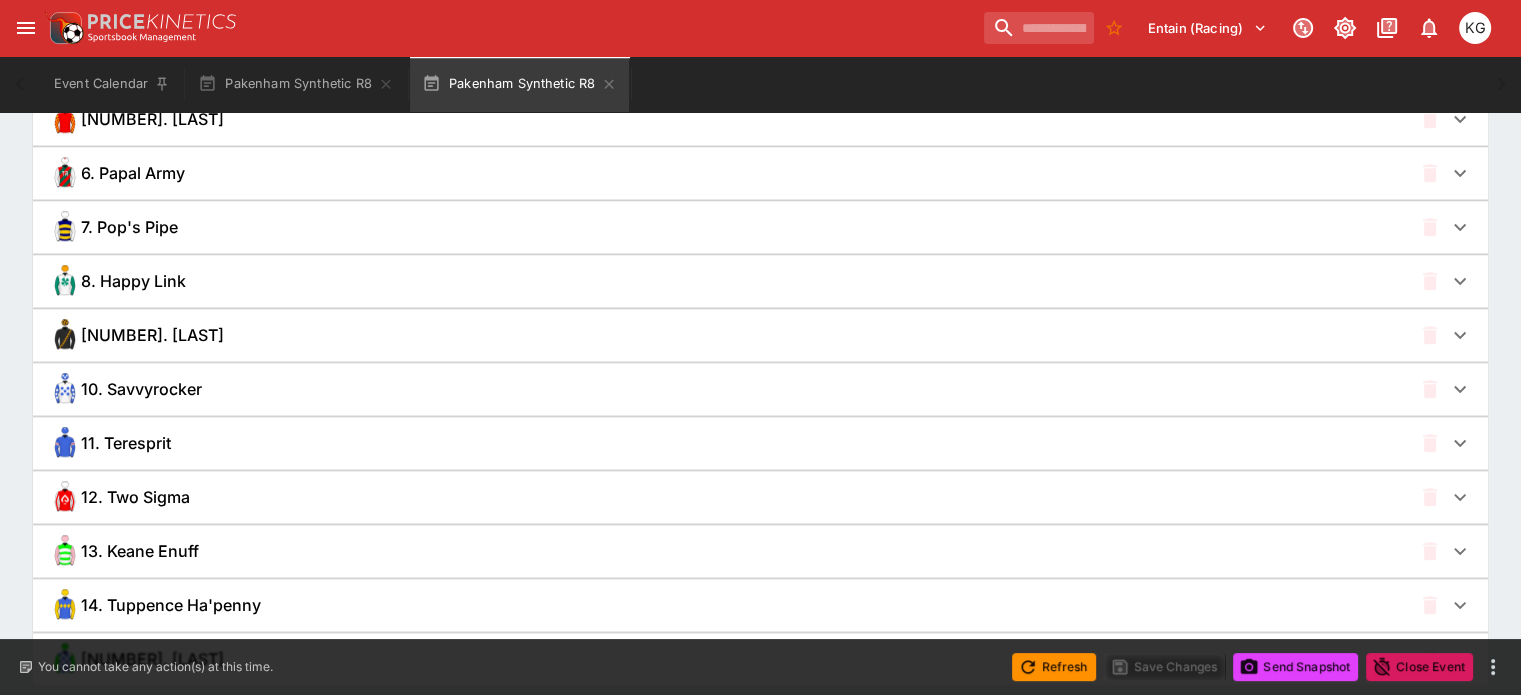 scroll, scrollTop: 1800, scrollLeft: 0, axis: vertical 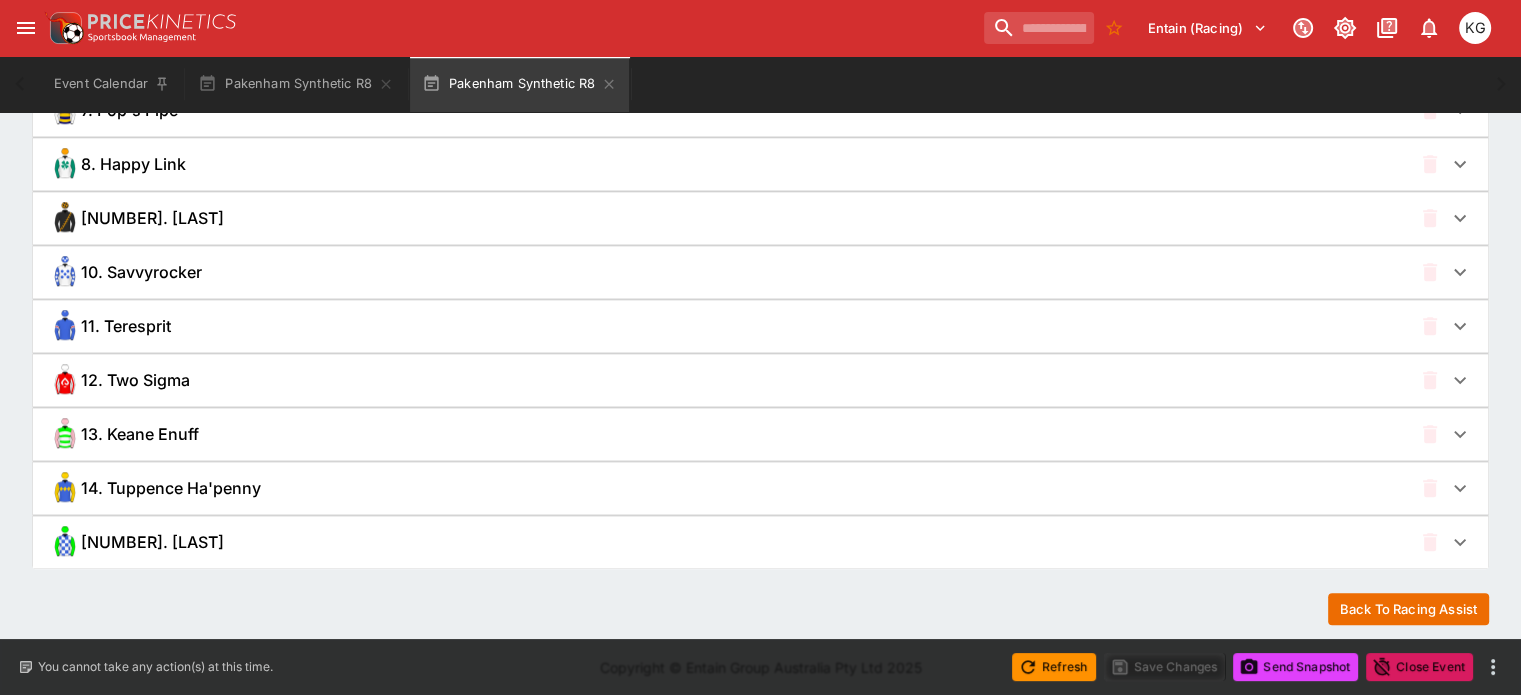 click 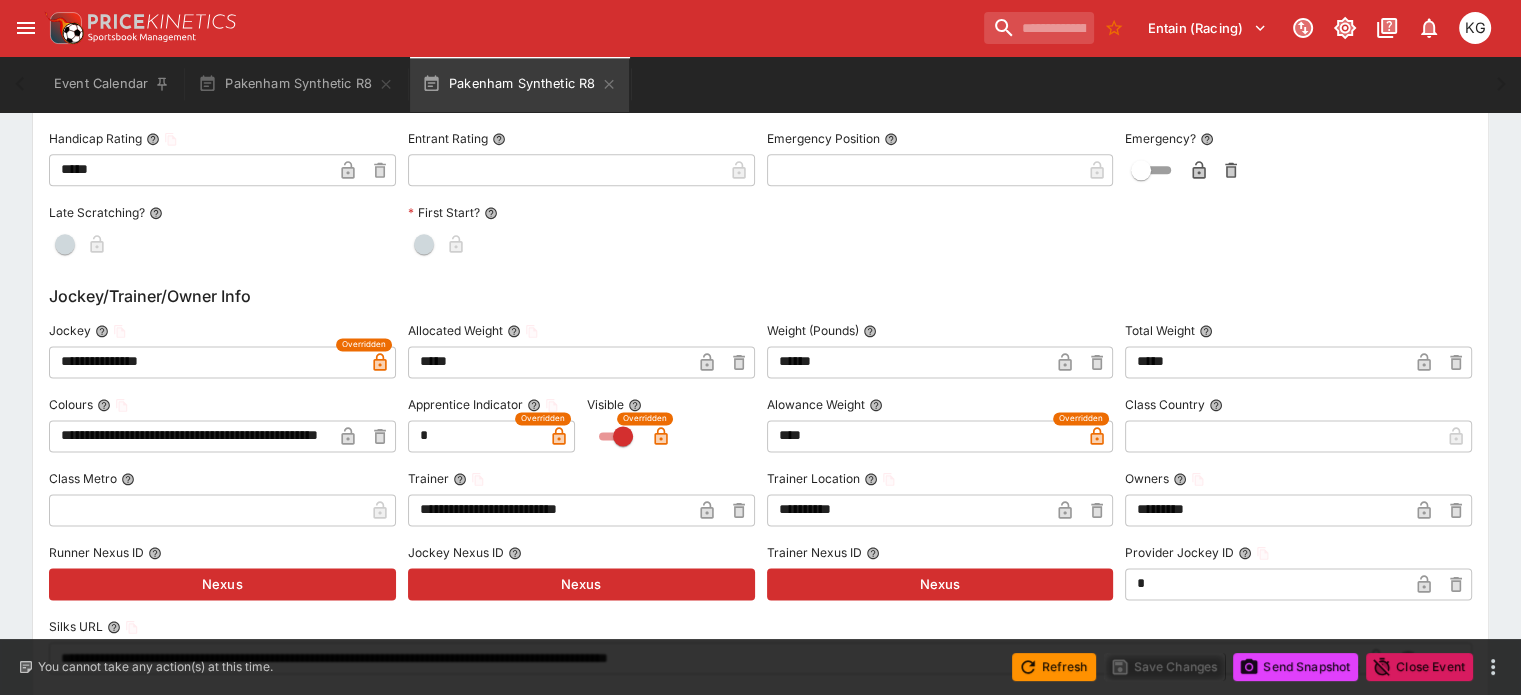 scroll, scrollTop: 2200, scrollLeft: 0, axis: vertical 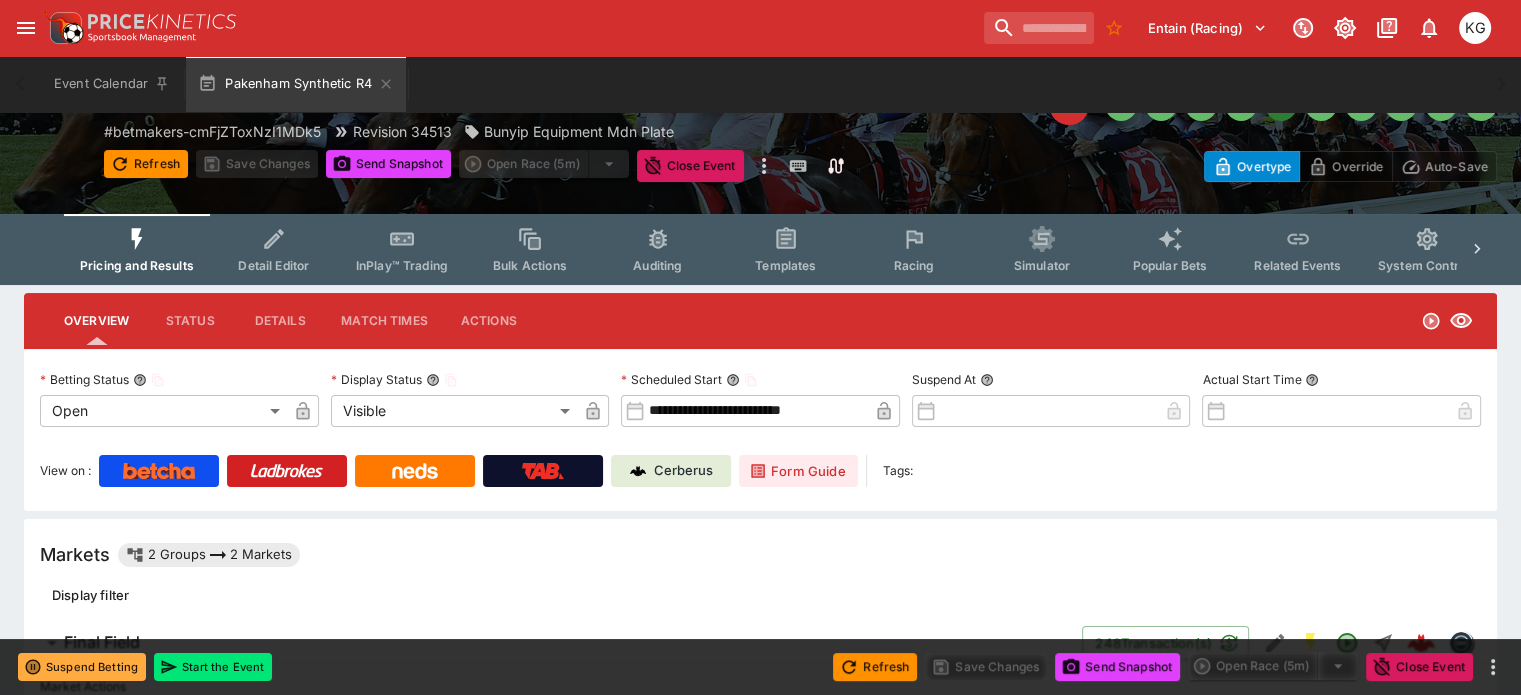 click on "Racing" at bounding box center (914, 249) 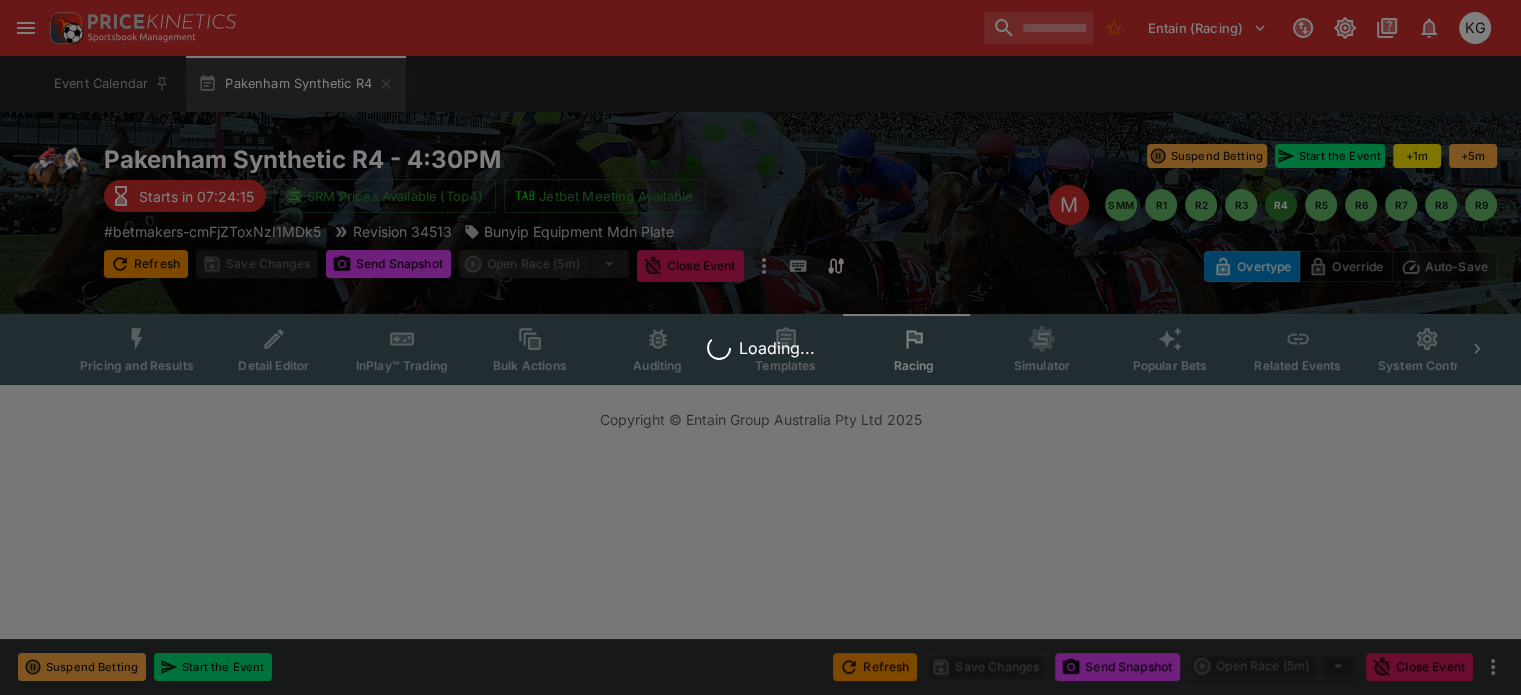 scroll, scrollTop: 0, scrollLeft: 0, axis: both 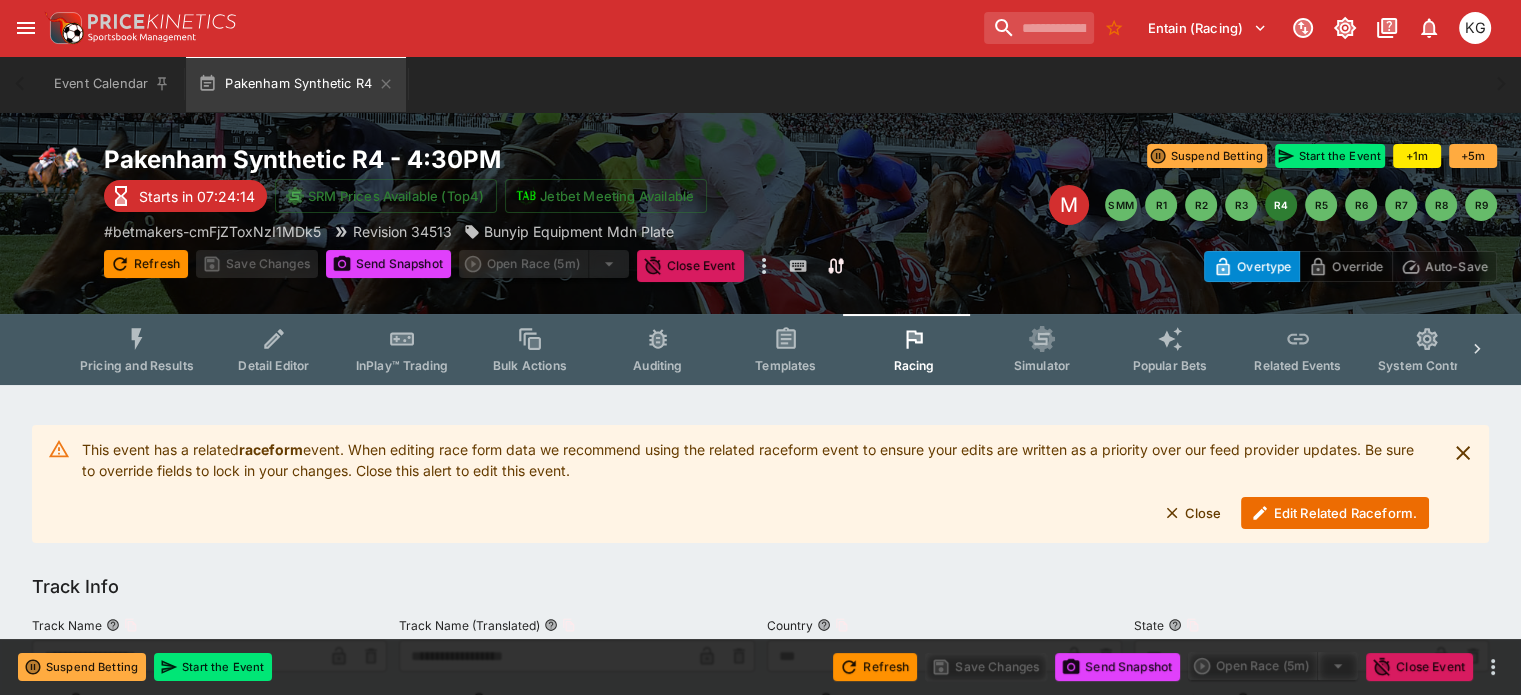 click on "Edit Related Raceform." at bounding box center (1335, 513) 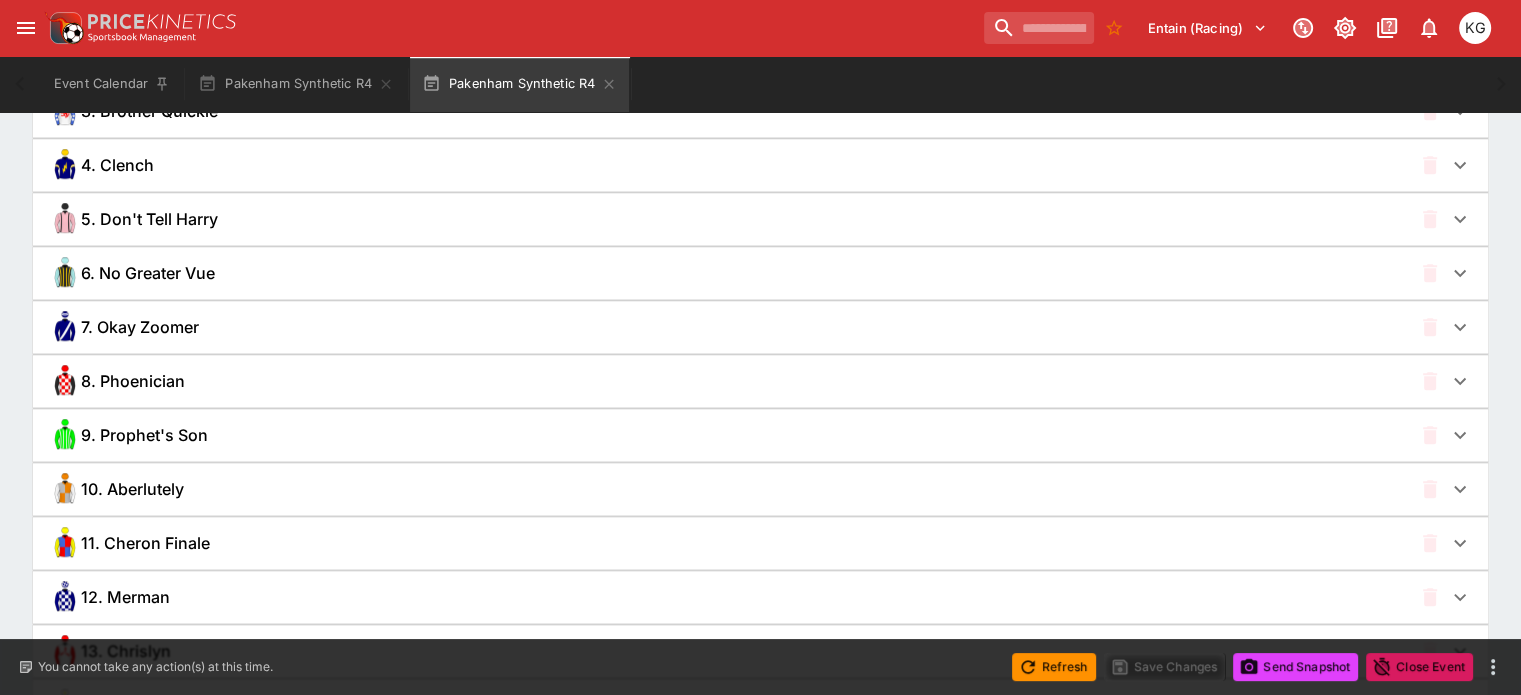 scroll, scrollTop: 1600, scrollLeft: 0, axis: vertical 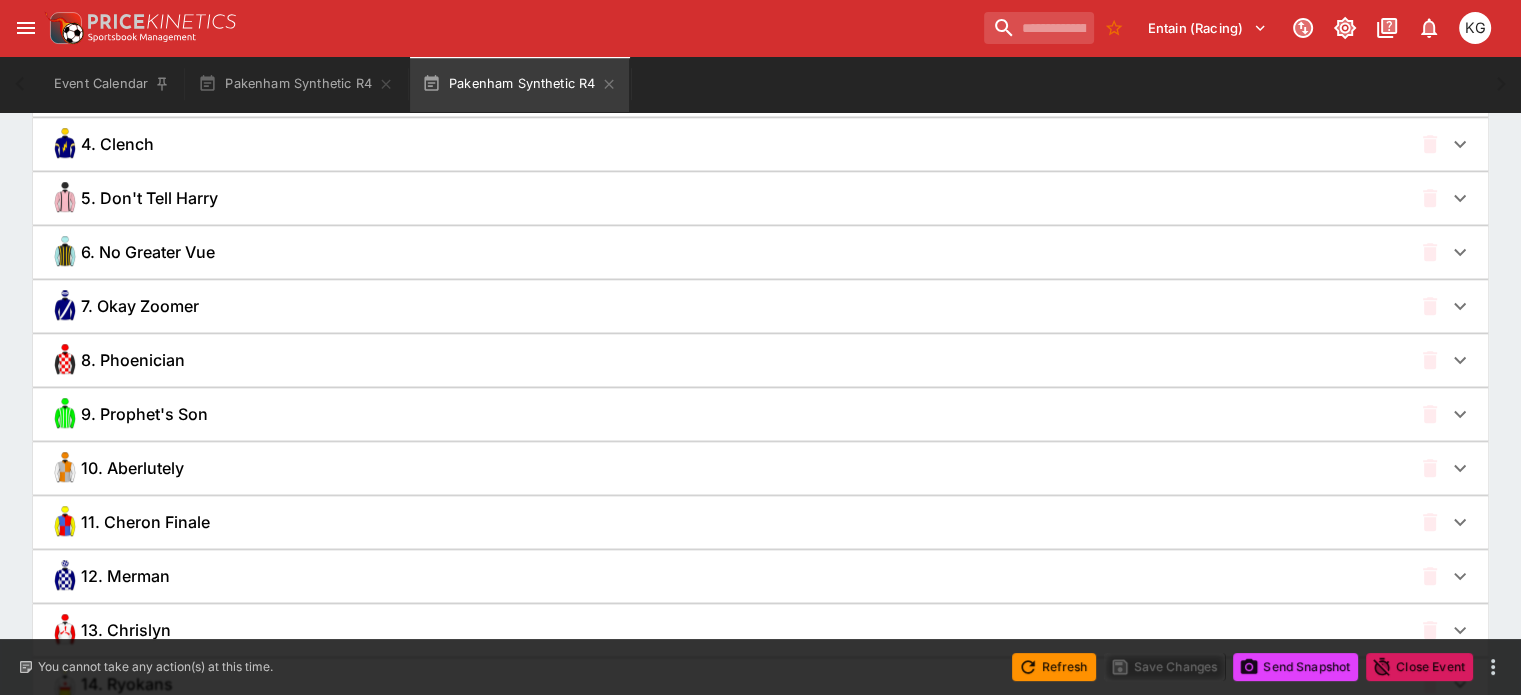 click 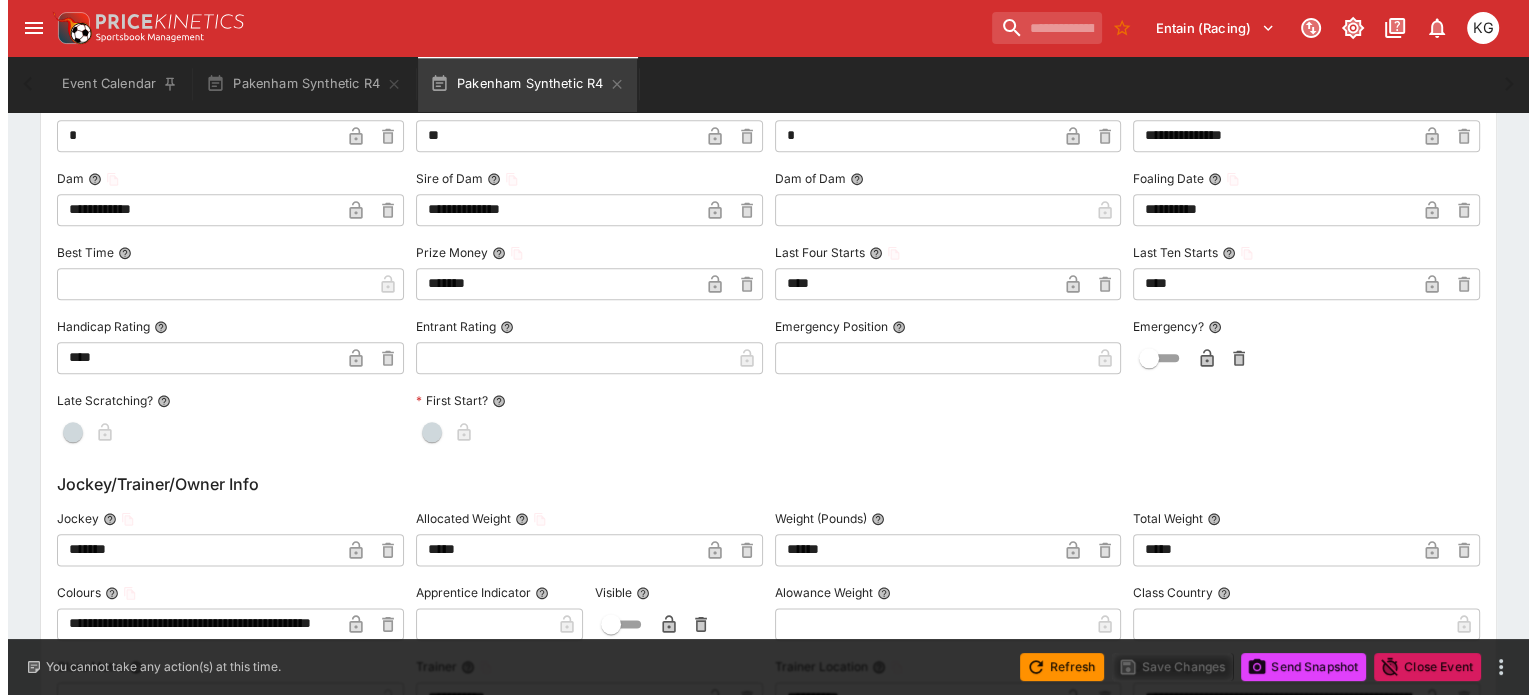scroll, scrollTop: 2500, scrollLeft: 0, axis: vertical 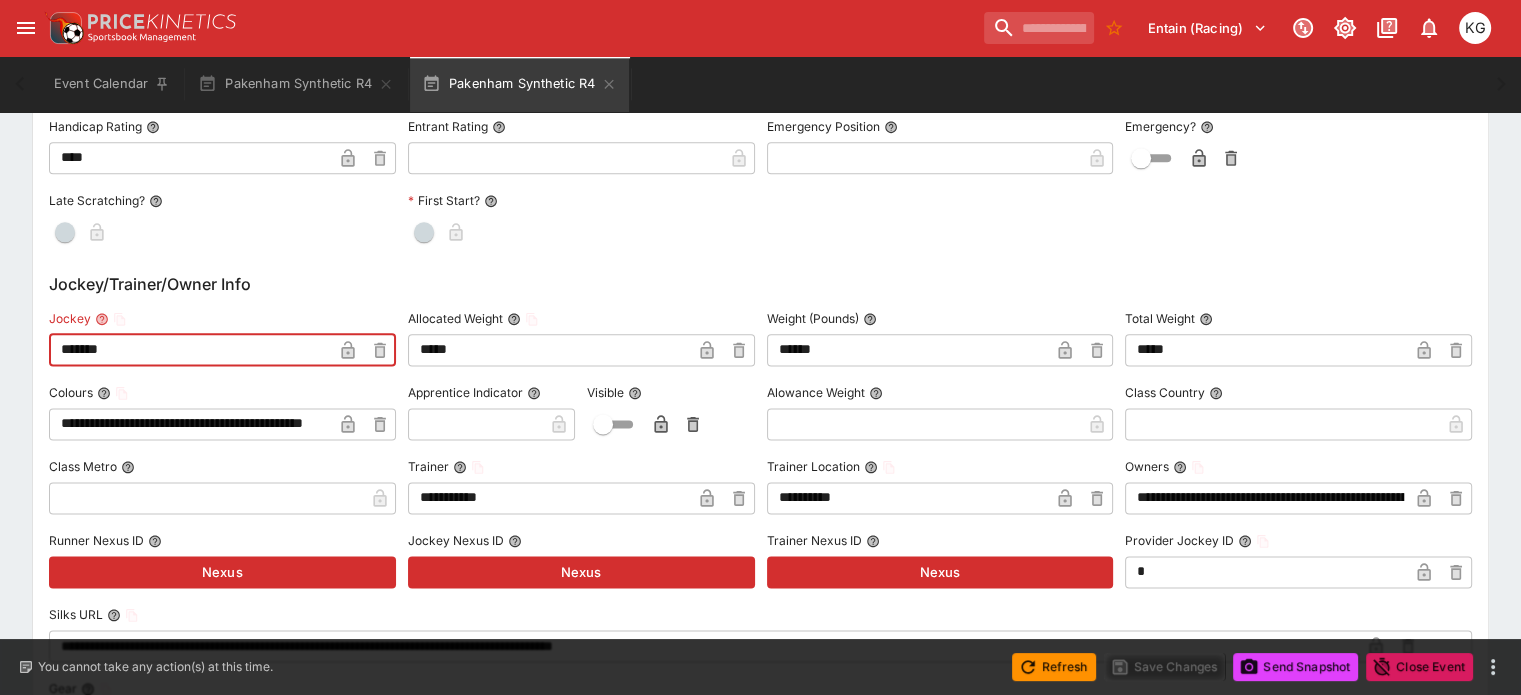 drag, startPoint x: 190, startPoint y: 355, endPoint x: 23, endPoint y: 348, distance: 167.14664 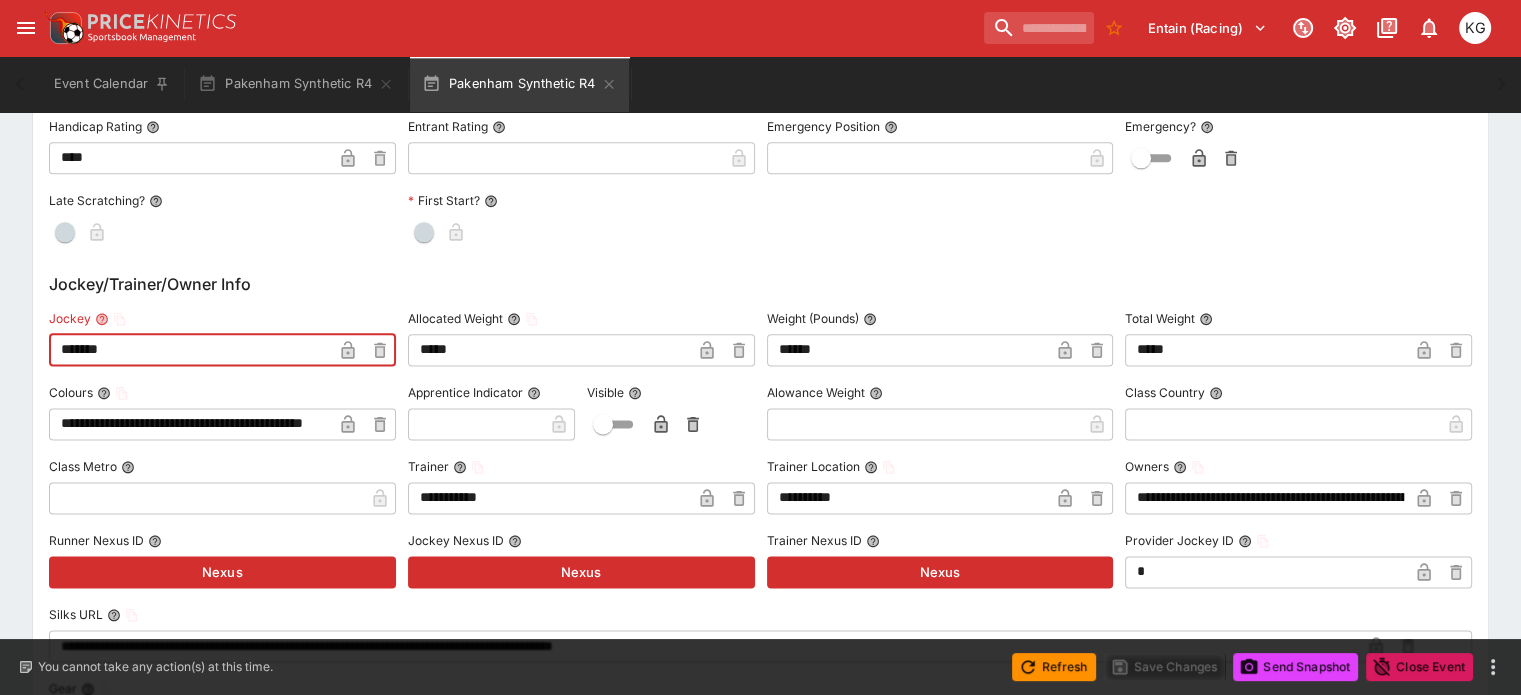click on "**********" at bounding box center [760, -135] 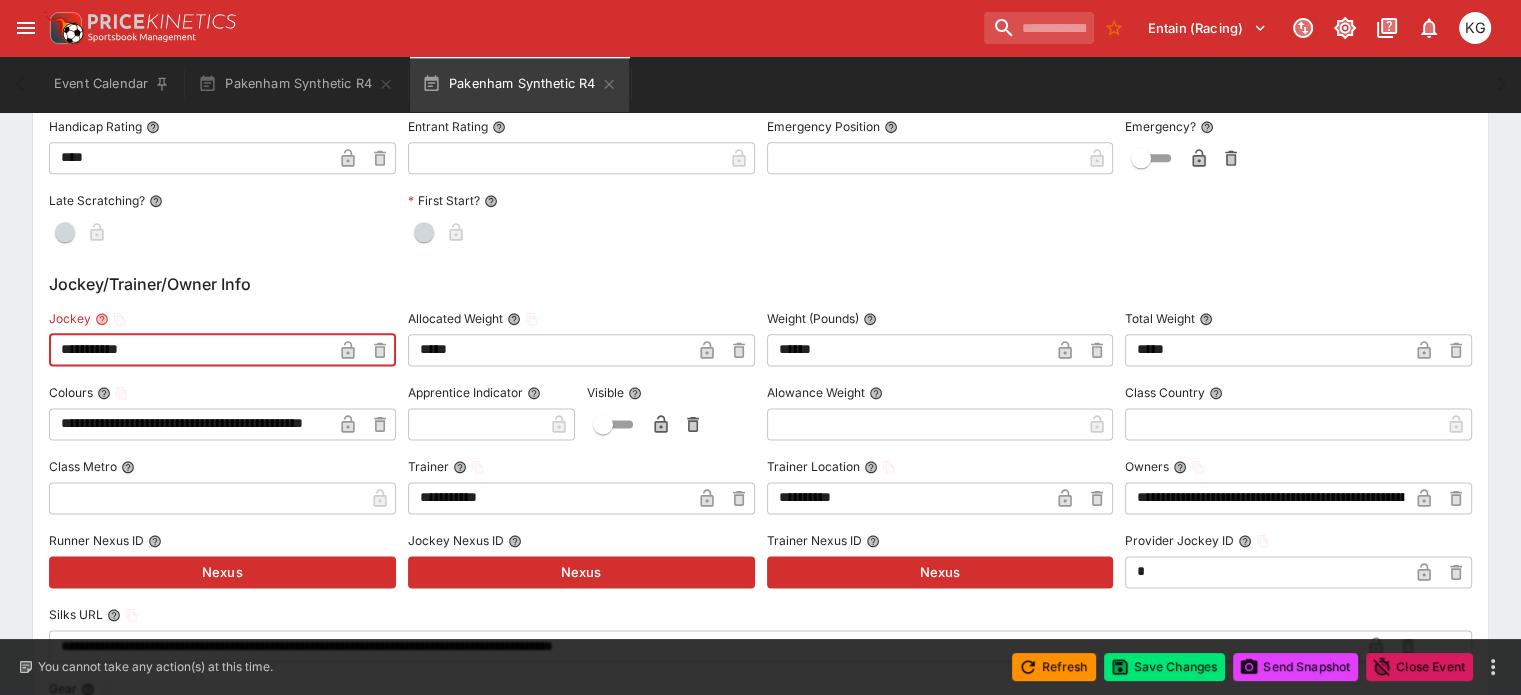 click on "**********" at bounding box center (190, 350) 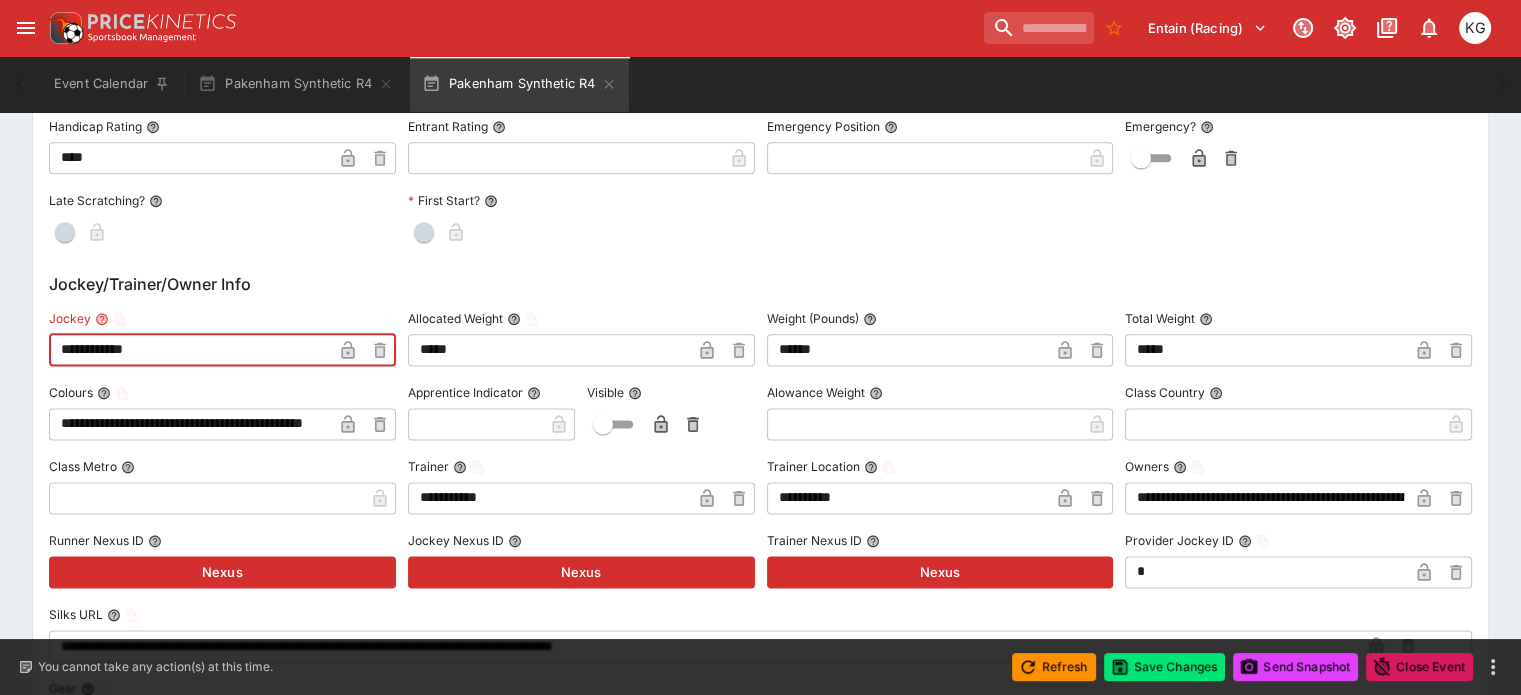 drag, startPoint x: 225, startPoint y: 353, endPoint x: 19, endPoint y: 353, distance: 206 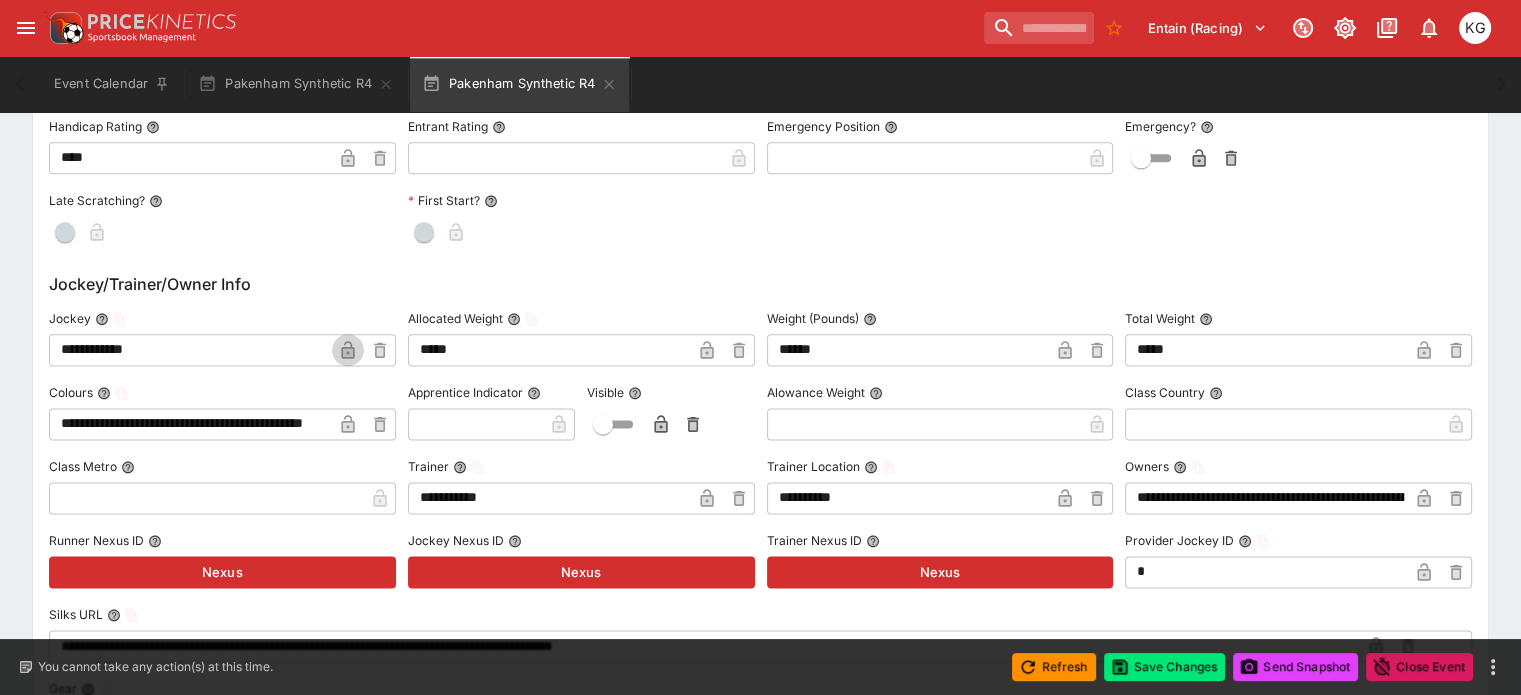click 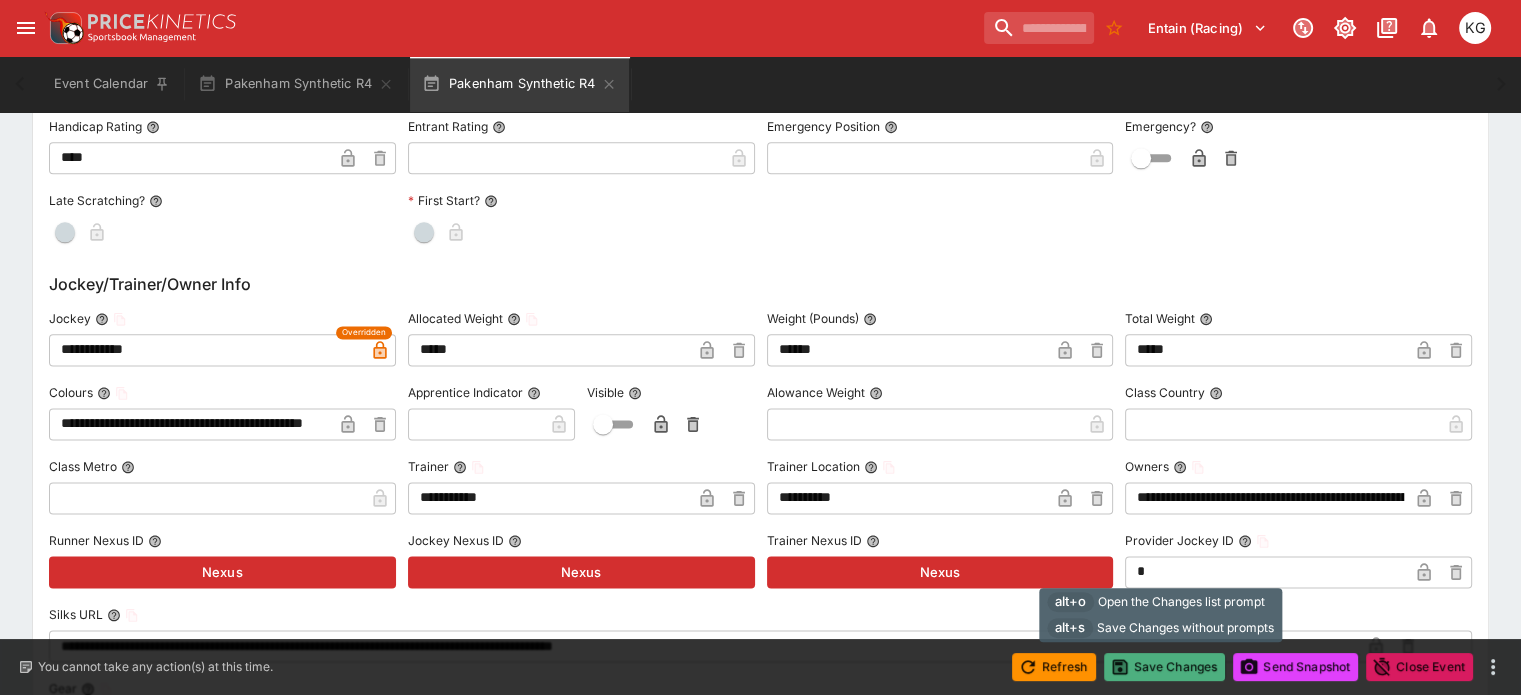 click on "Save Changes" at bounding box center [1165, 667] 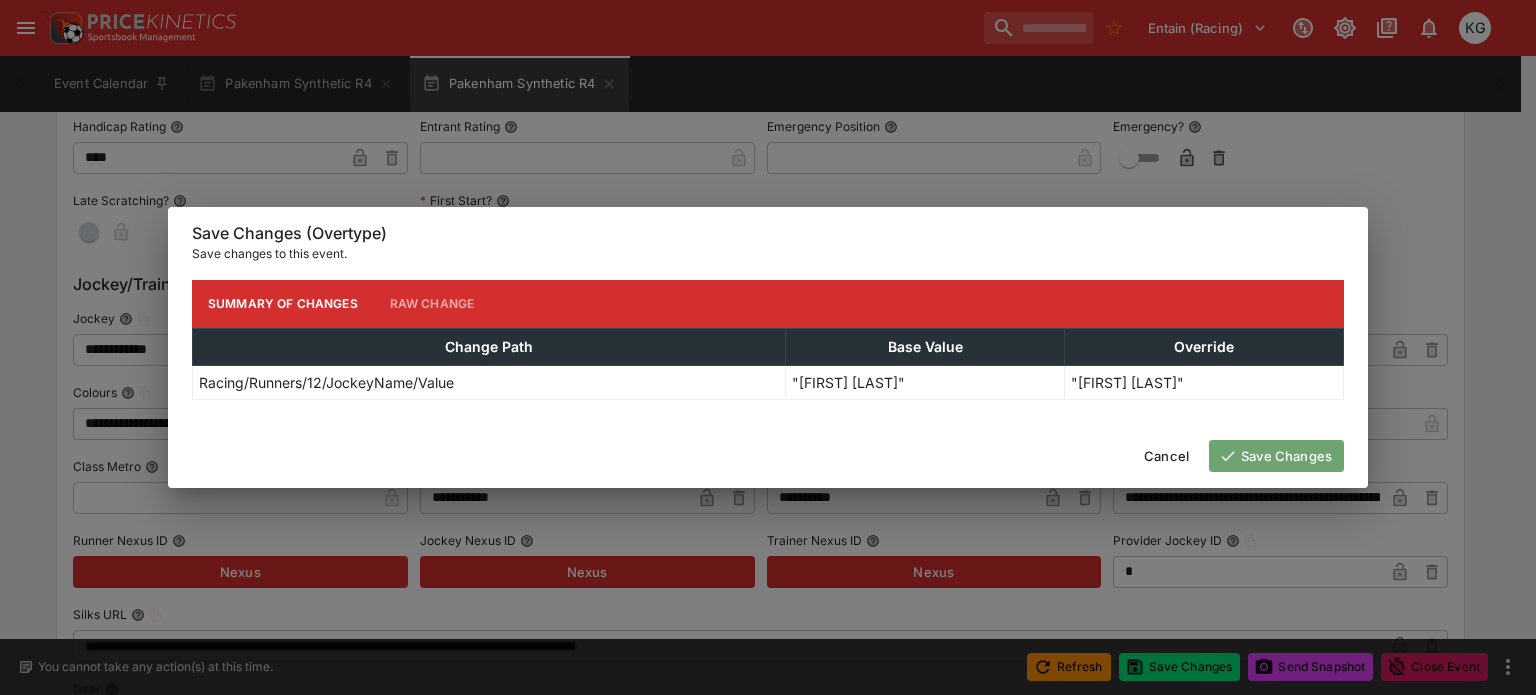 click on "Save Changes" at bounding box center (1276, 456) 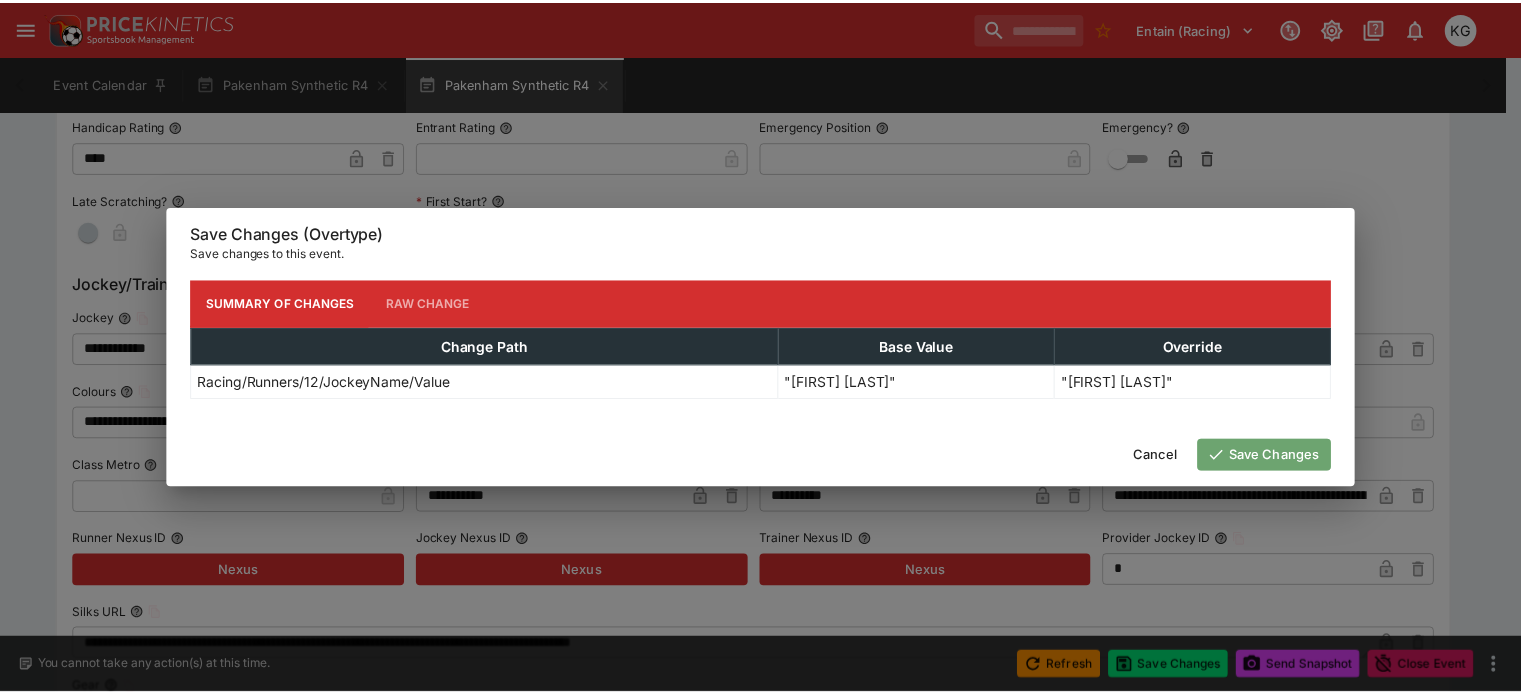 scroll, scrollTop: 0, scrollLeft: 0, axis: both 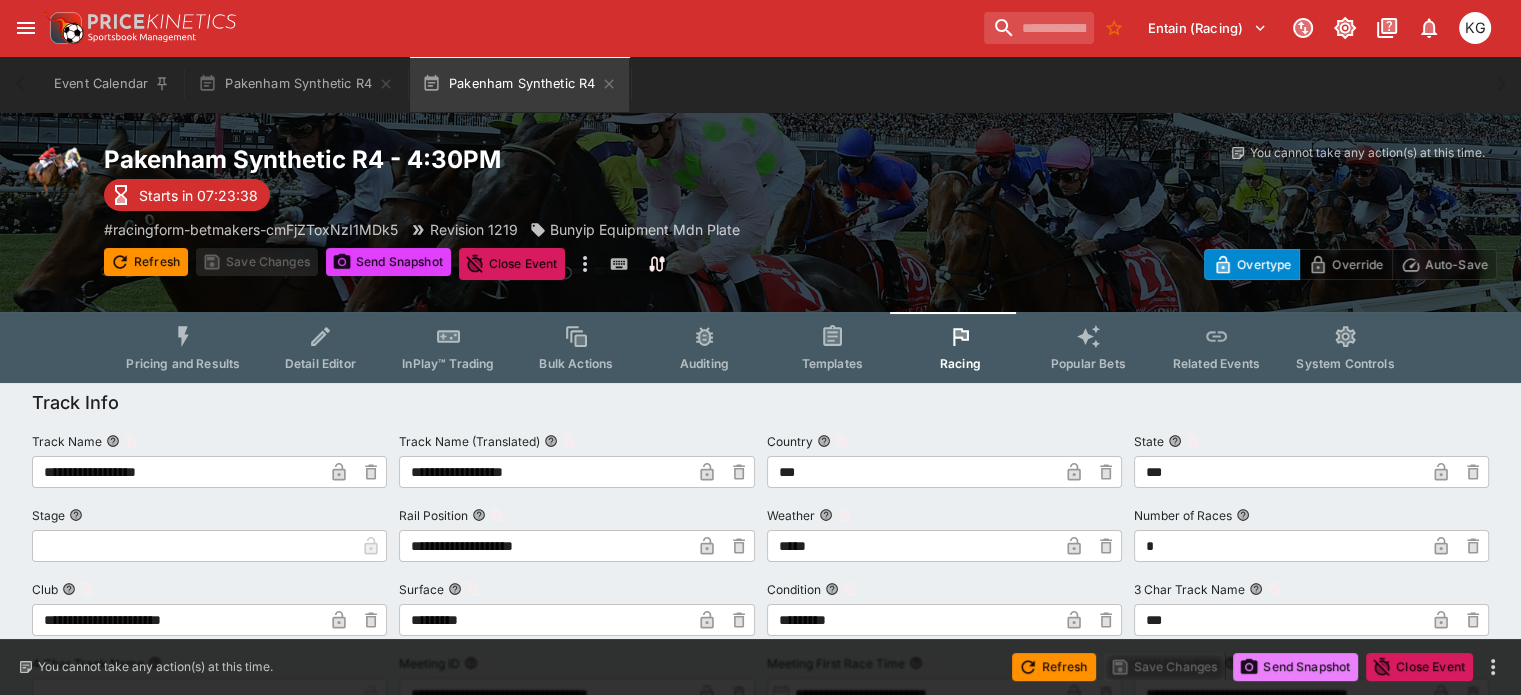 click on "Send Snapshot" at bounding box center [1295, 667] 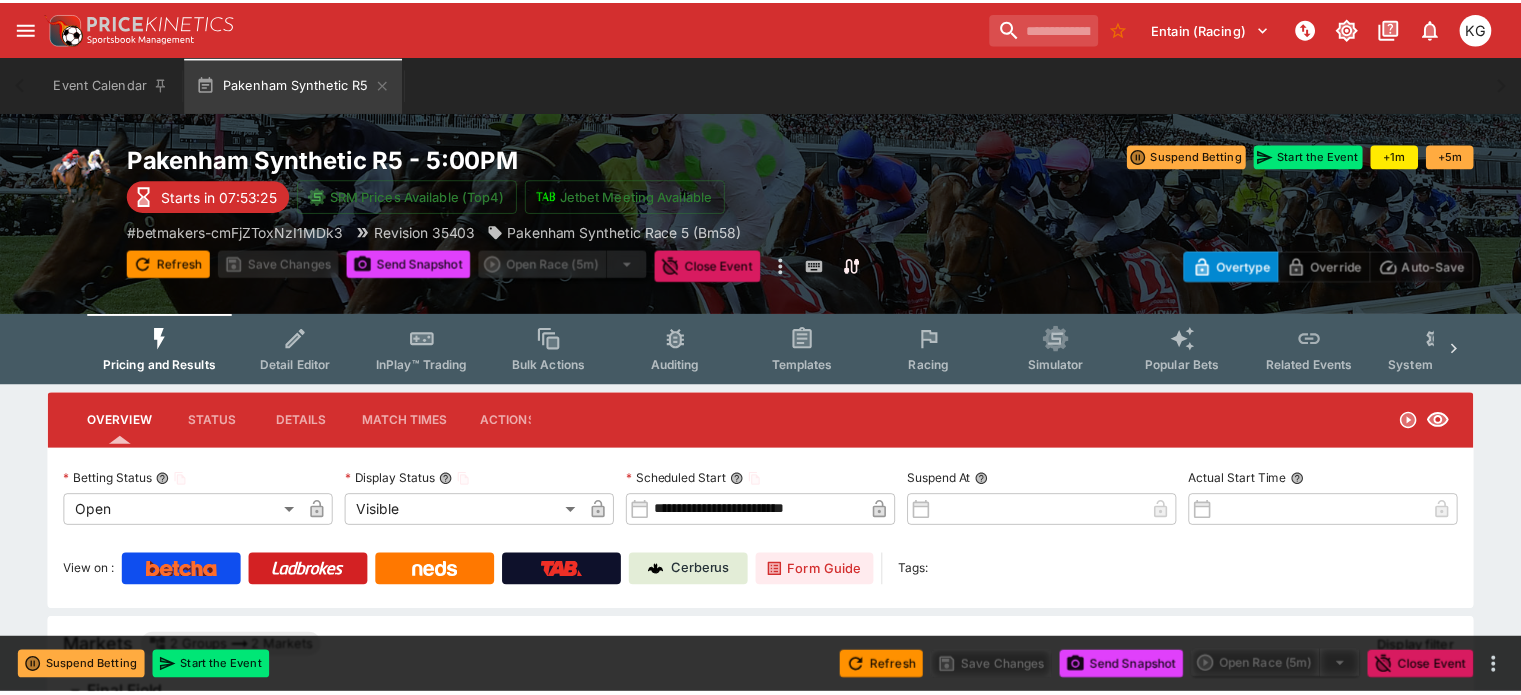 scroll, scrollTop: 0, scrollLeft: 0, axis: both 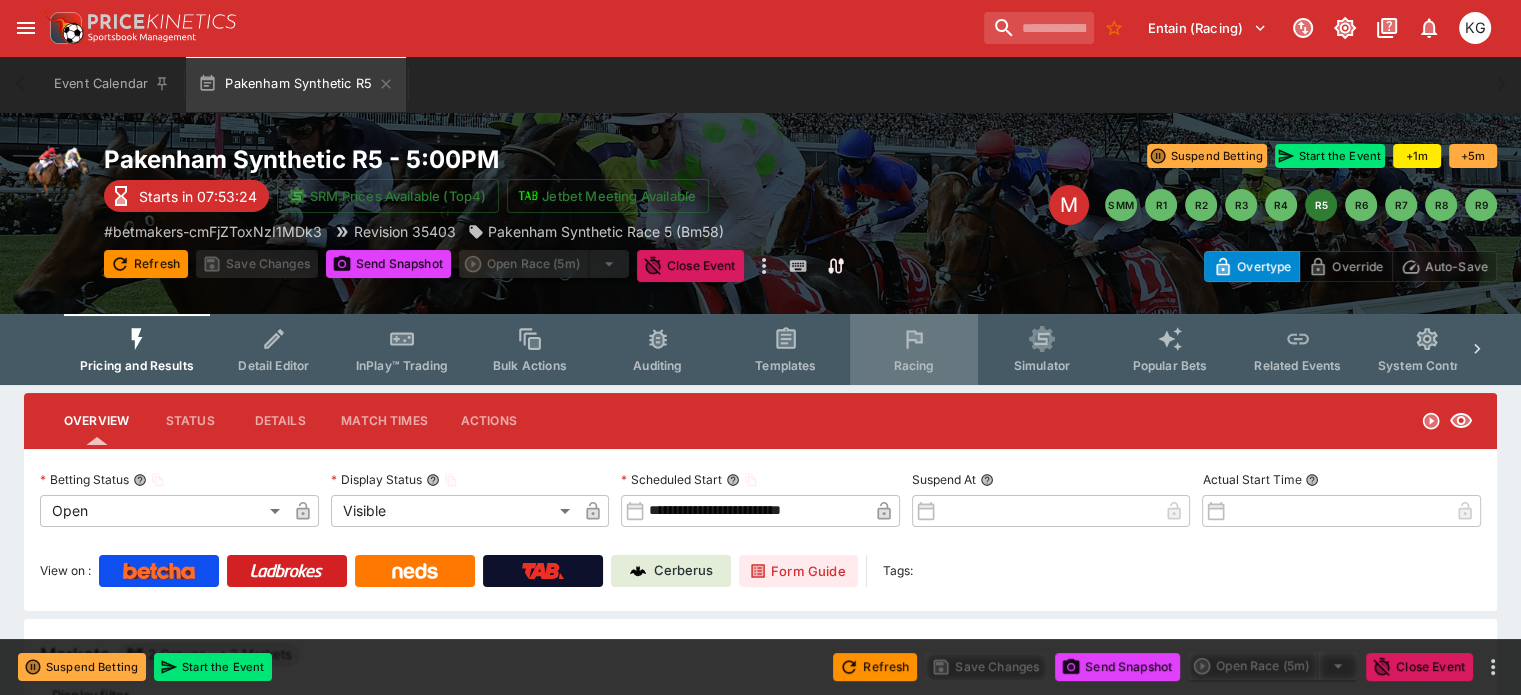 click on "Racing" at bounding box center [914, 349] 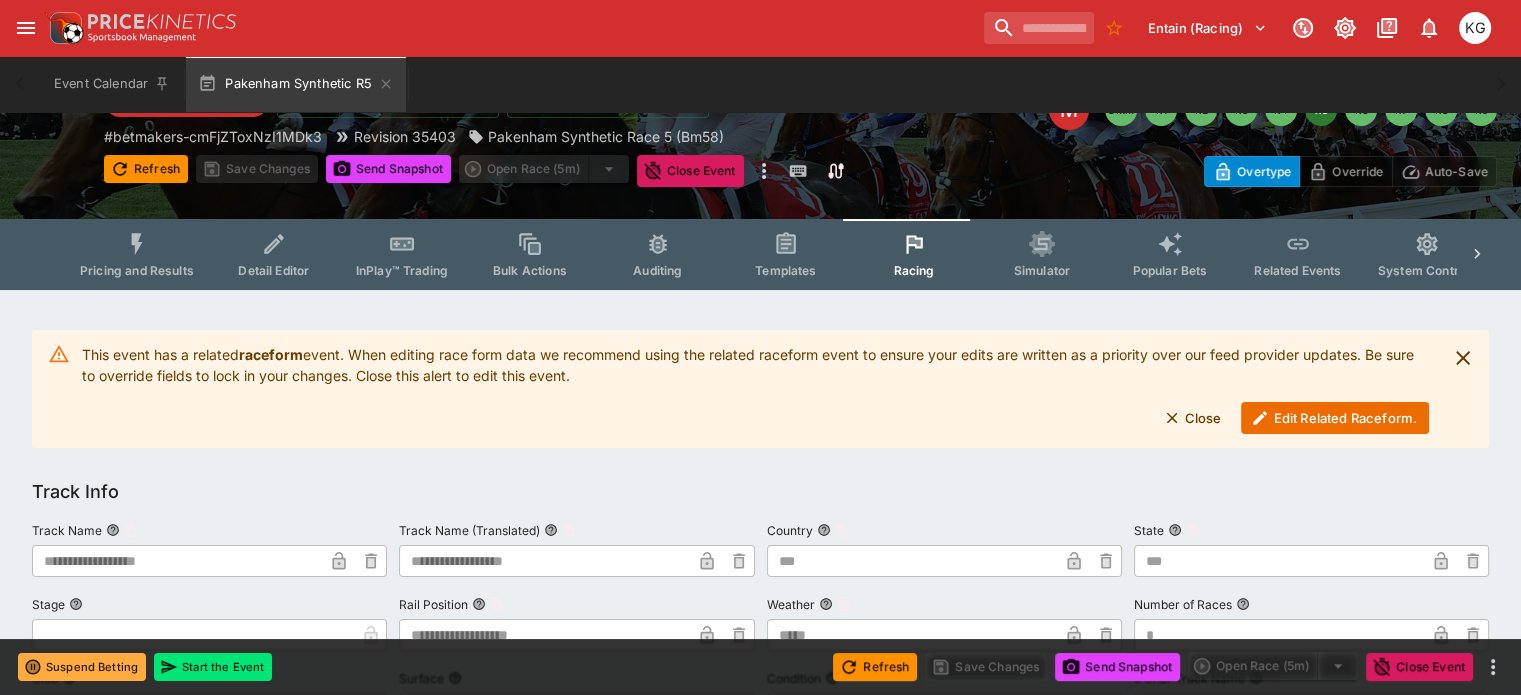scroll, scrollTop: 200, scrollLeft: 0, axis: vertical 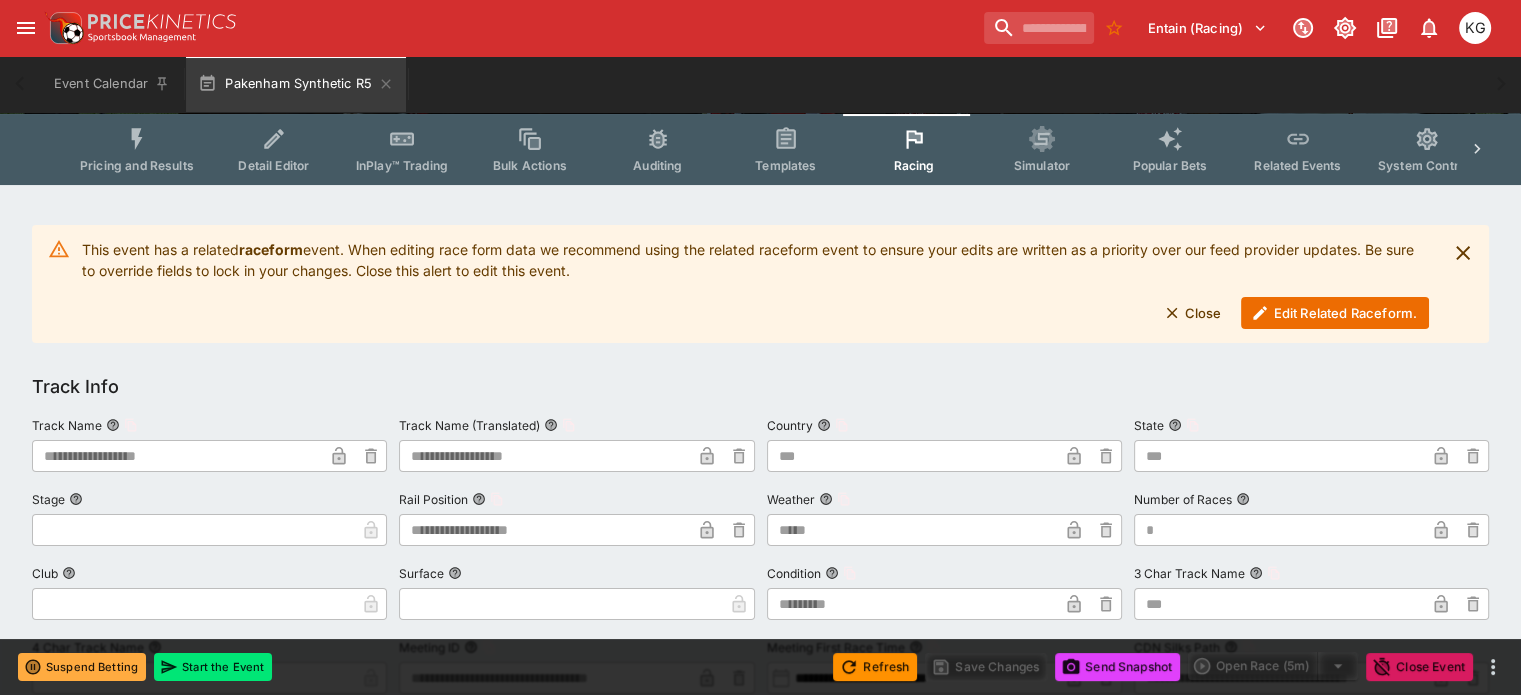 click on "Edit Related Raceform." at bounding box center (1335, 313) 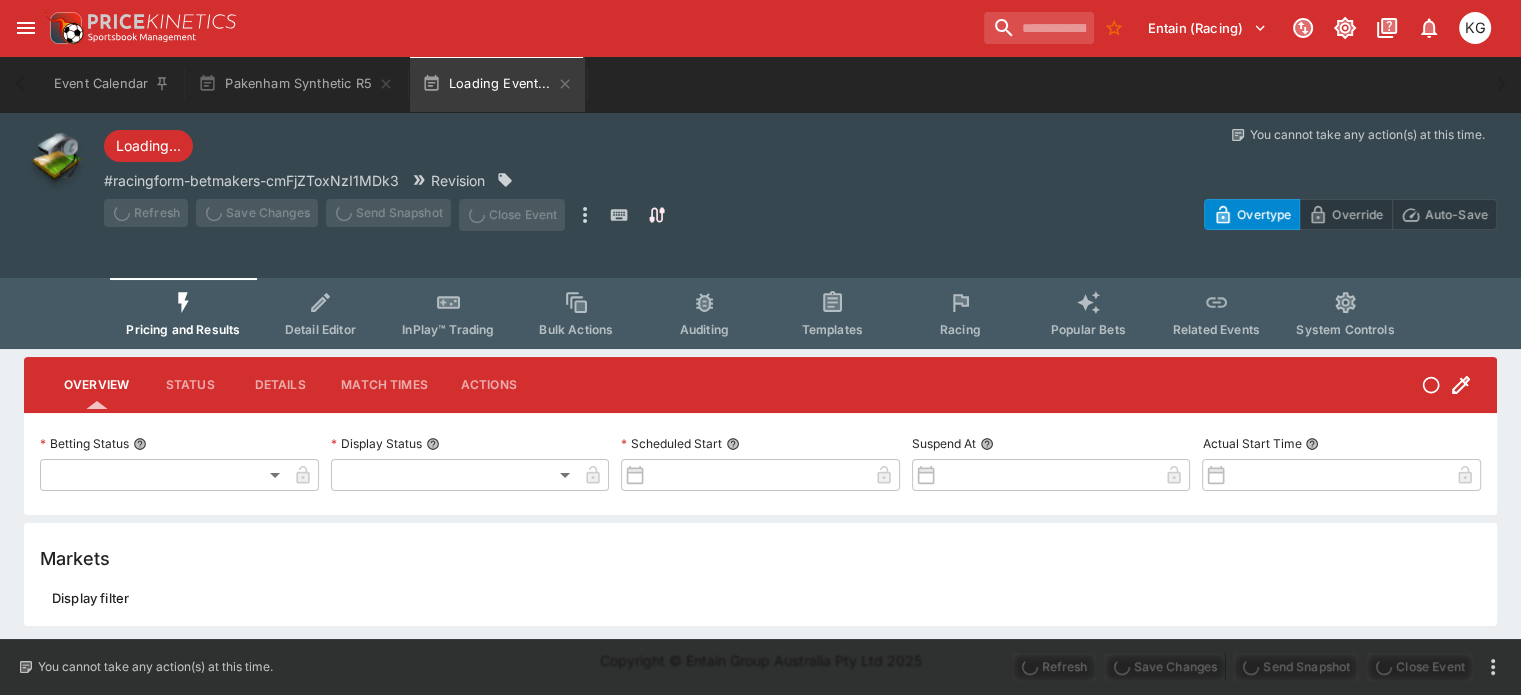 scroll, scrollTop: 0, scrollLeft: 0, axis: both 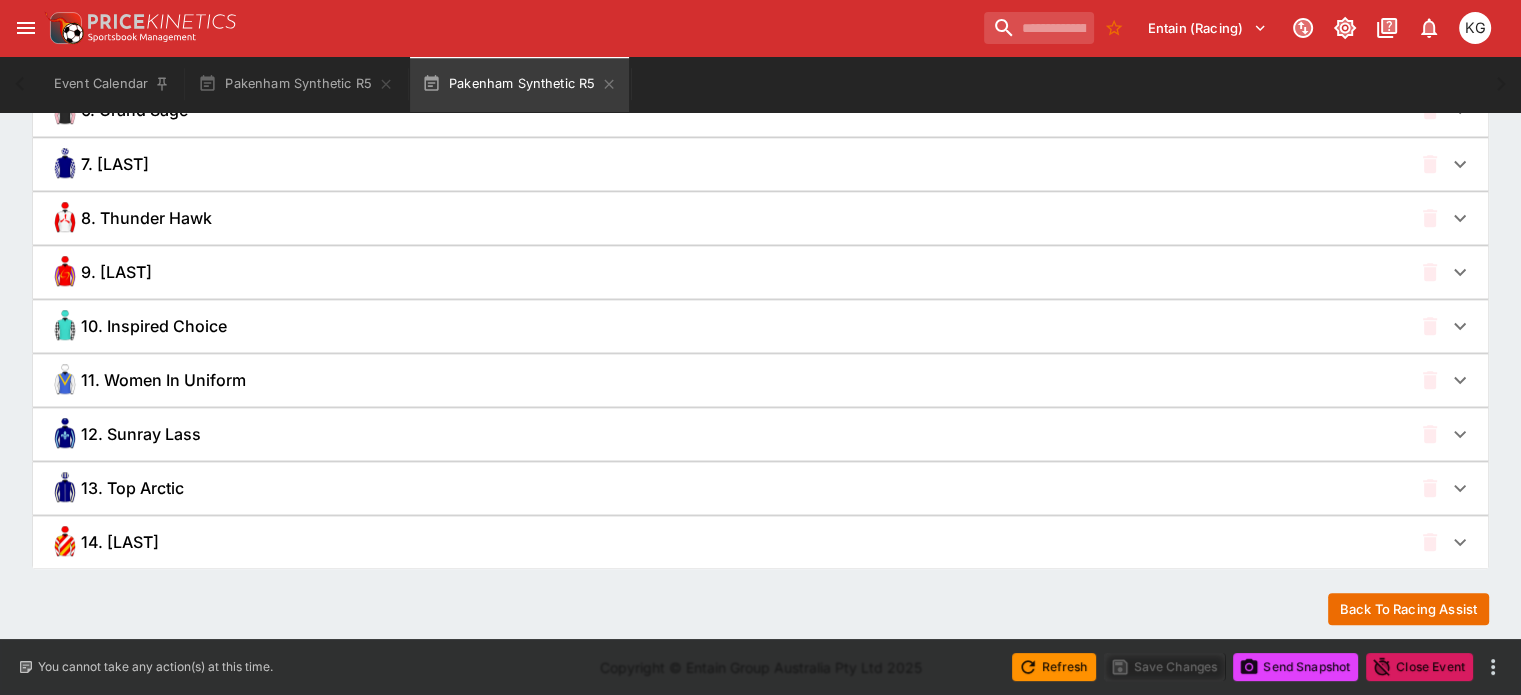 click 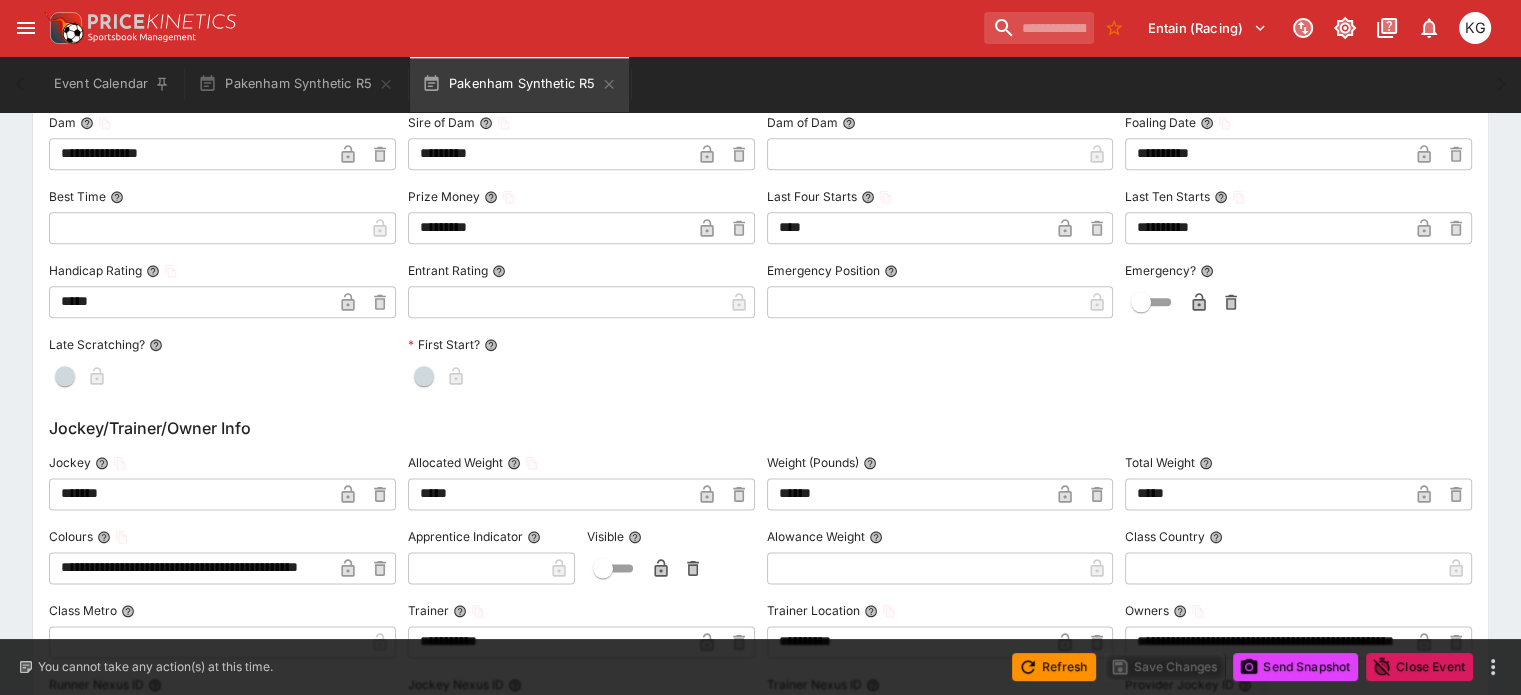 scroll, scrollTop: 2542, scrollLeft: 0, axis: vertical 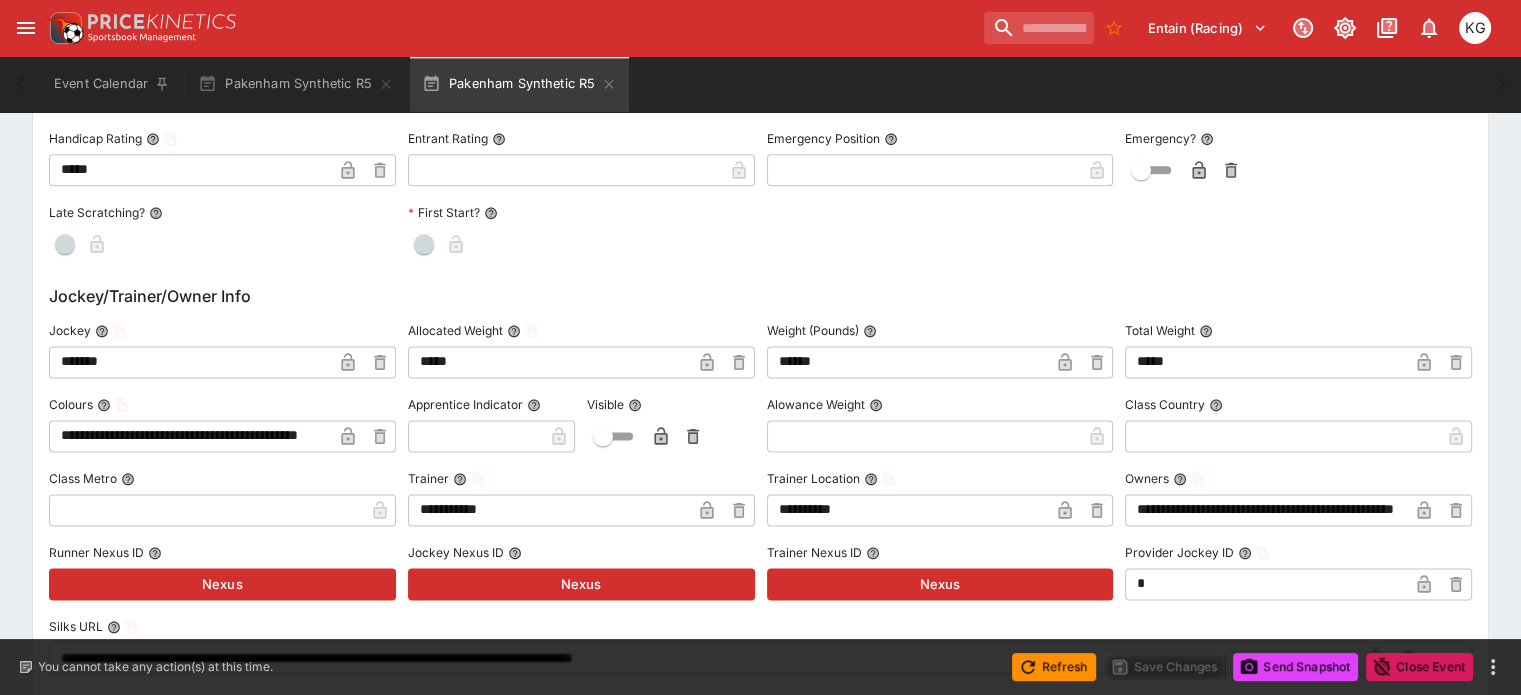 click on "*******" at bounding box center [190, 362] 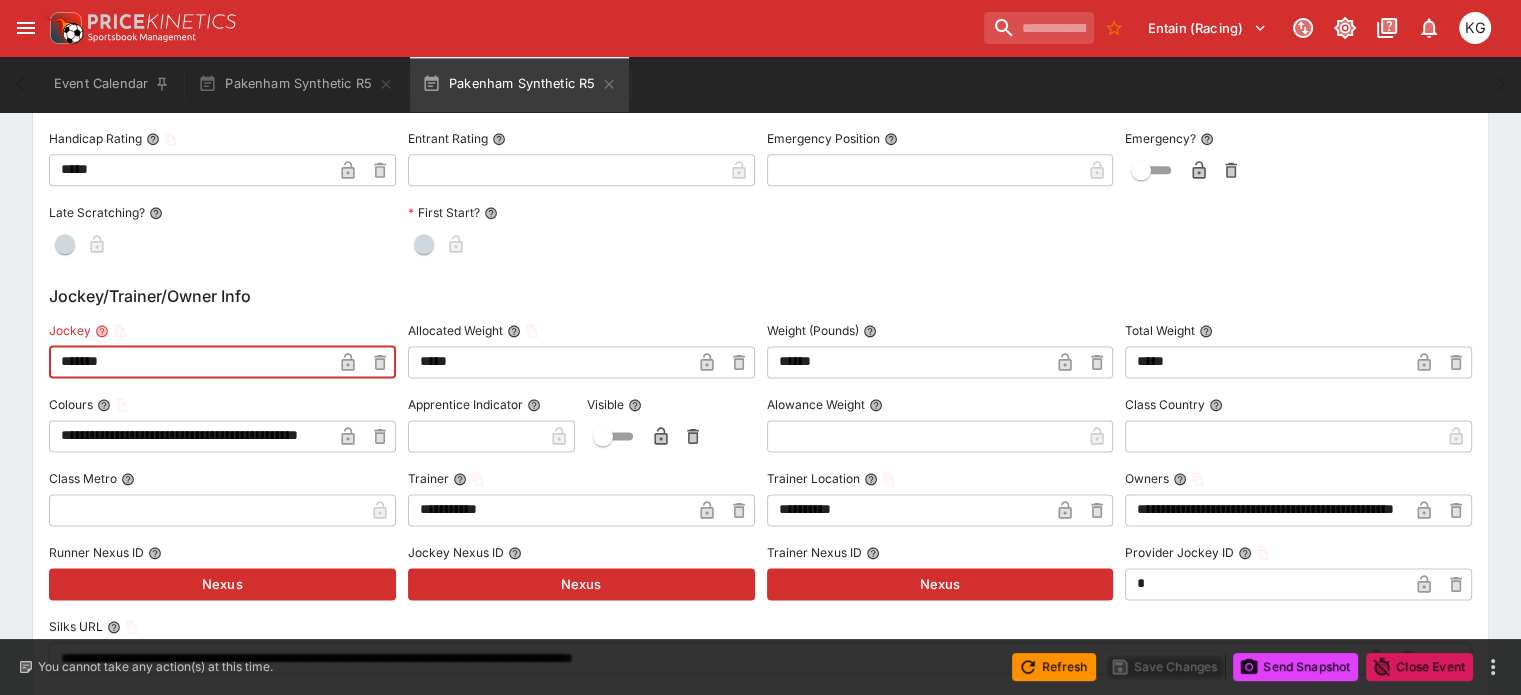 drag, startPoint x: 179, startPoint y: 358, endPoint x: 58, endPoint y: 368, distance: 121.41252 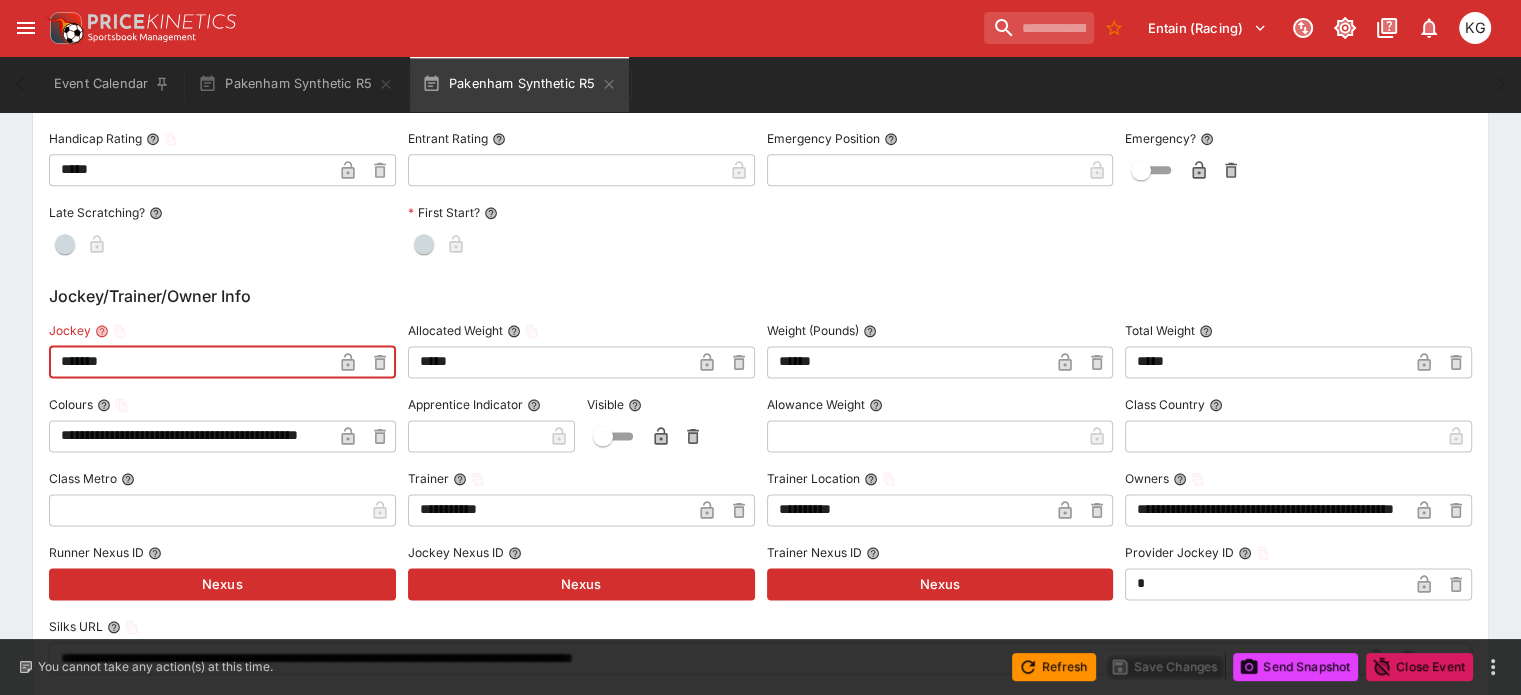 paste on "*****" 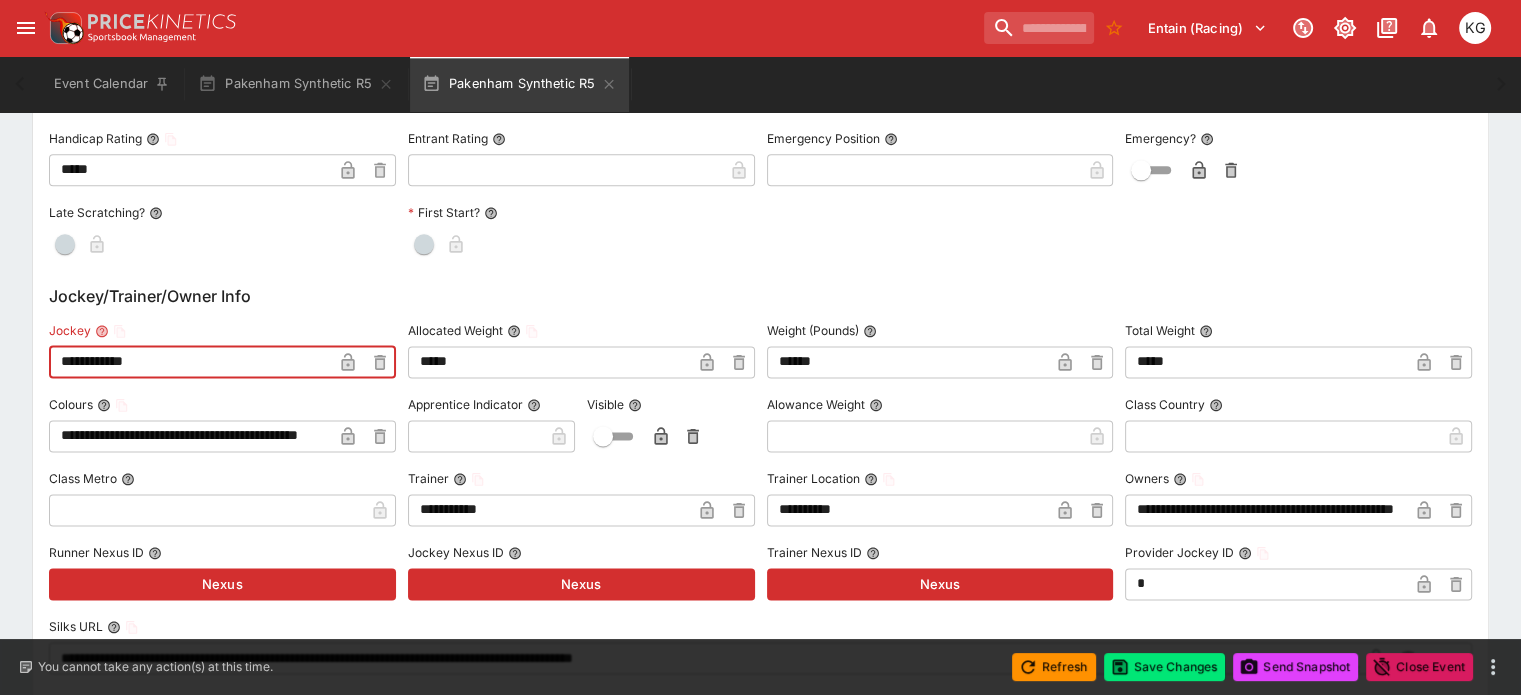type on "**********" 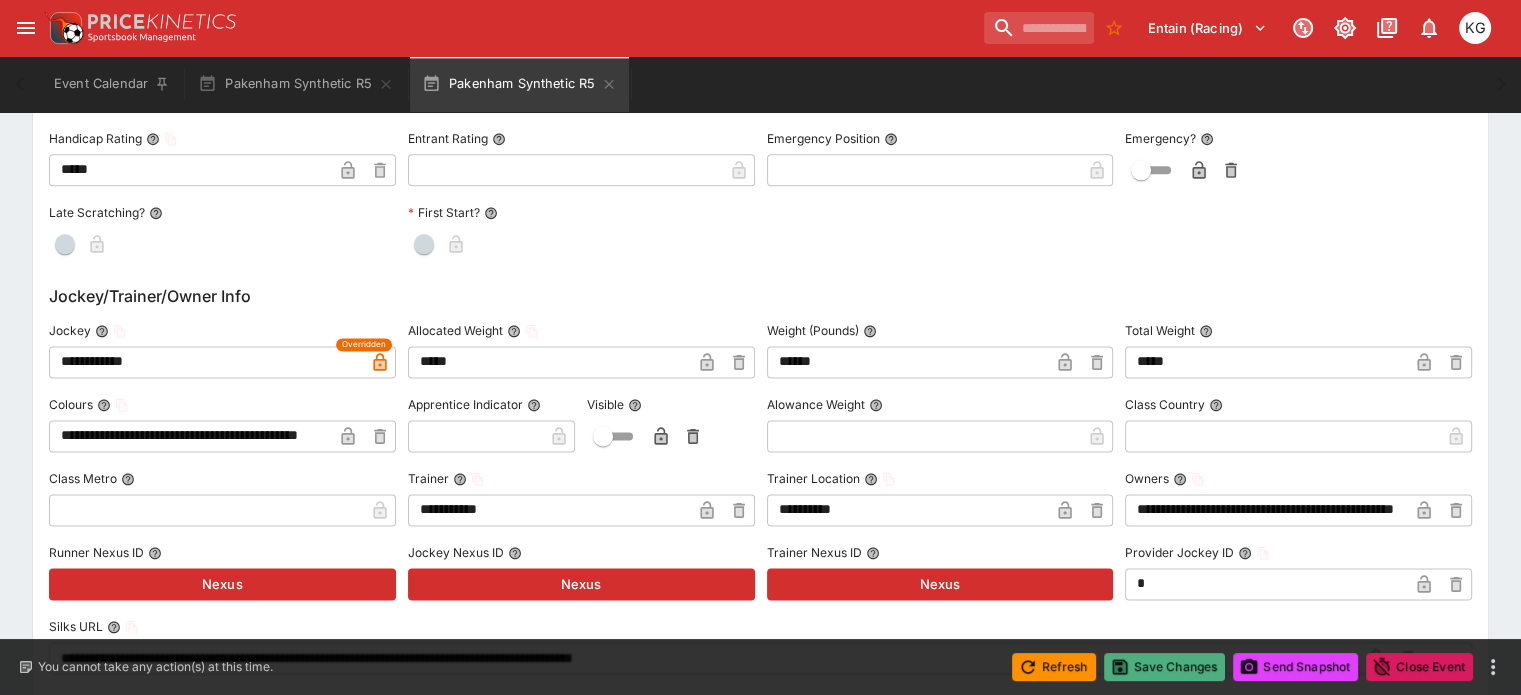 click on "Save Changes" at bounding box center [1165, 667] 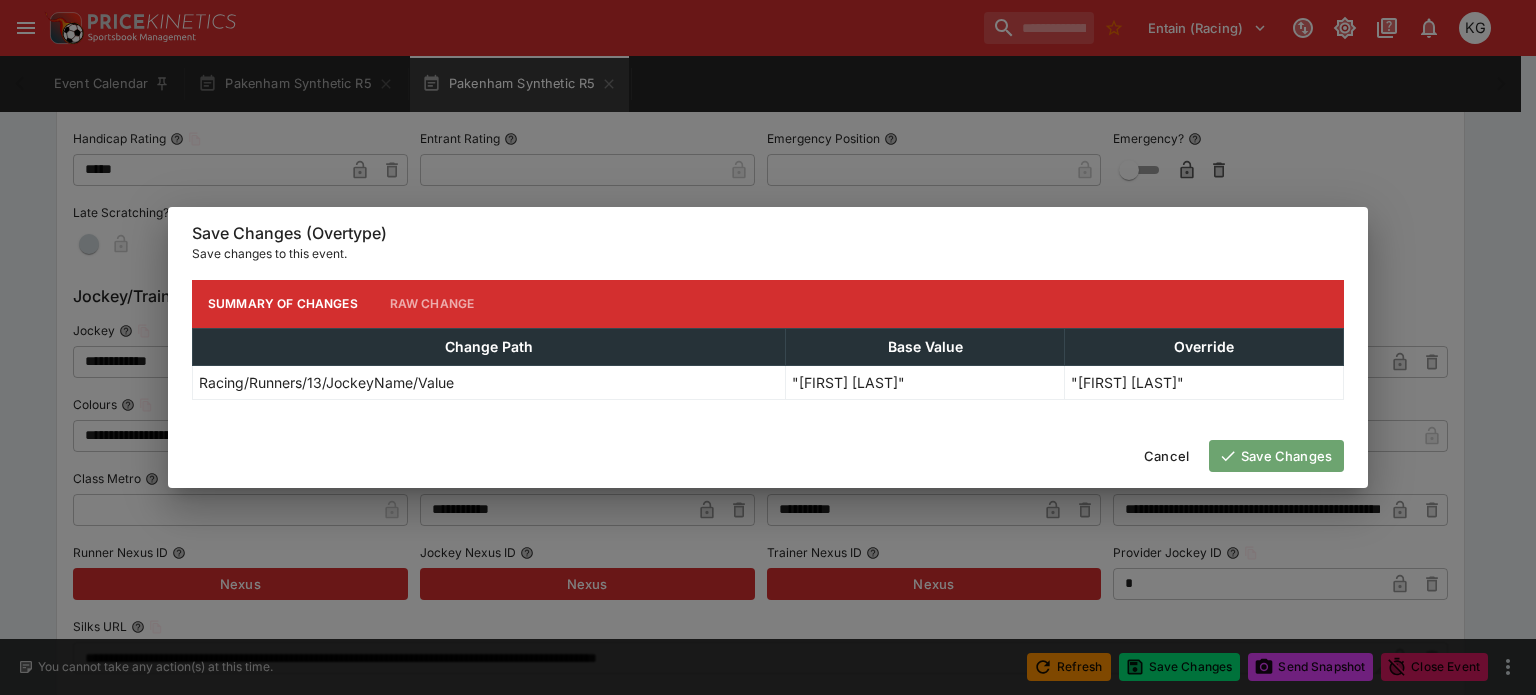 click on "Save Changes" at bounding box center (1276, 456) 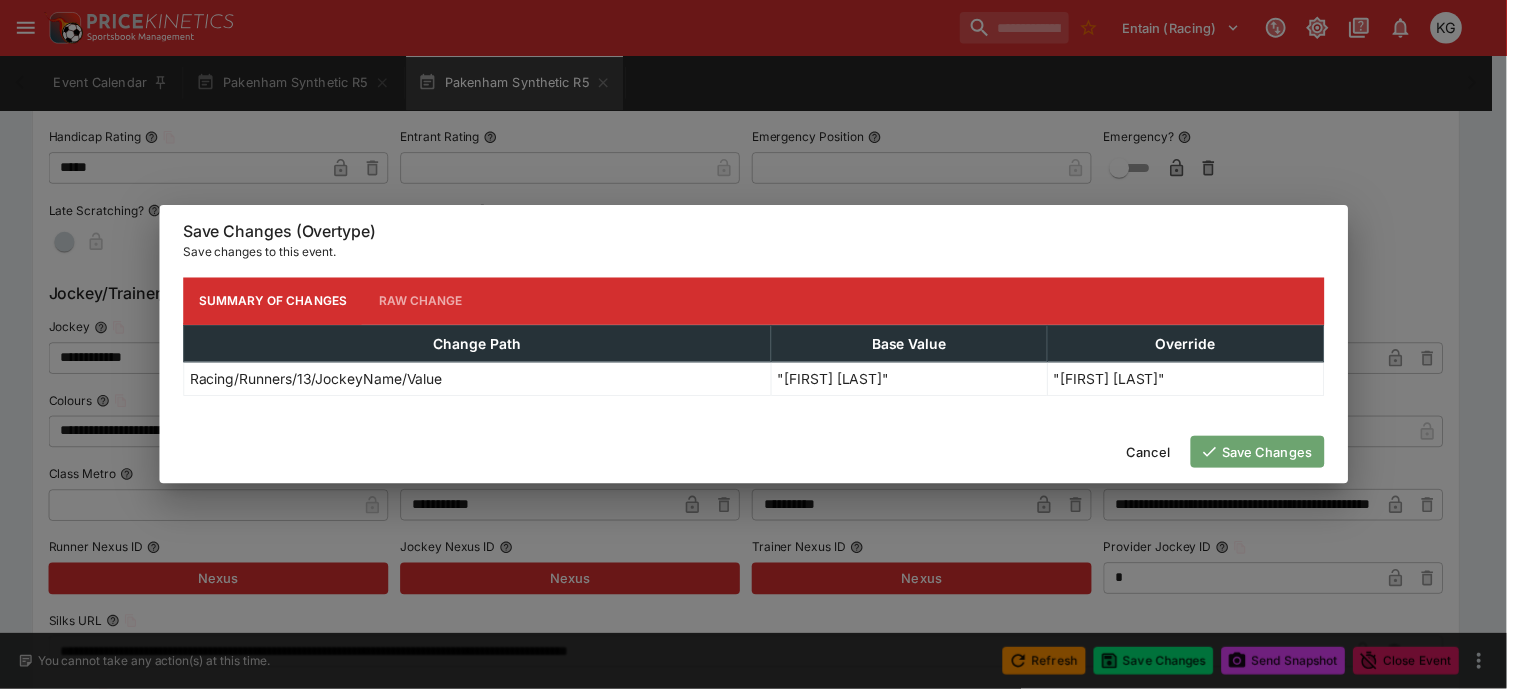 scroll, scrollTop: 0, scrollLeft: 0, axis: both 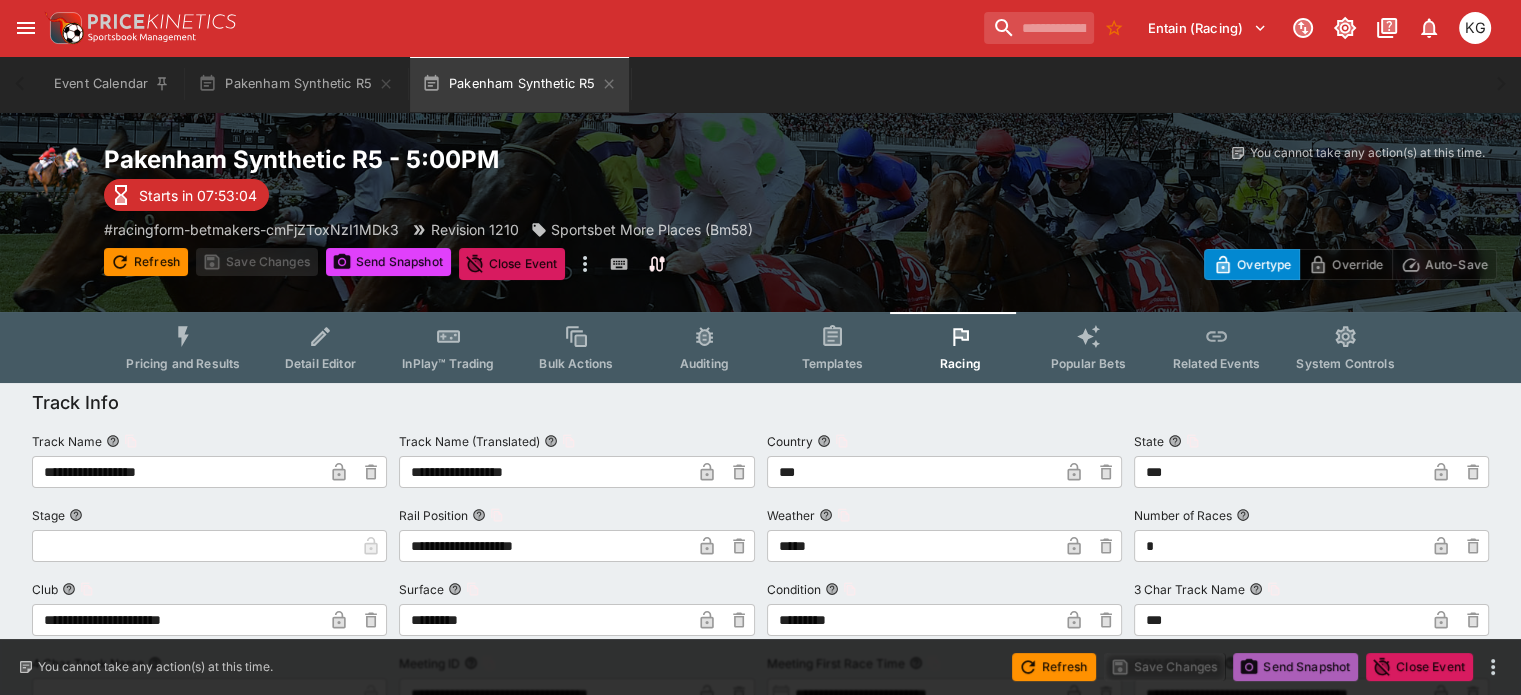 click on "Send Snapshot" at bounding box center (1295, 667) 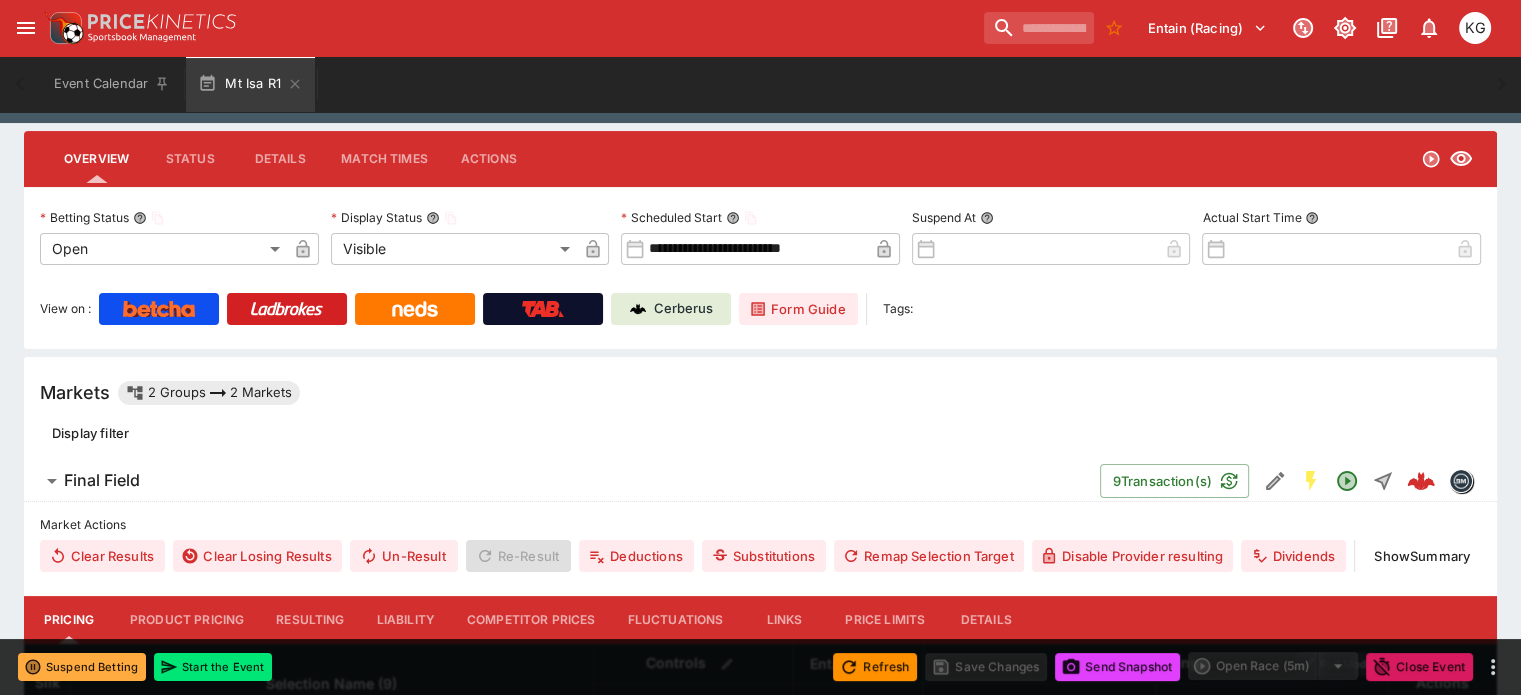 scroll, scrollTop: 200, scrollLeft: 0, axis: vertical 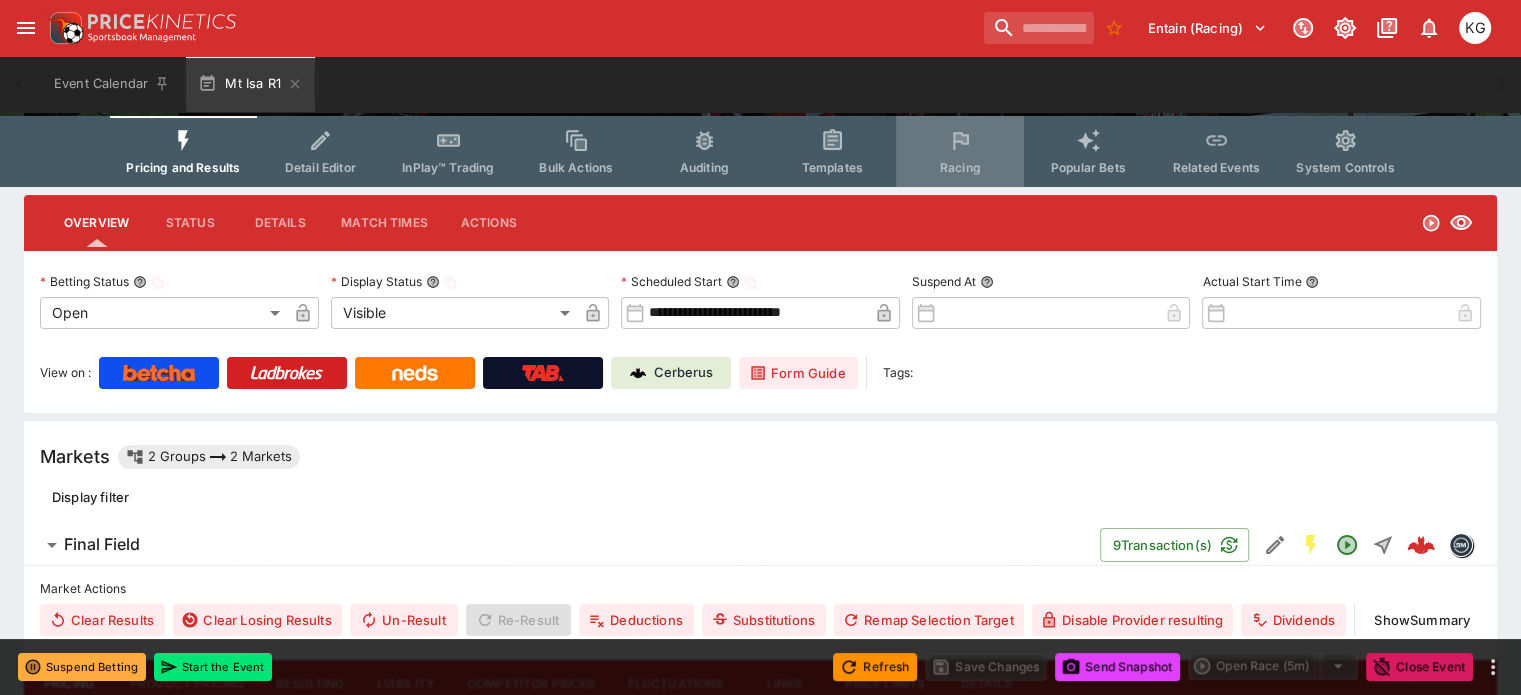 click on "Racing" at bounding box center (960, 167) 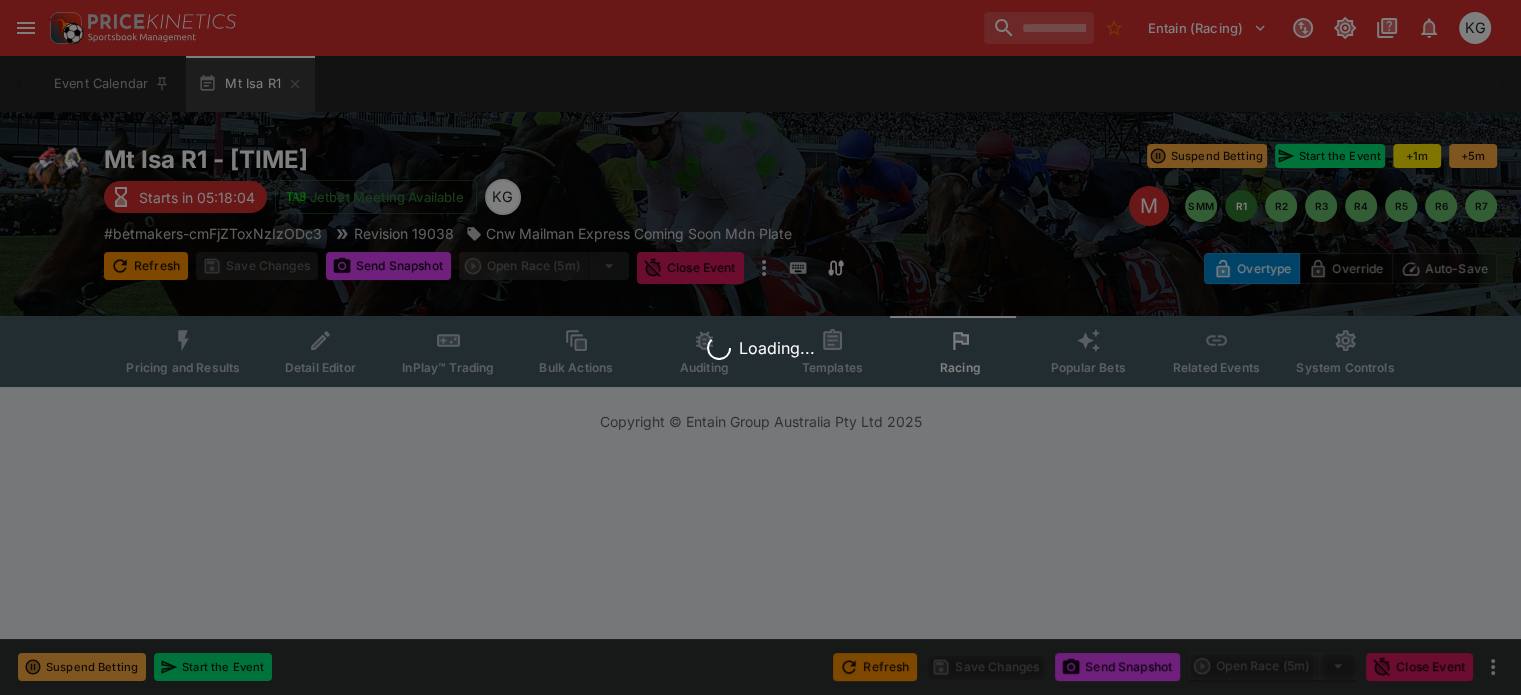 scroll, scrollTop: 0, scrollLeft: 0, axis: both 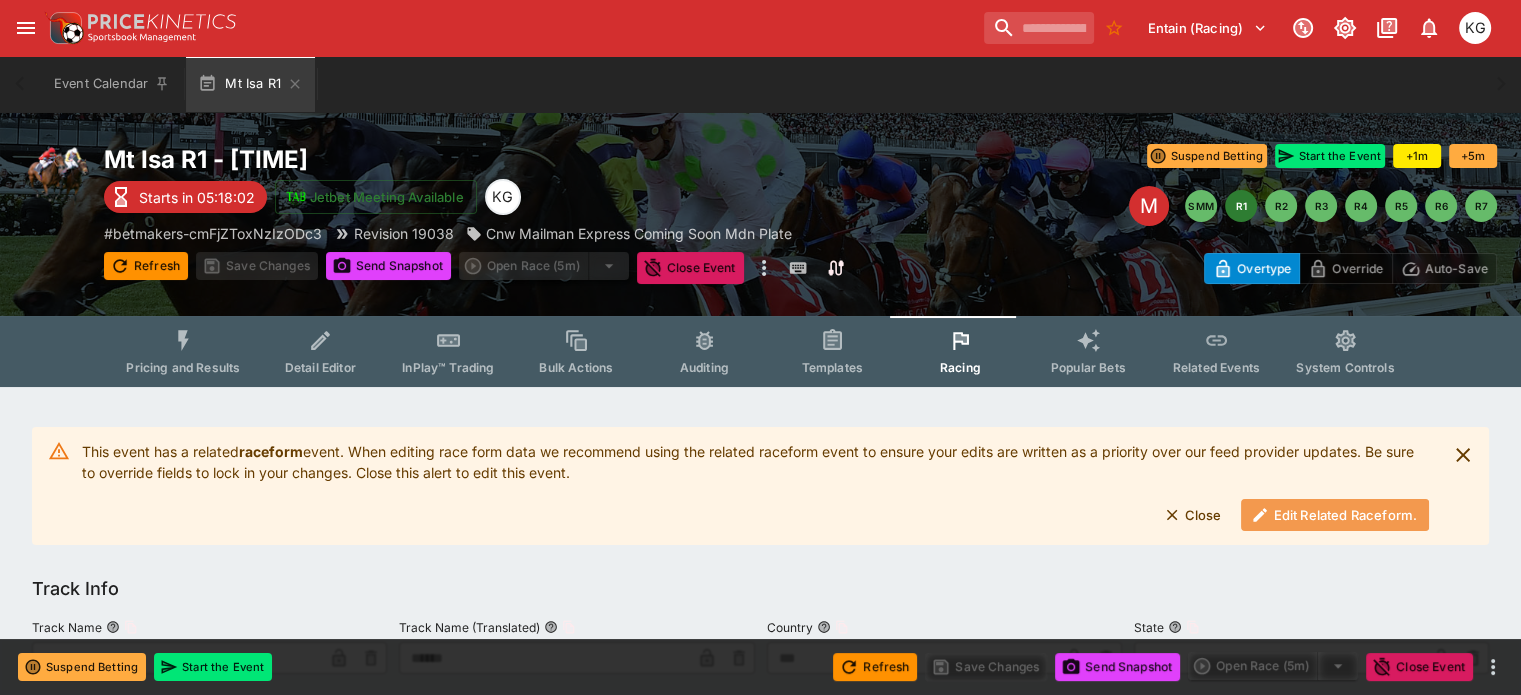 click on "Edit Related Raceform." at bounding box center [1335, 515] 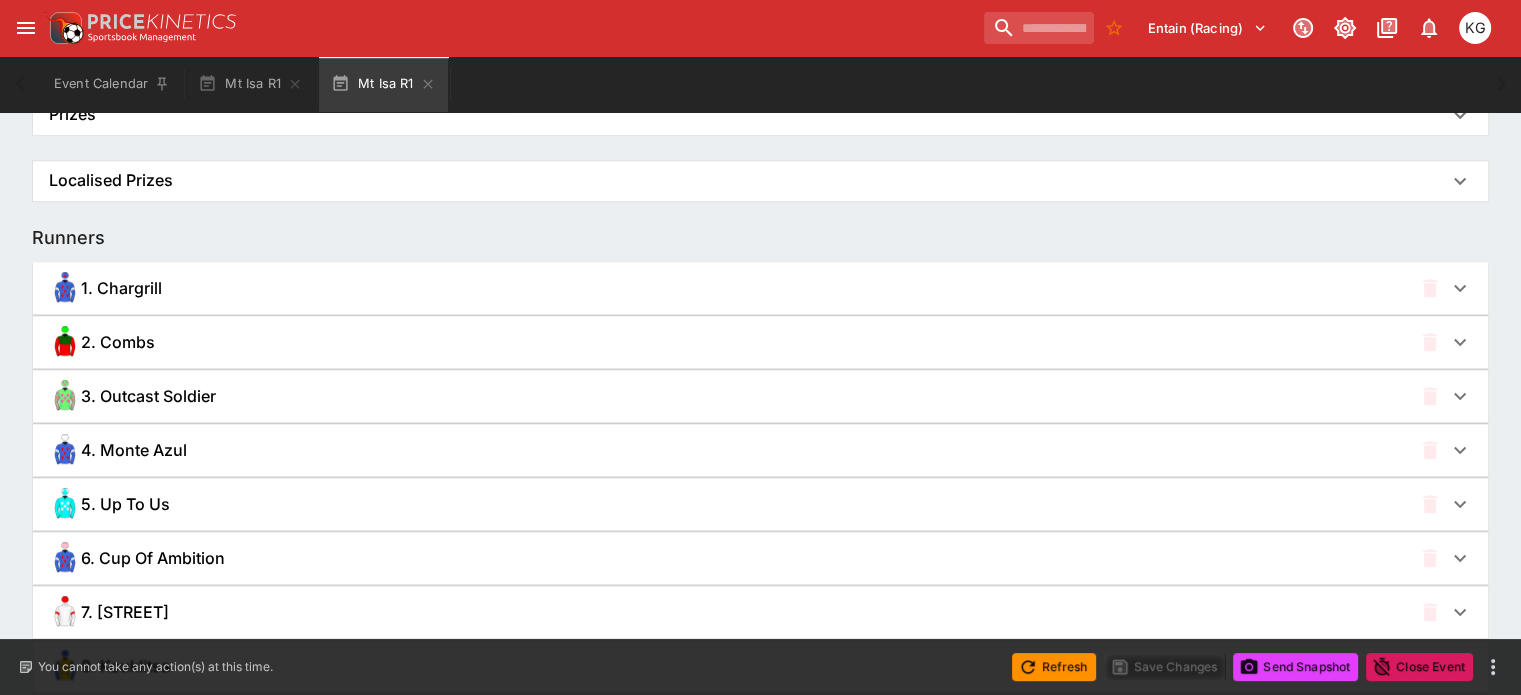 scroll, scrollTop: 1300, scrollLeft: 0, axis: vertical 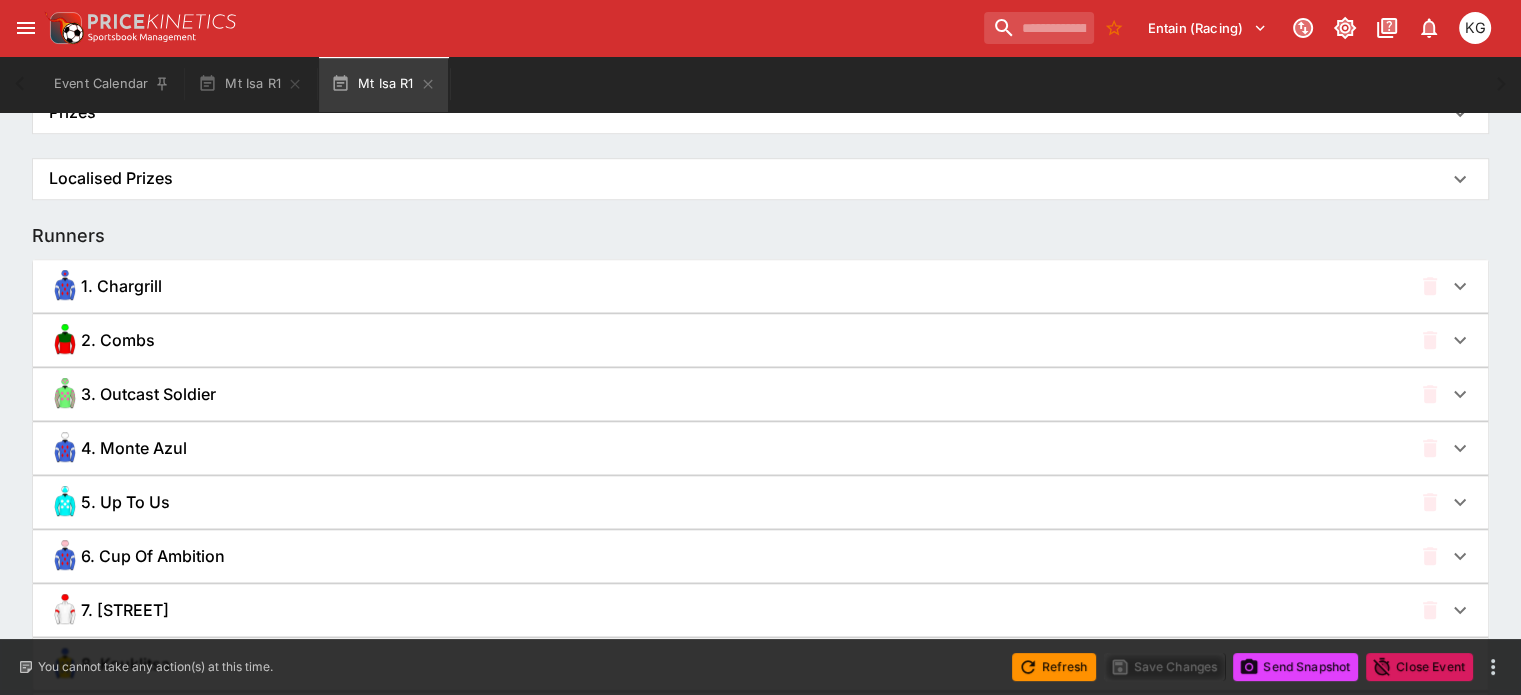 click 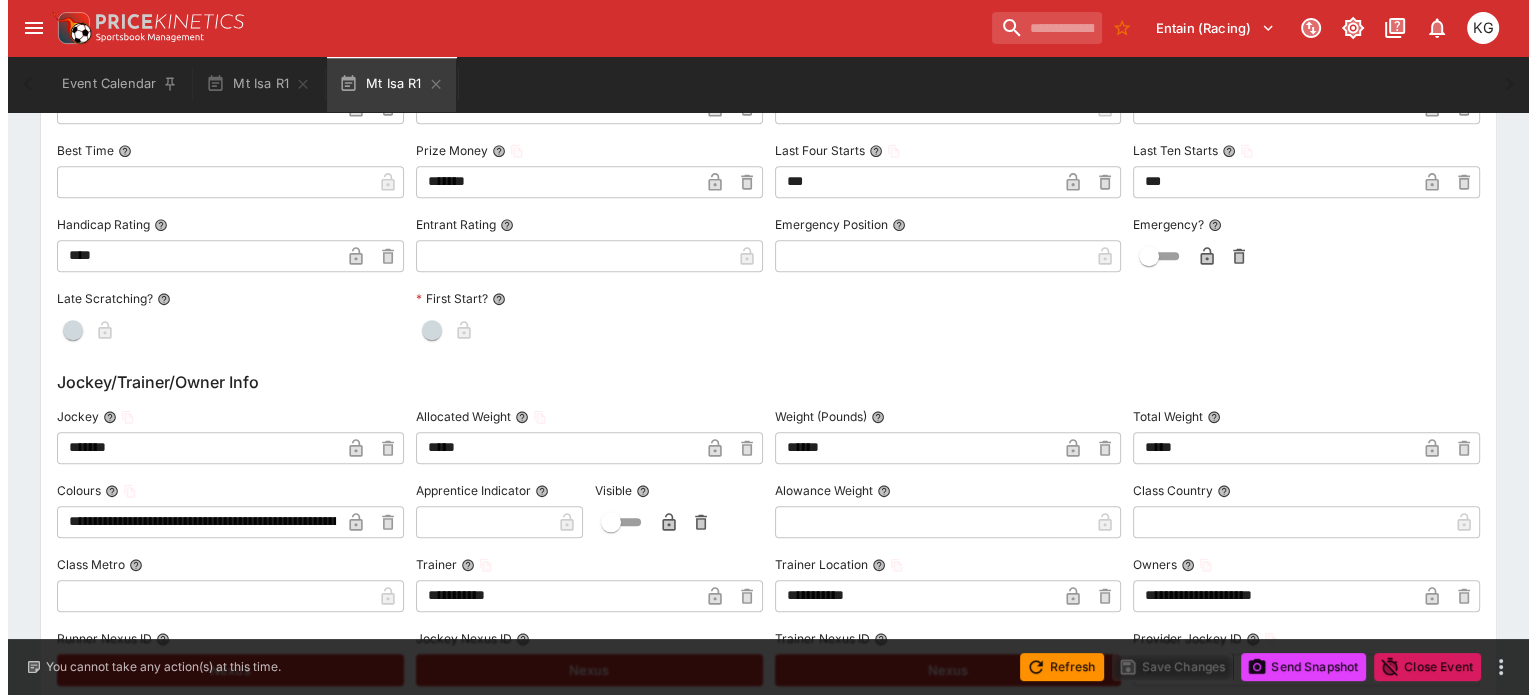 scroll, scrollTop: 2000, scrollLeft: 0, axis: vertical 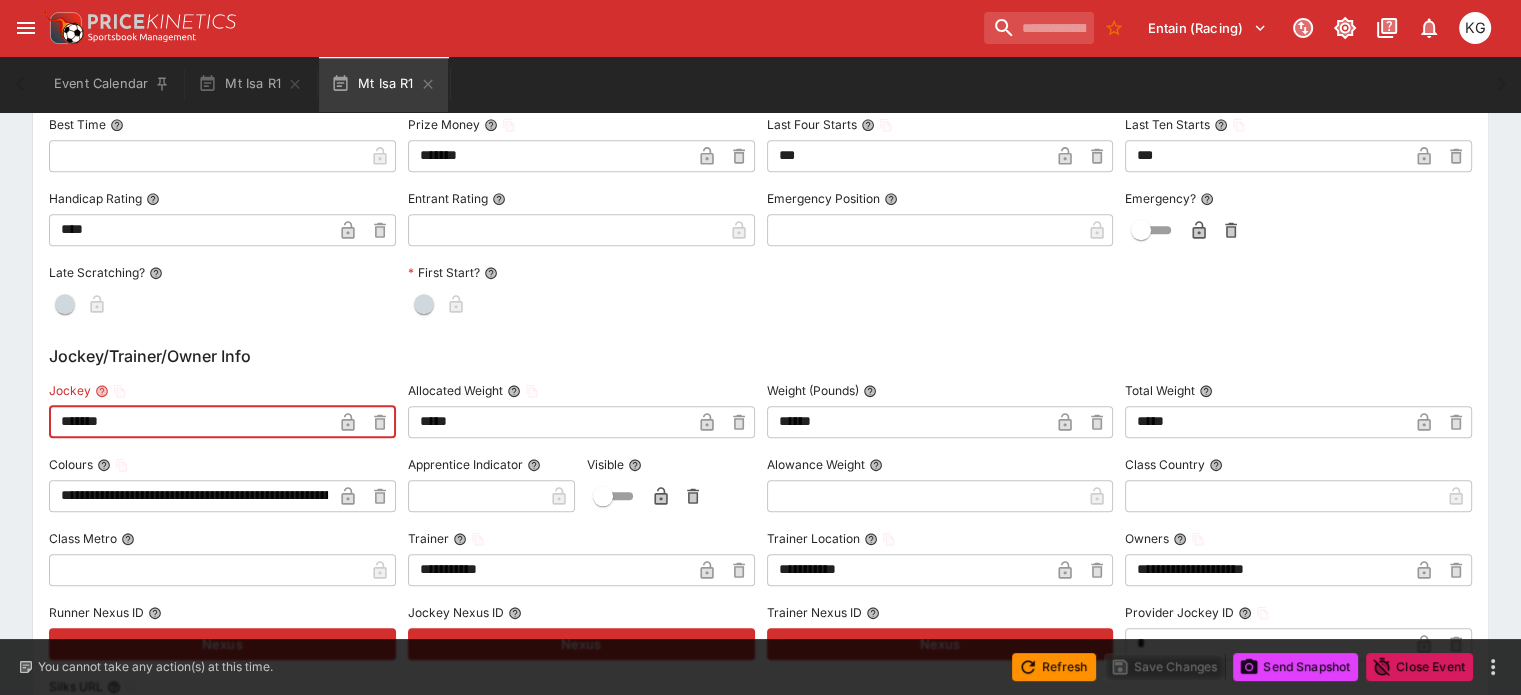 click on "*******" at bounding box center (190, 422) 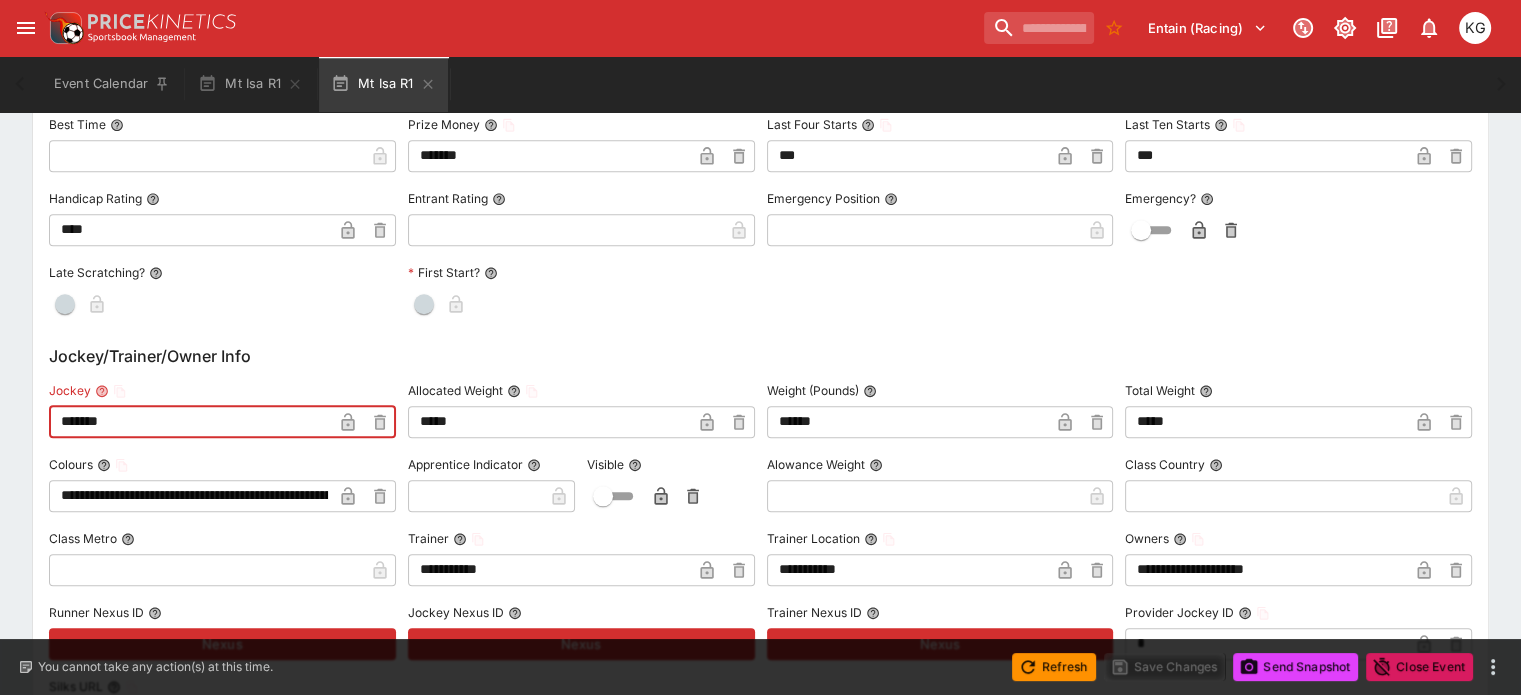 paste on "********" 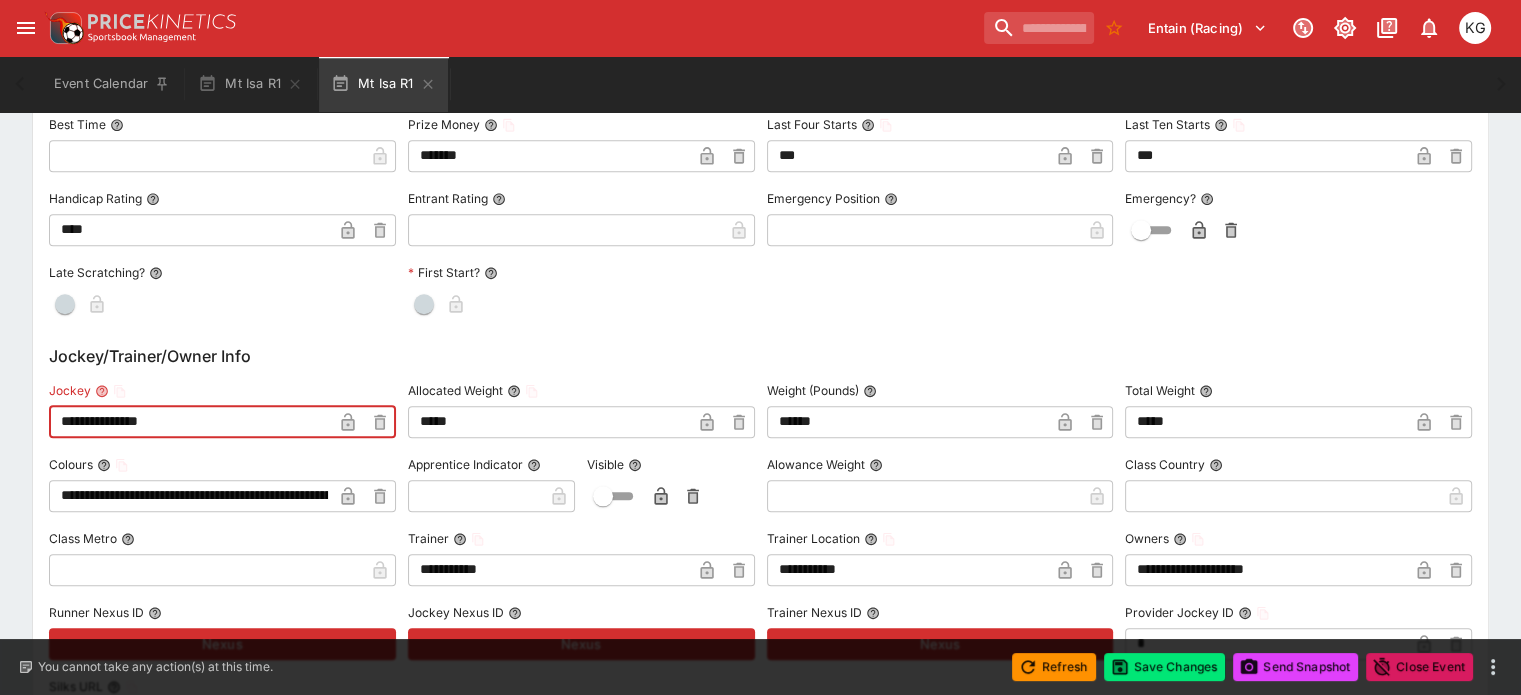 type on "**********" 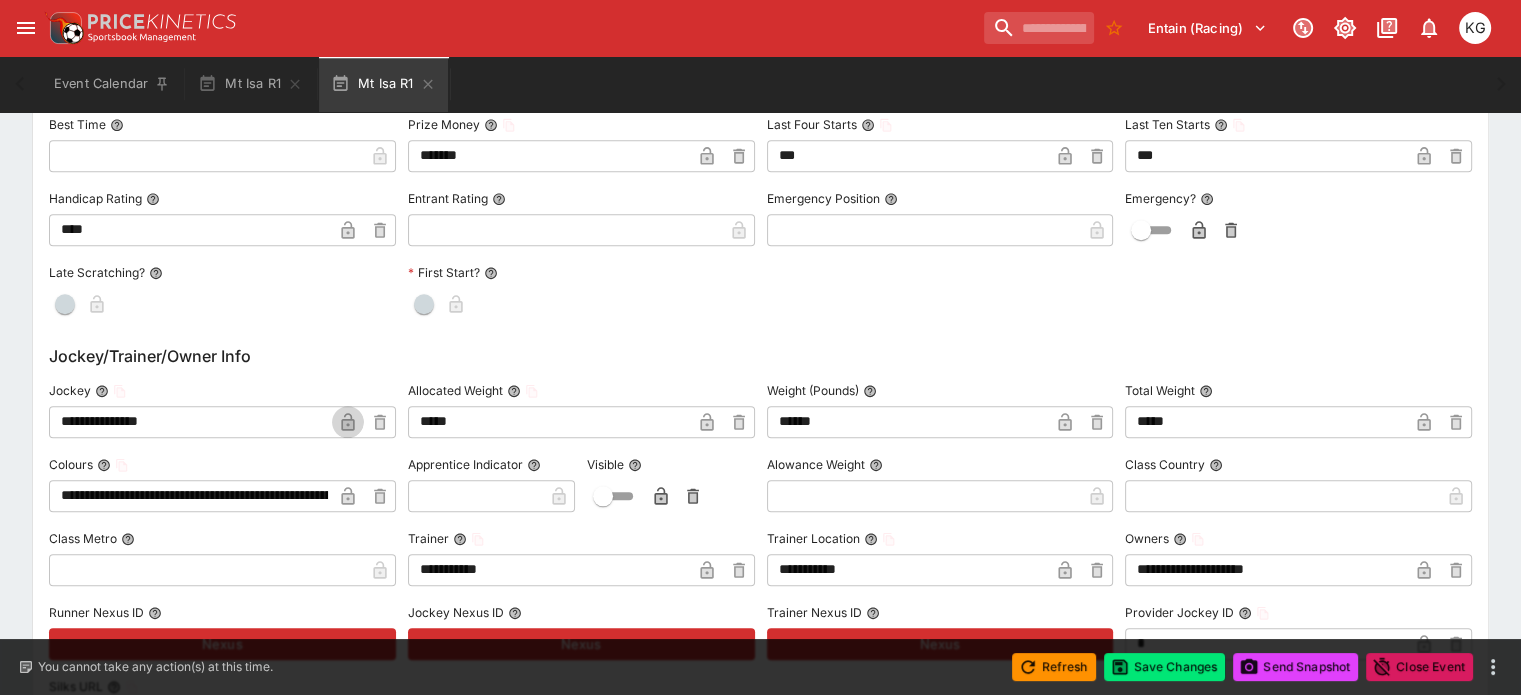 click 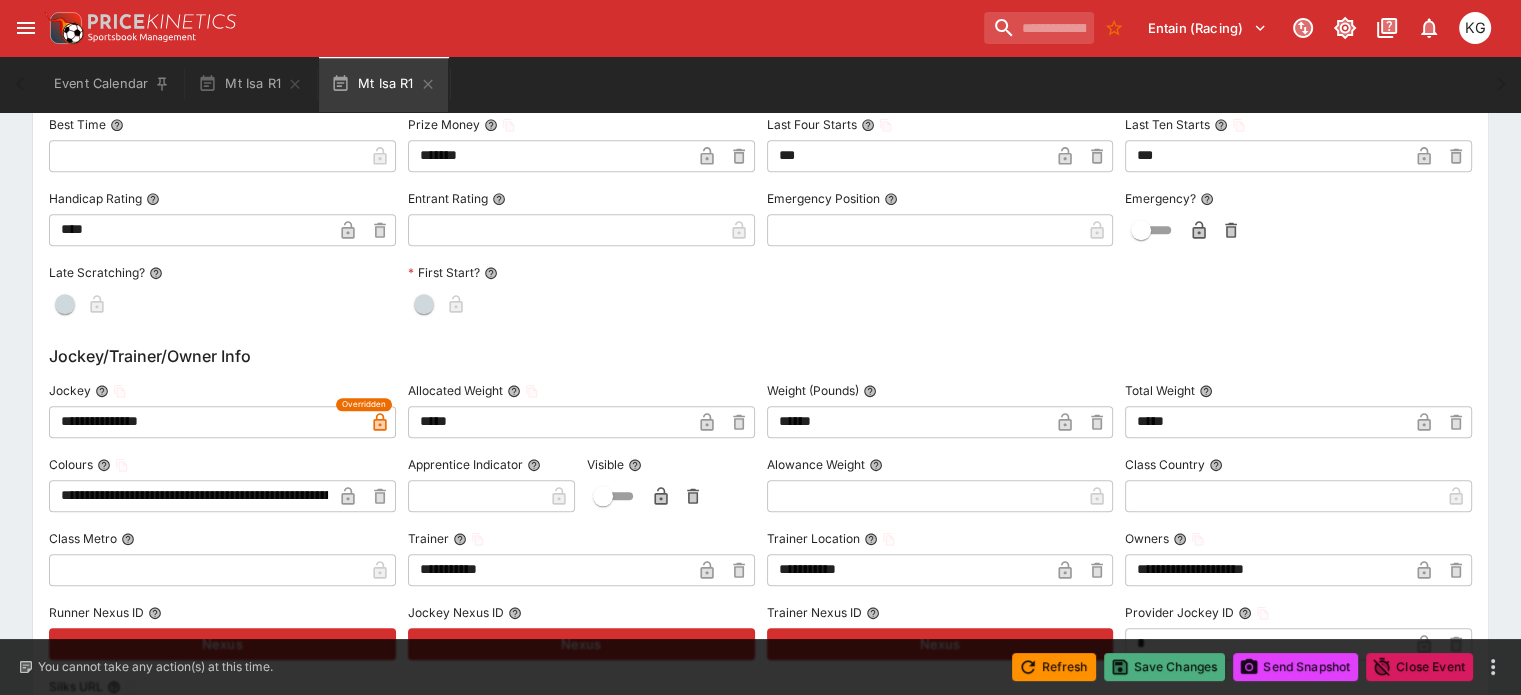 click on "Save Changes" at bounding box center (1165, 667) 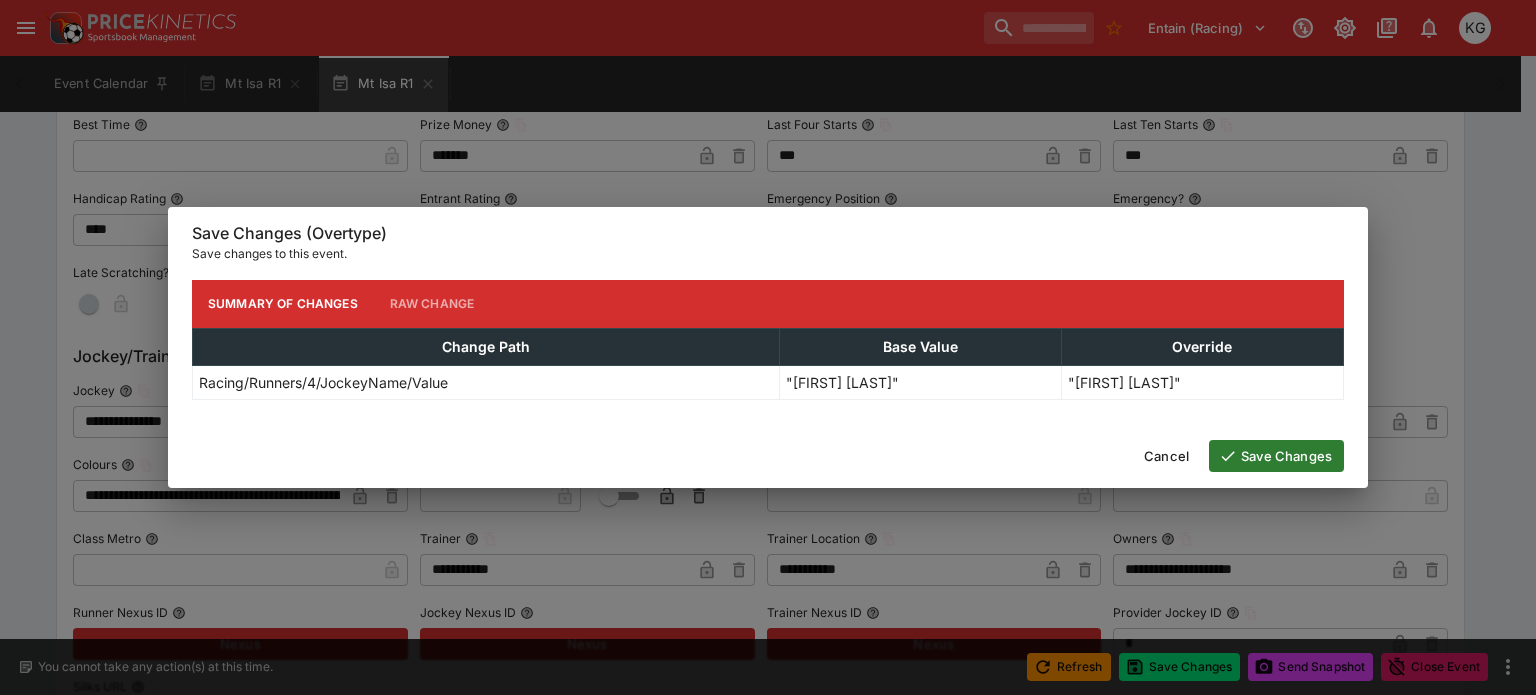 click on "Save Changes" at bounding box center [1276, 456] 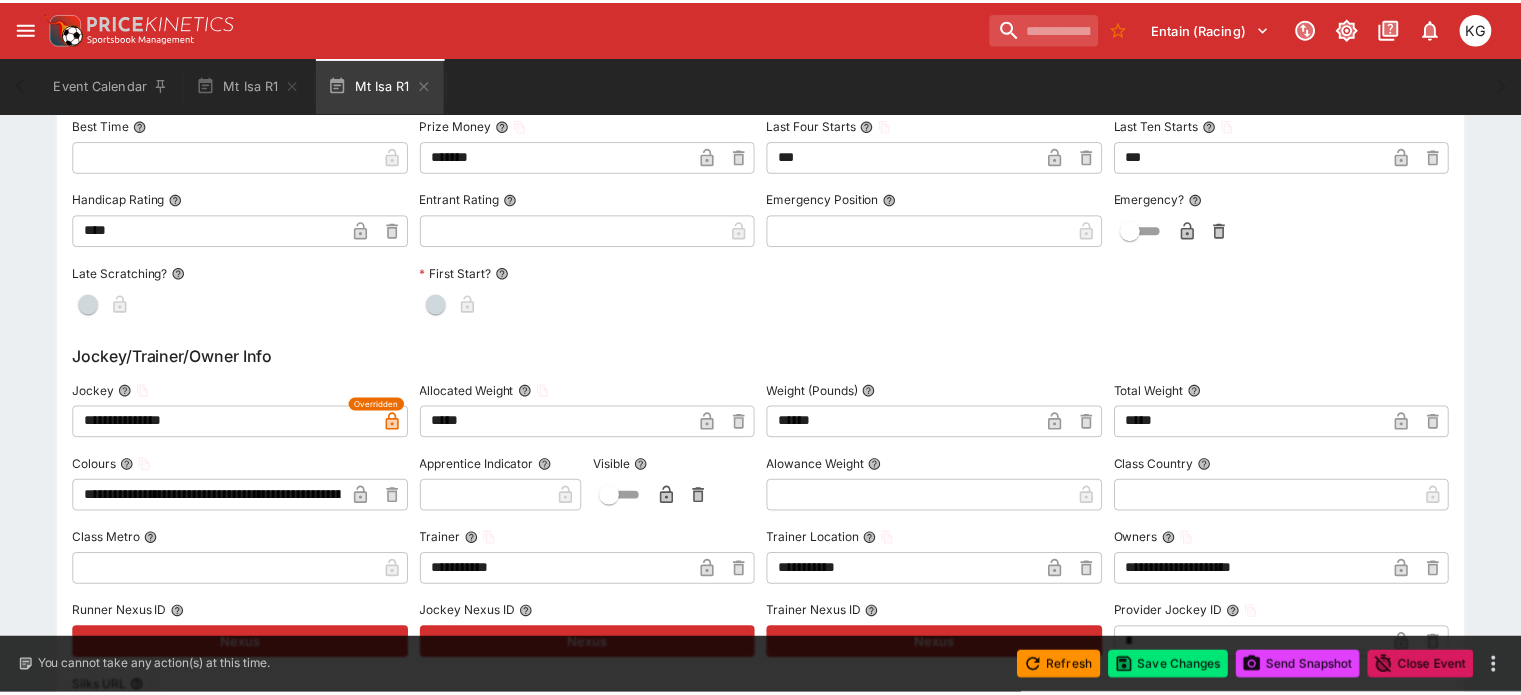 scroll, scrollTop: 0, scrollLeft: 0, axis: both 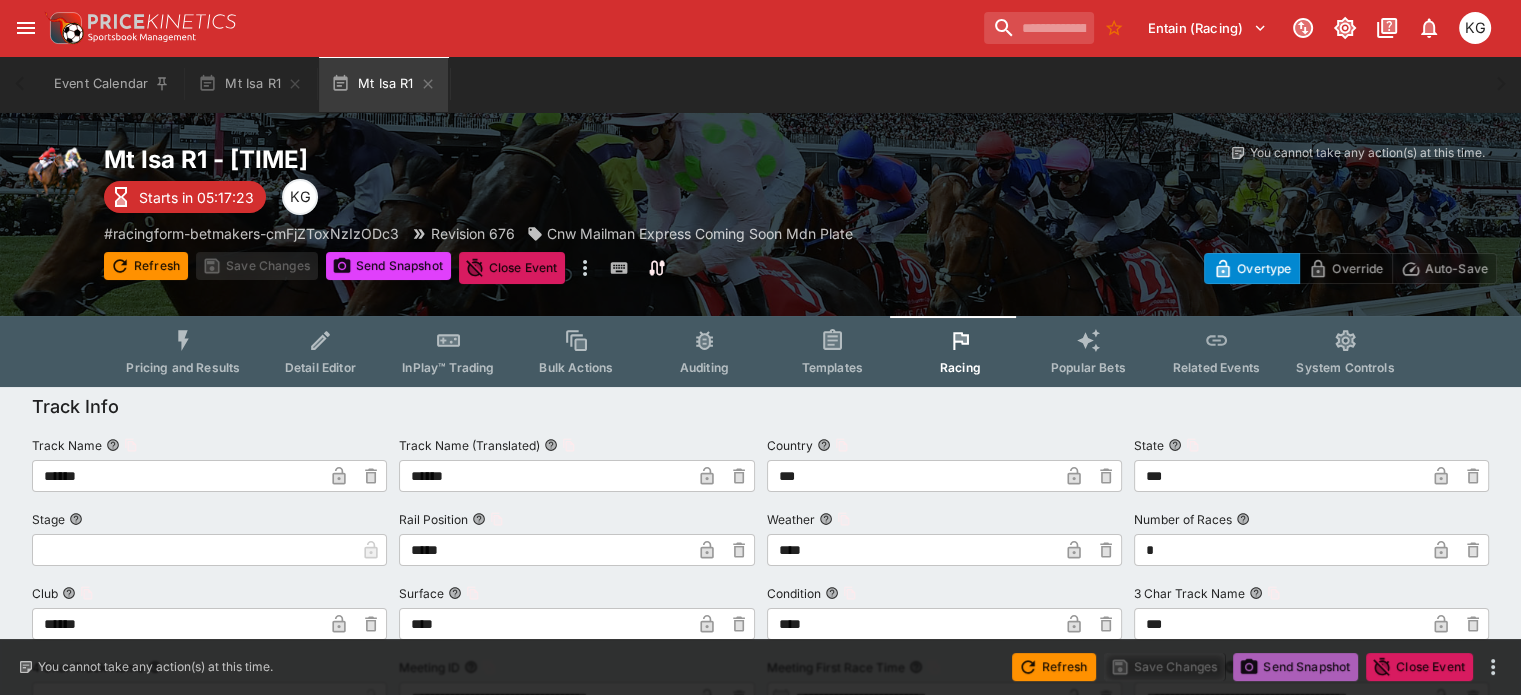click on "Send Snapshot" at bounding box center (1295, 667) 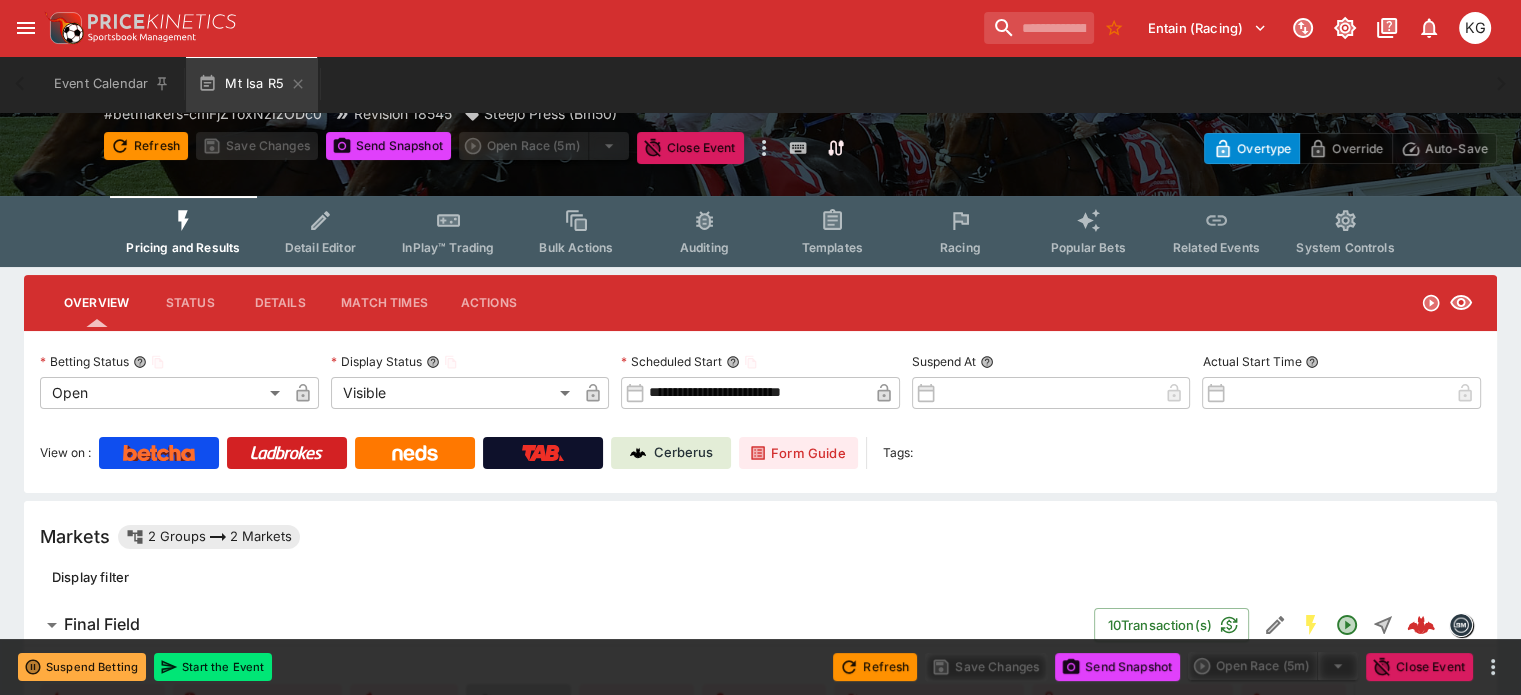 scroll, scrollTop: 0, scrollLeft: 0, axis: both 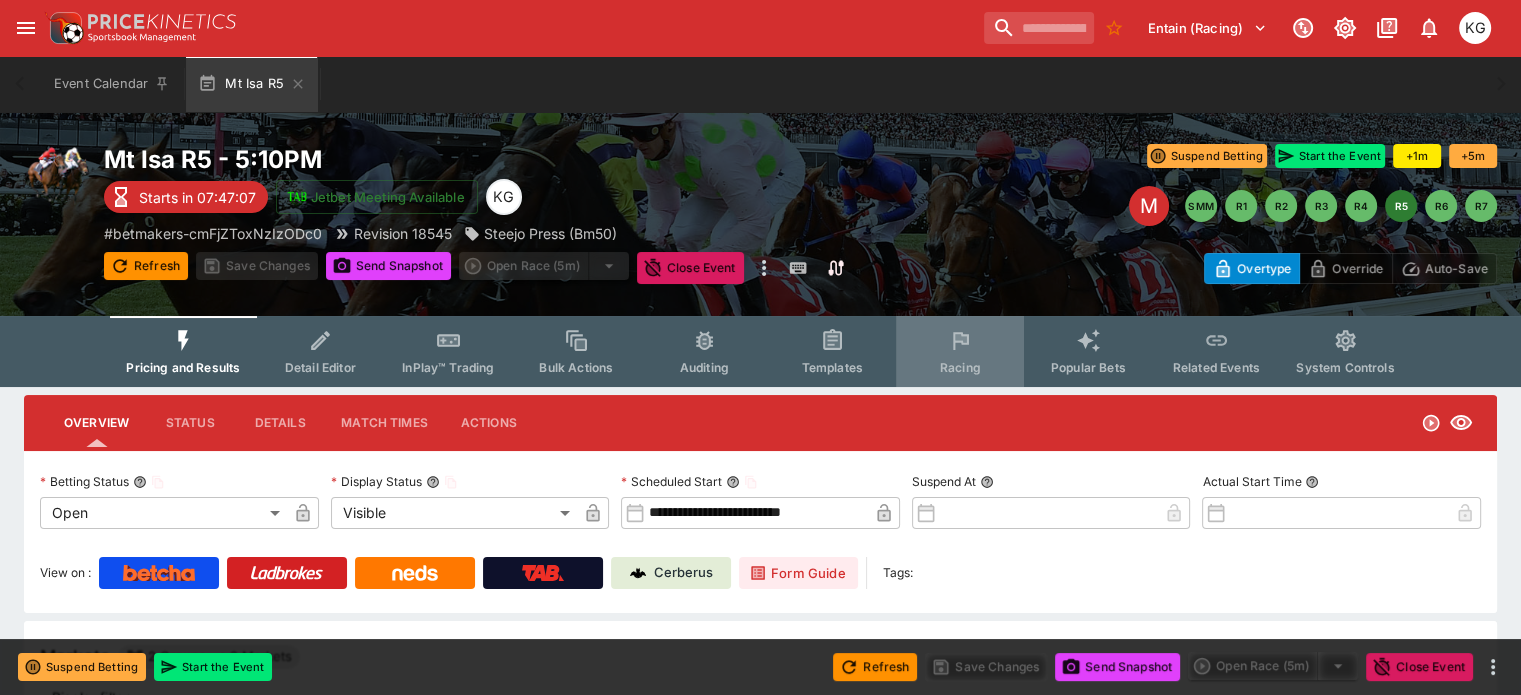 click 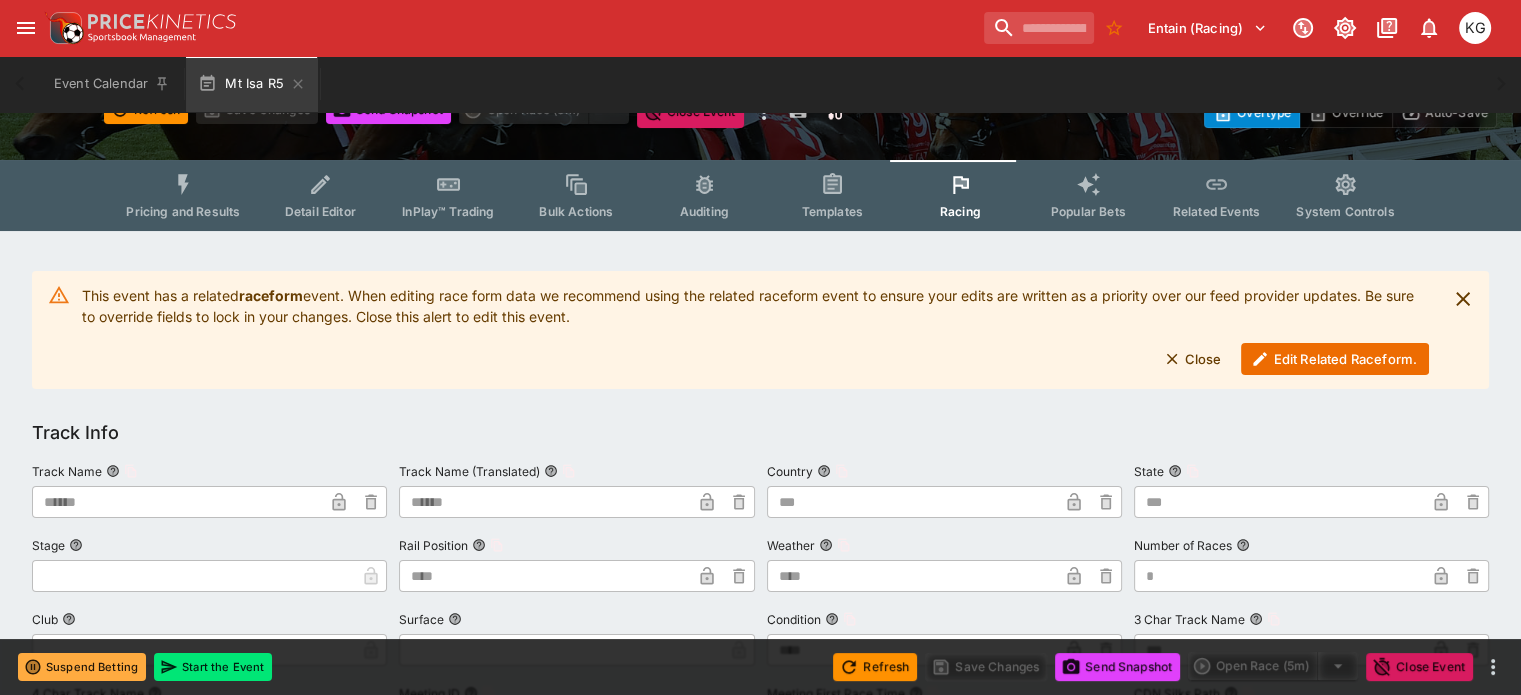 scroll, scrollTop: 200, scrollLeft: 0, axis: vertical 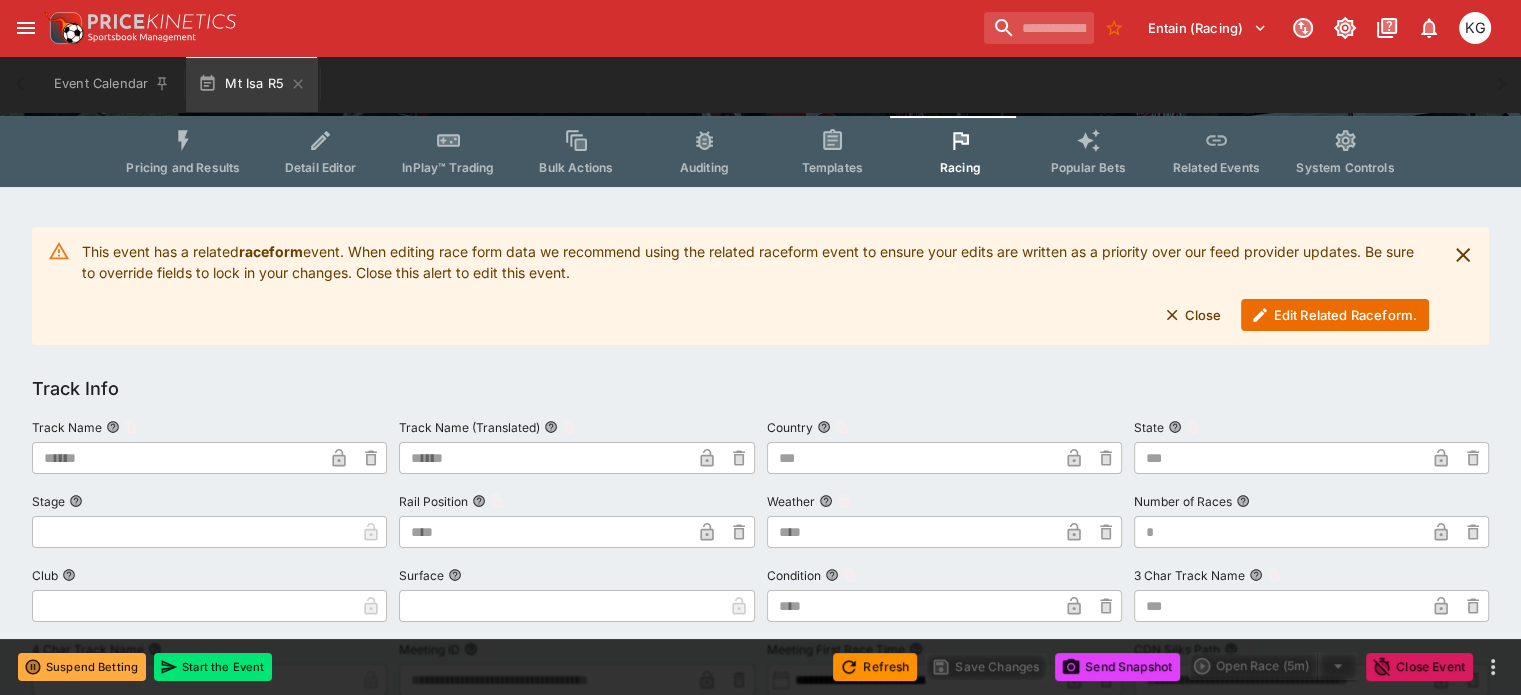 click on "Edit Related Raceform." at bounding box center [1335, 315] 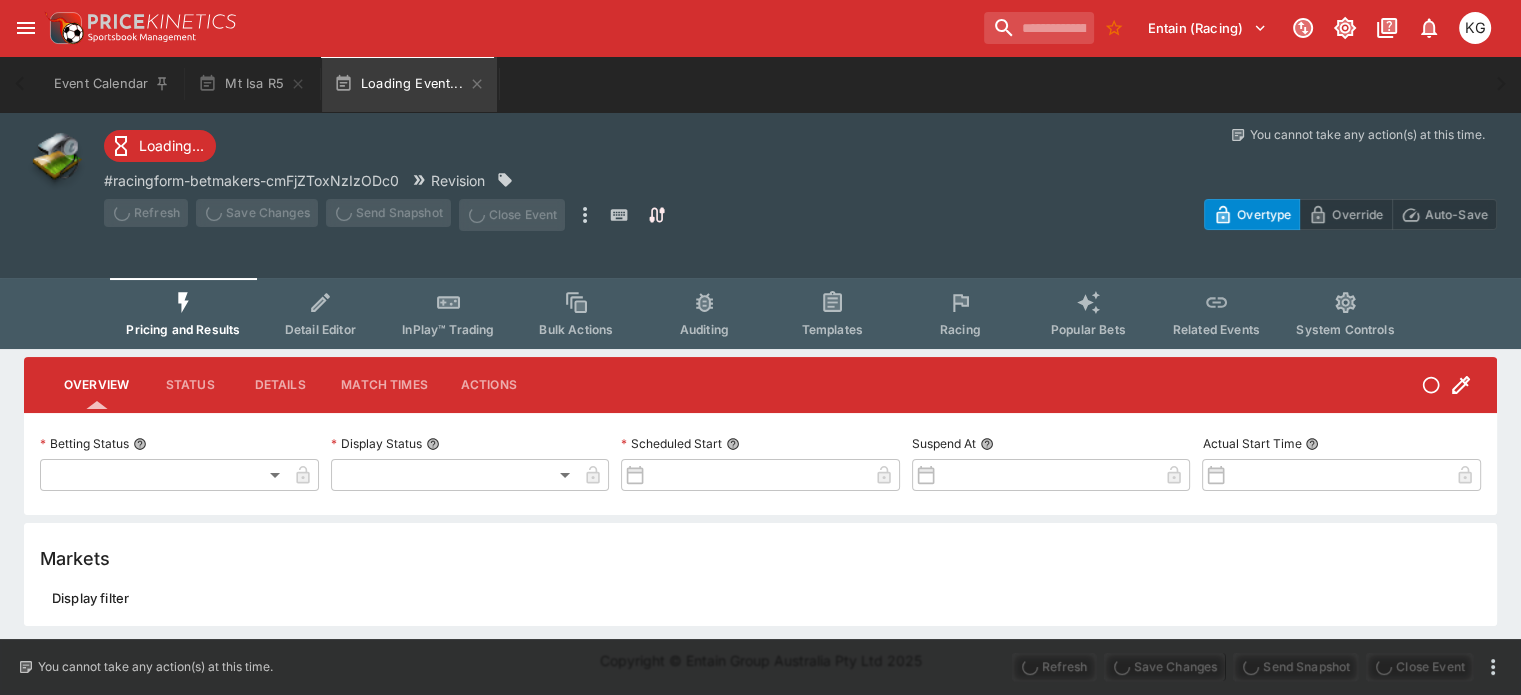 scroll, scrollTop: 0, scrollLeft: 0, axis: both 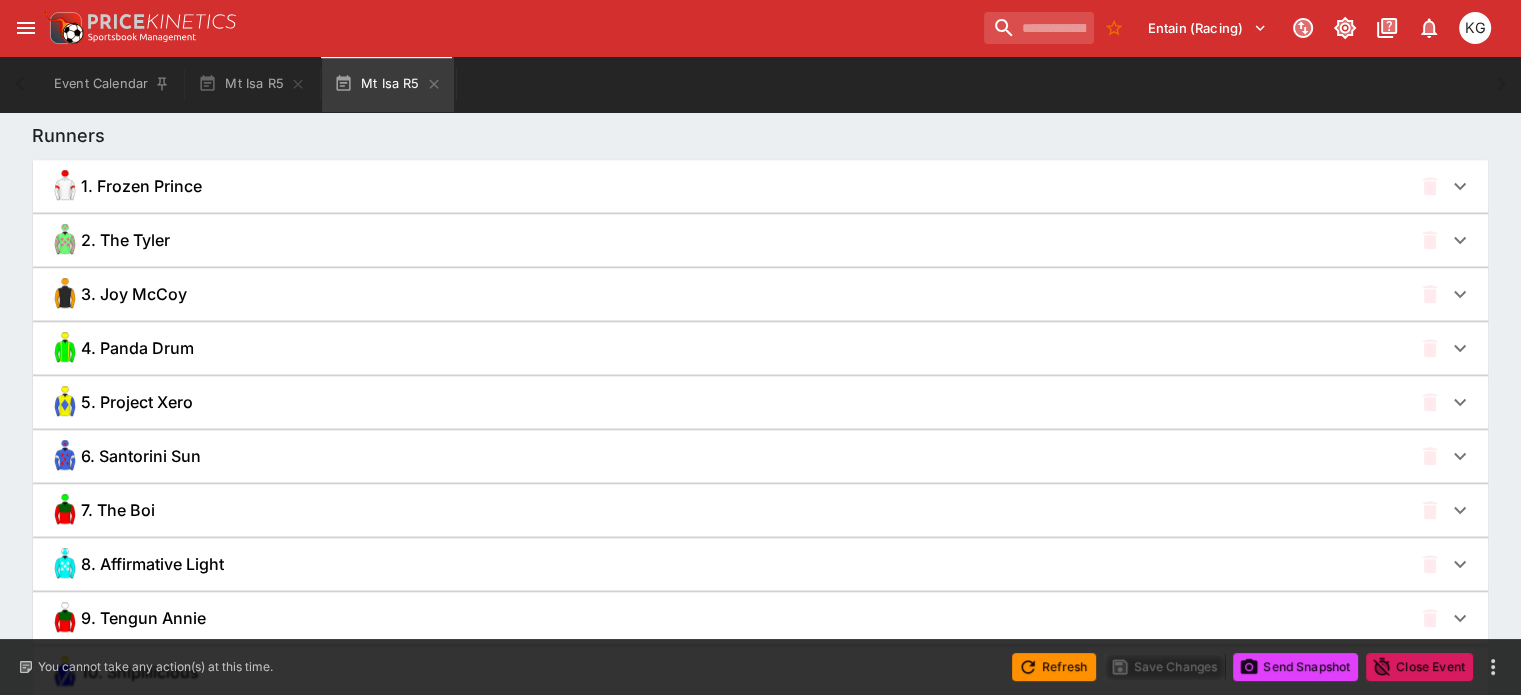 click 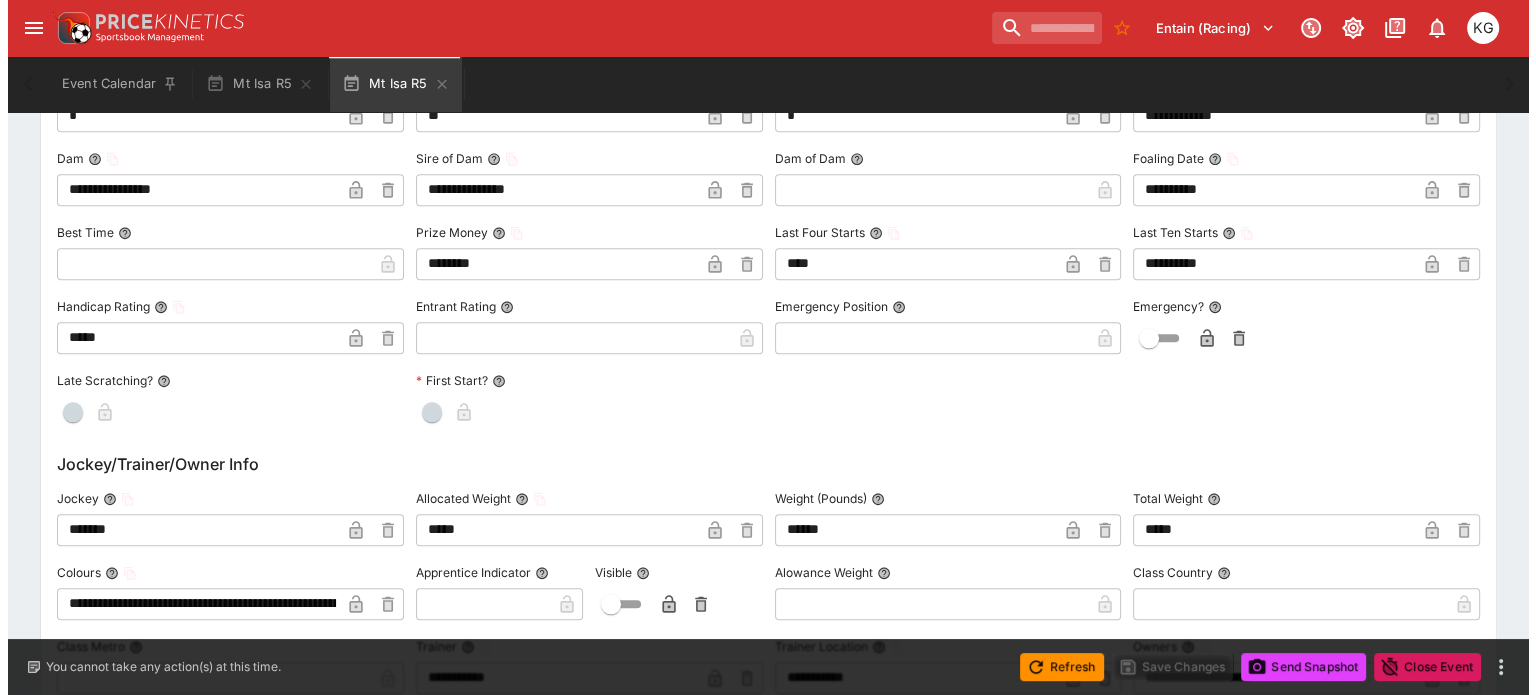 scroll, scrollTop: 2100, scrollLeft: 0, axis: vertical 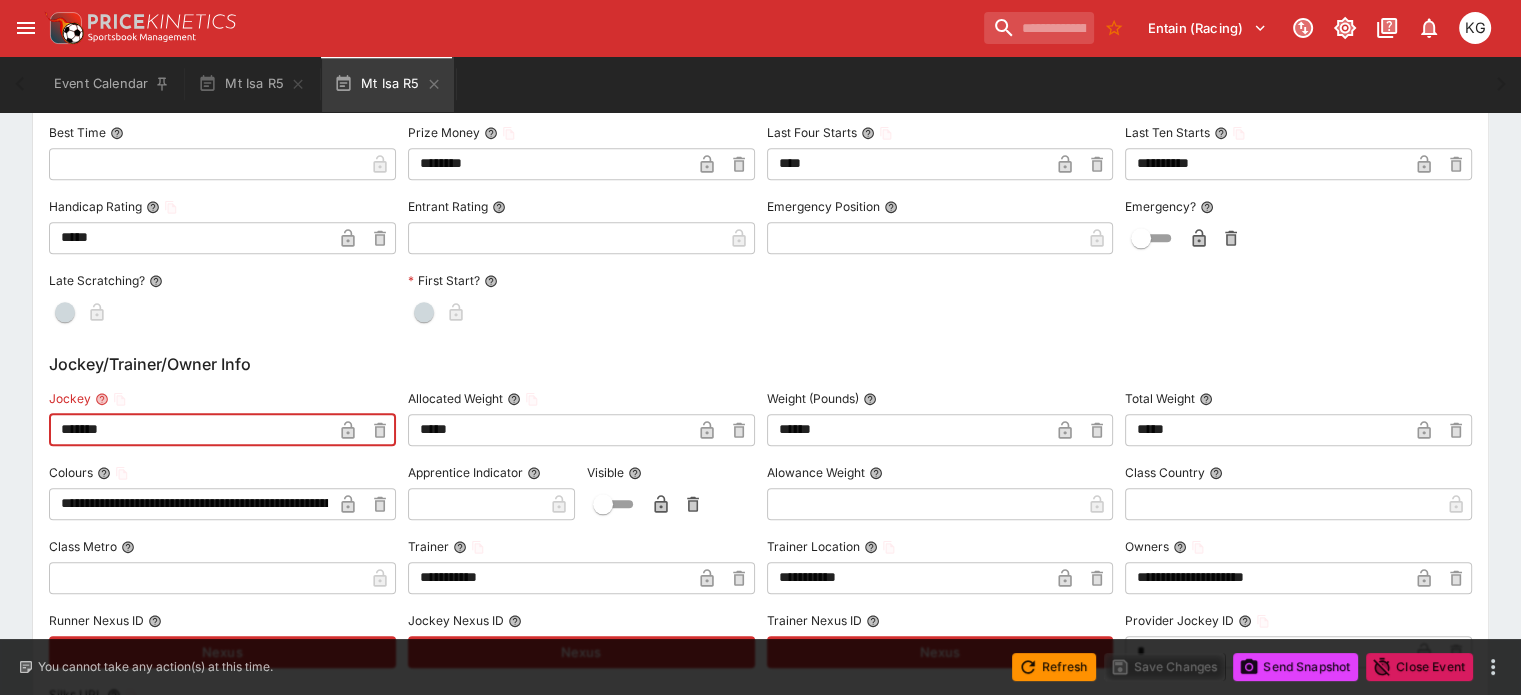 drag, startPoint x: 187, startPoint y: 426, endPoint x: 40, endPoint y: 423, distance: 147.03061 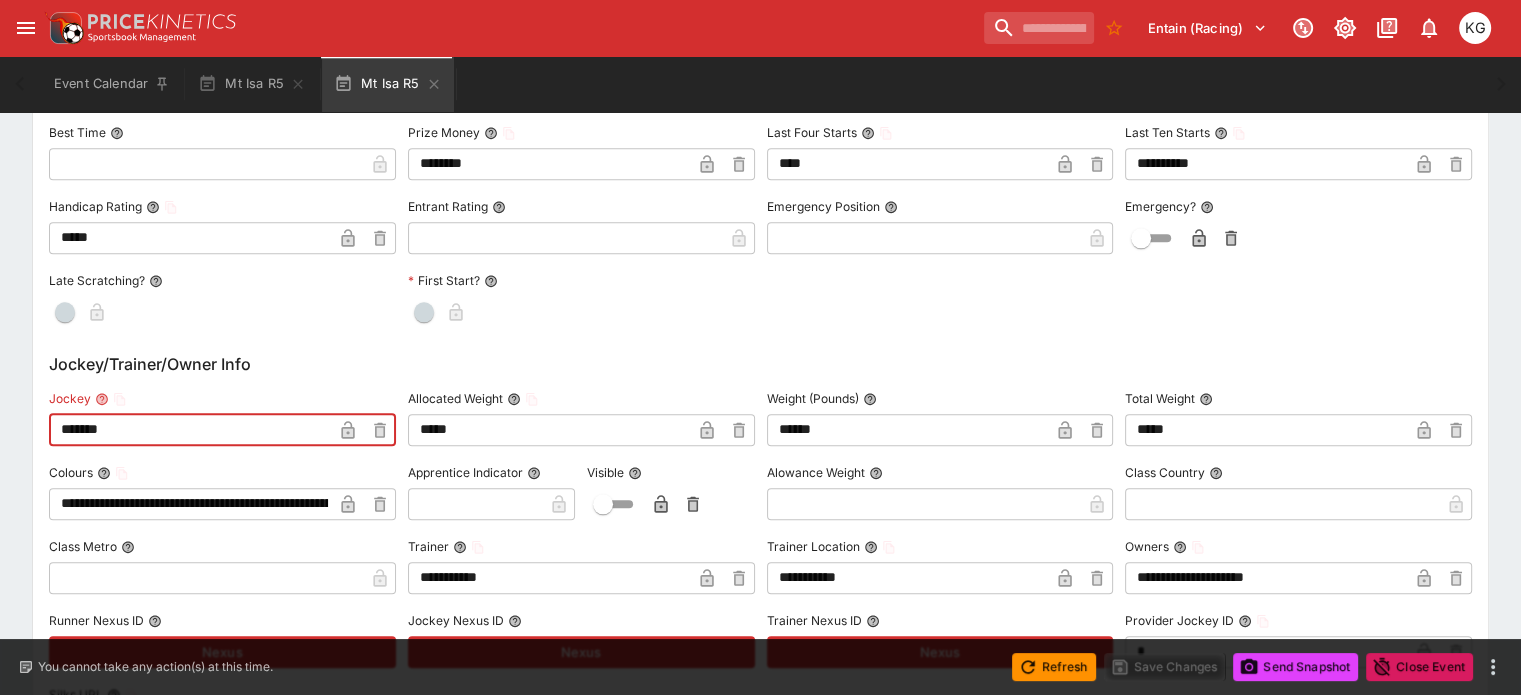 click on "**********" at bounding box center (760, 144) 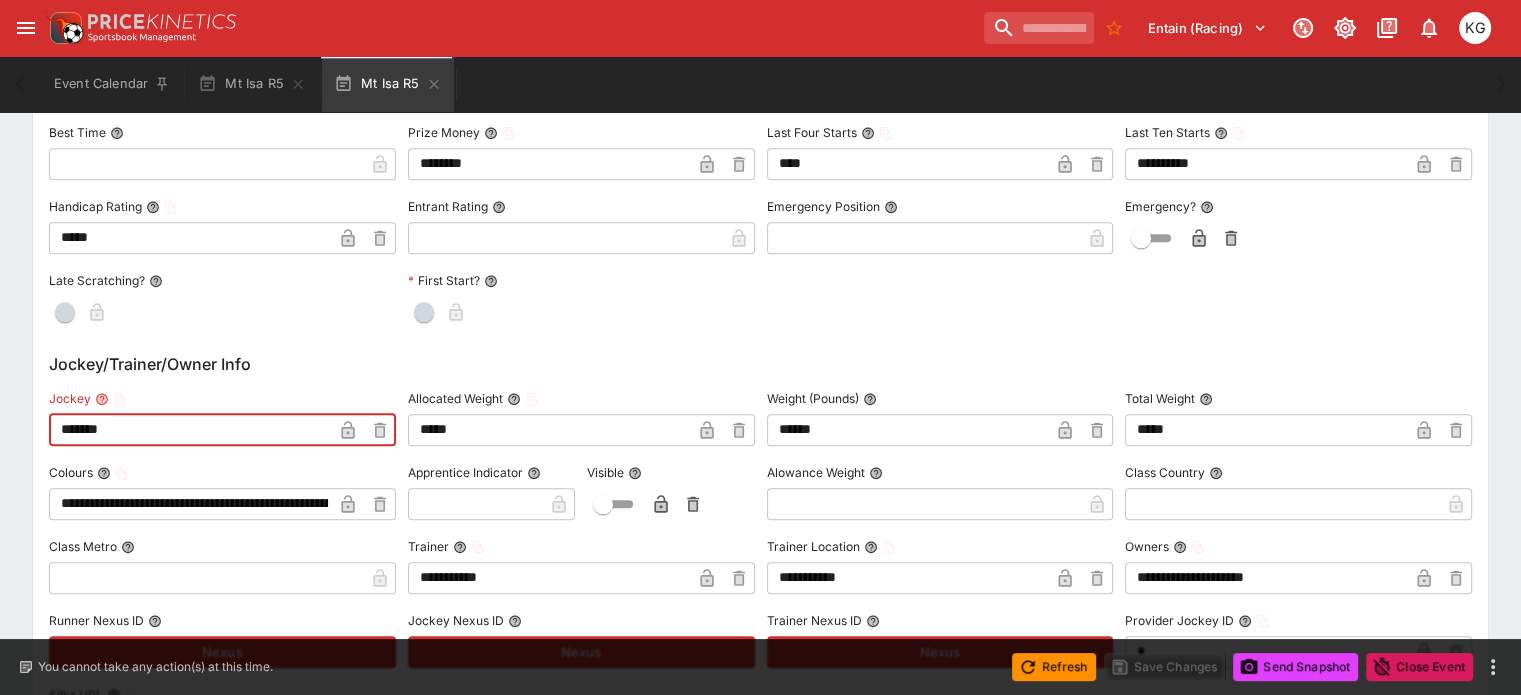 paste on "********" 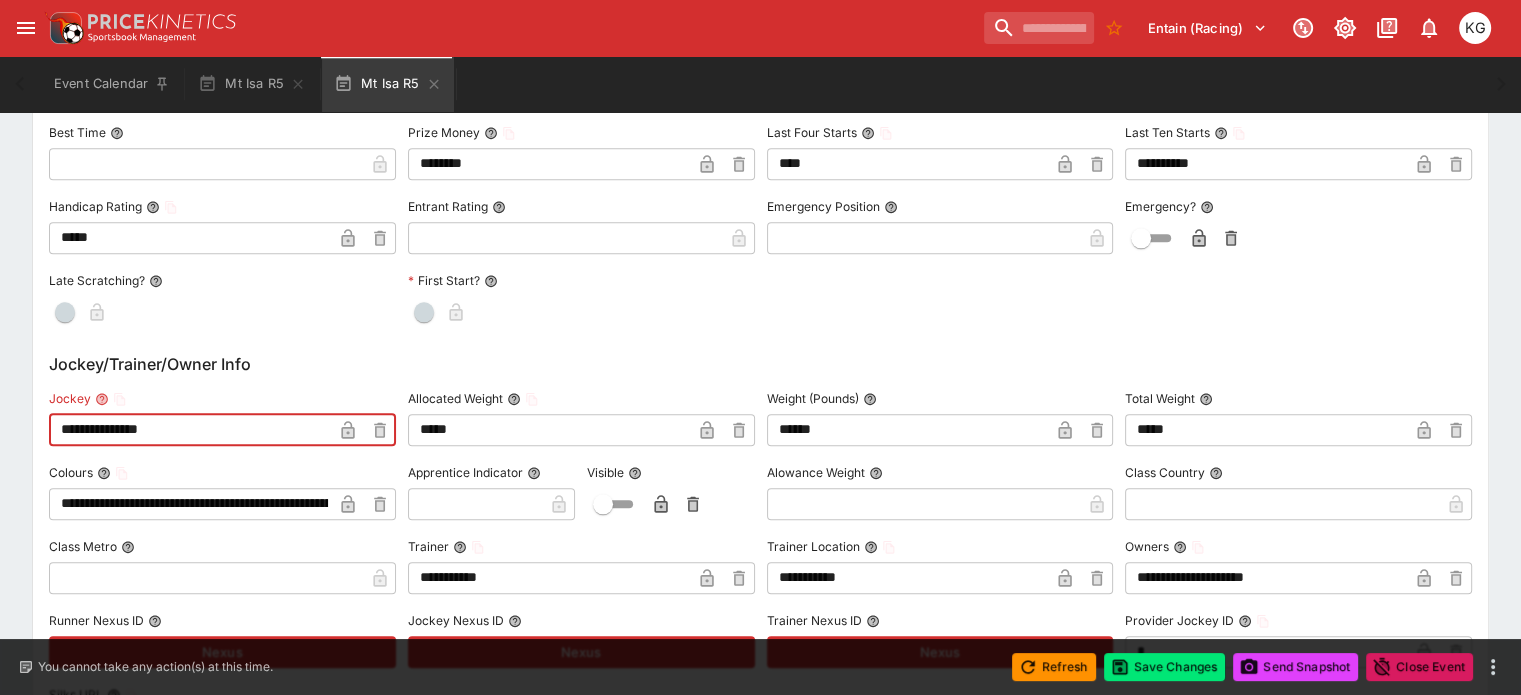 type on "**********" 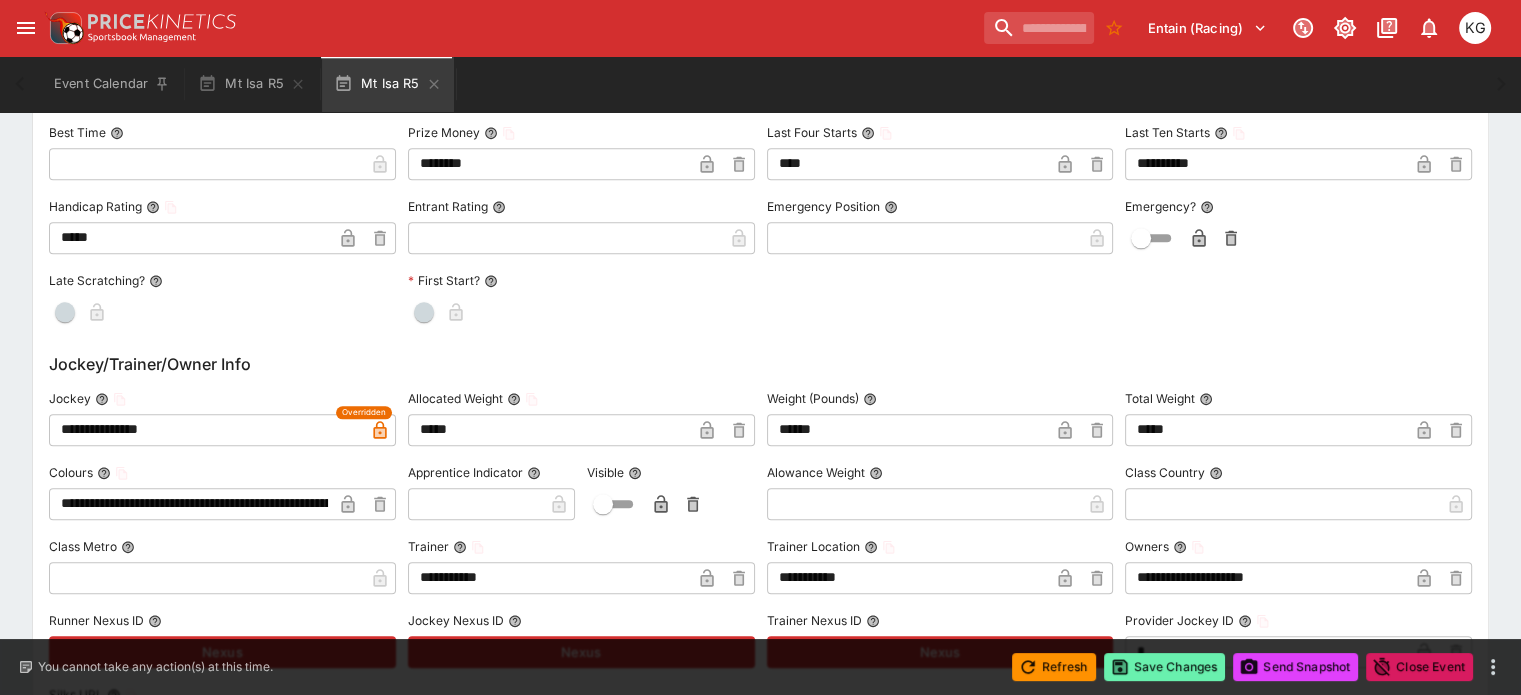 click on "Save Changes" at bounding box center [1165, 667] 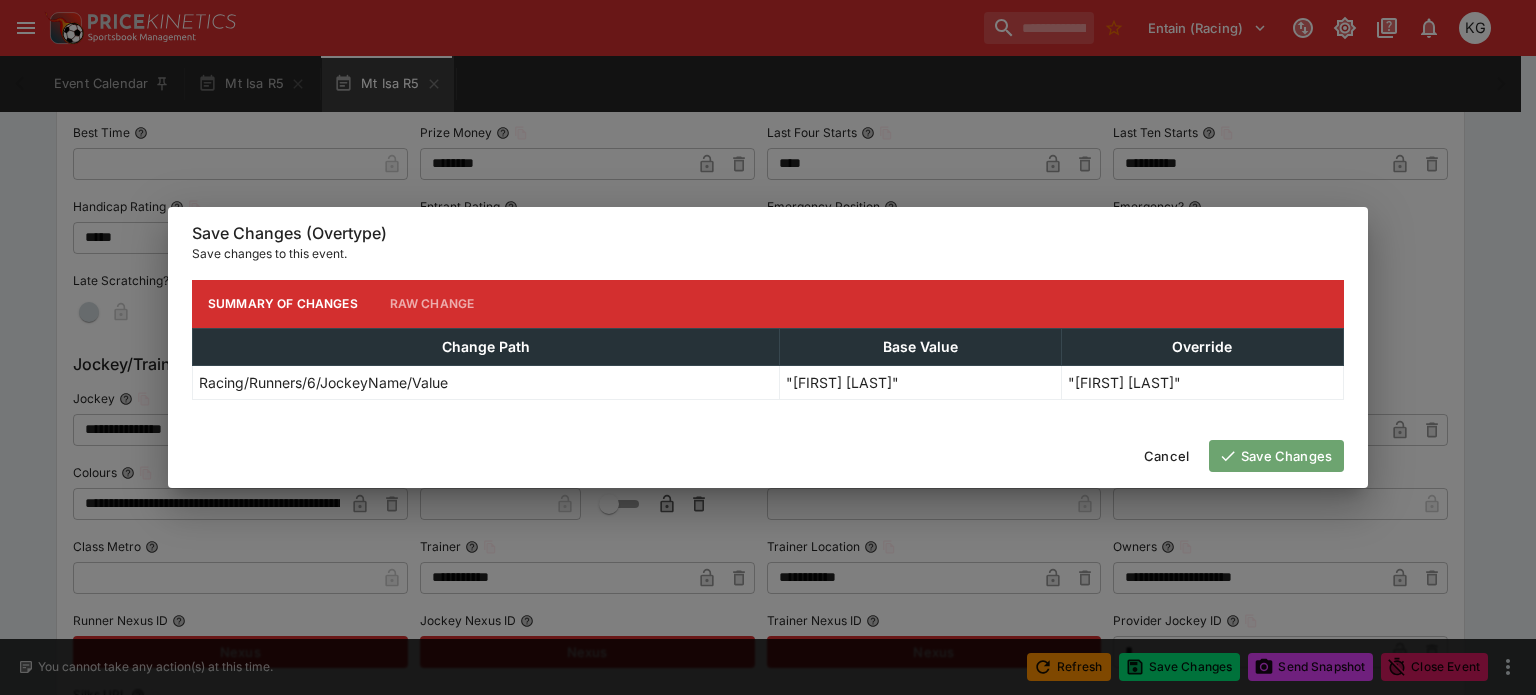 click on "Save Changes" at bounding box center (1276, 456) 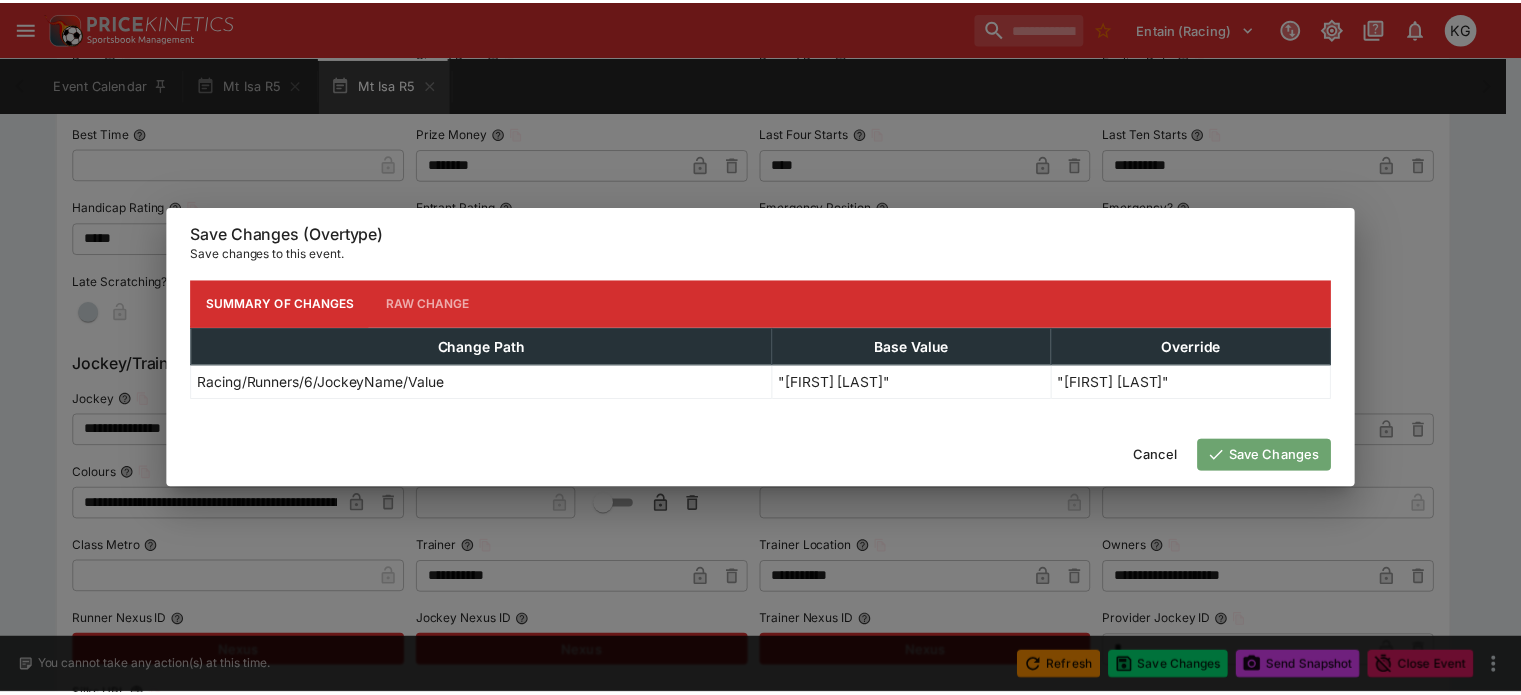 scroll, scrollTop: 0, scrollLeft: 0, axis: both 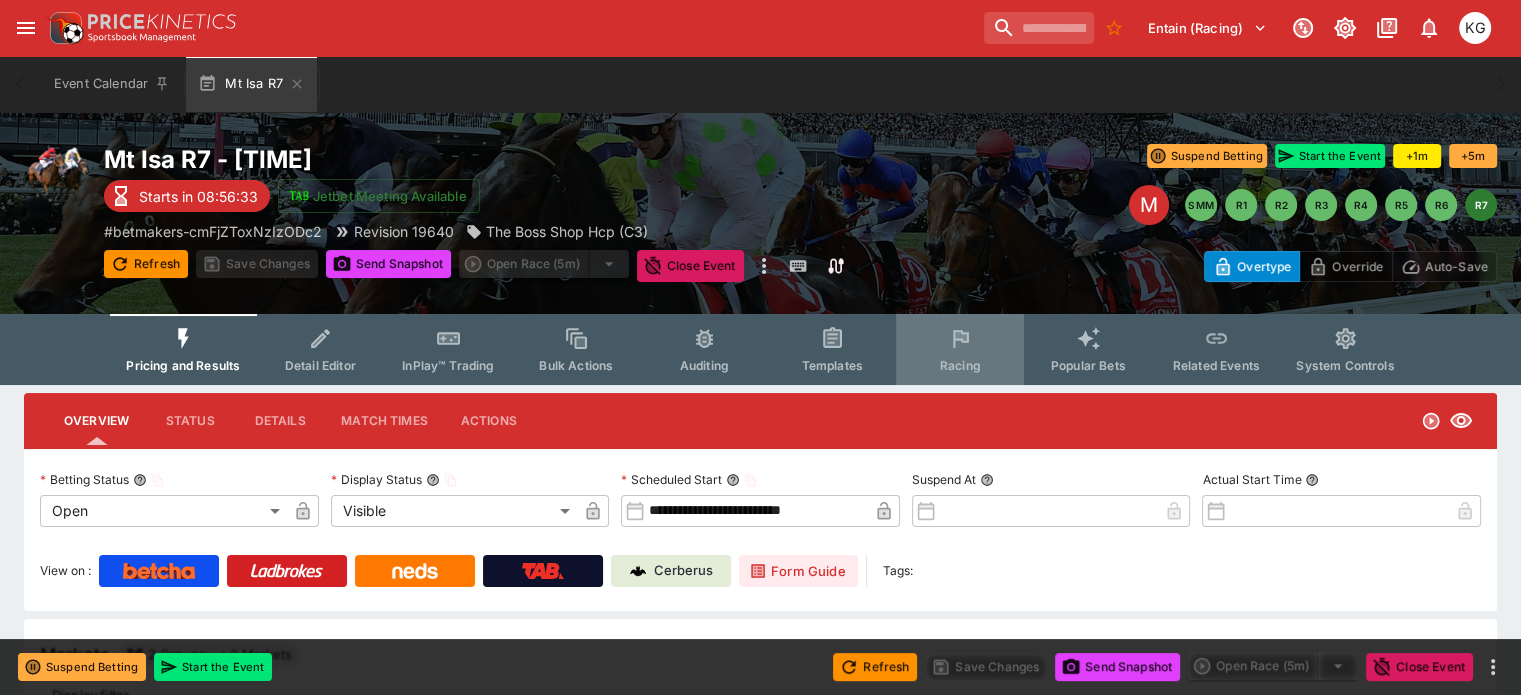 click on "Racing" at bounding box center (960, 365) 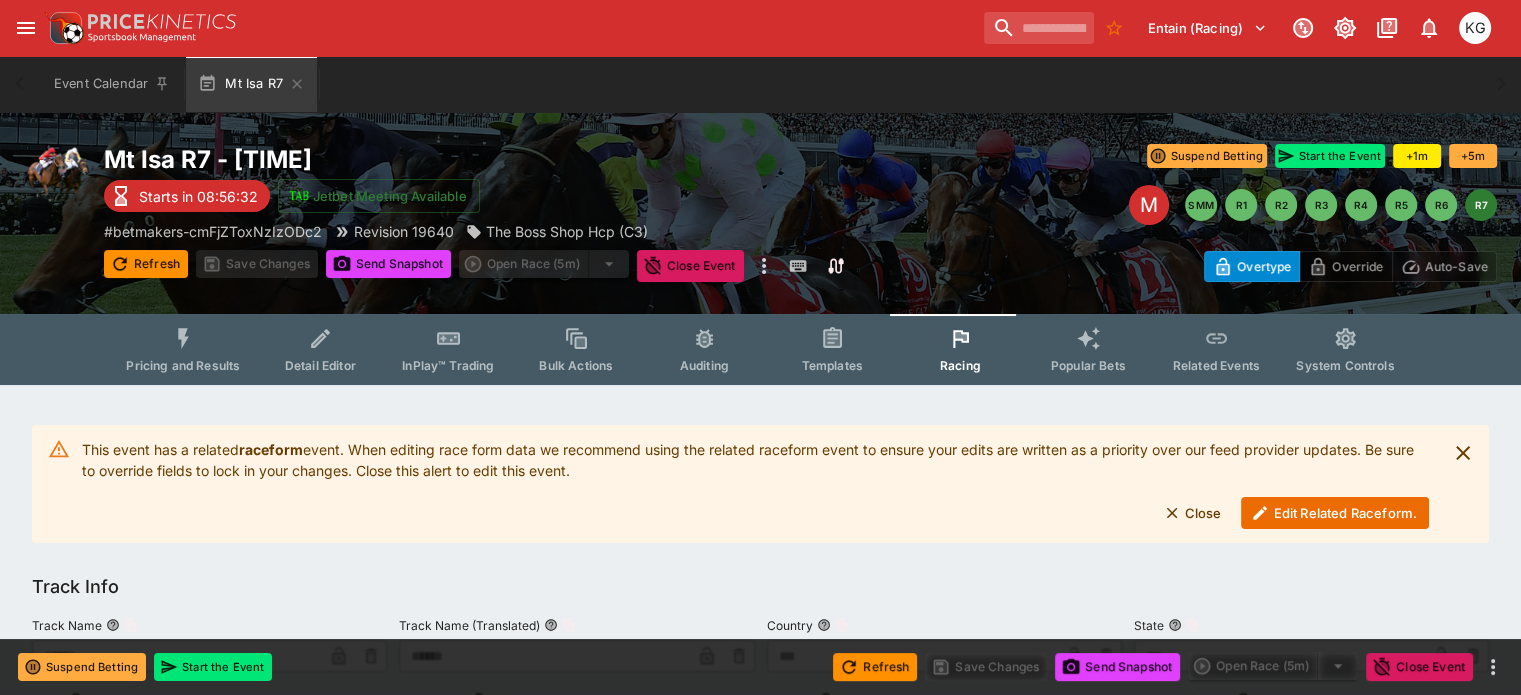 click on "Edit Related Raceform." at bounding box center (1335, 513) 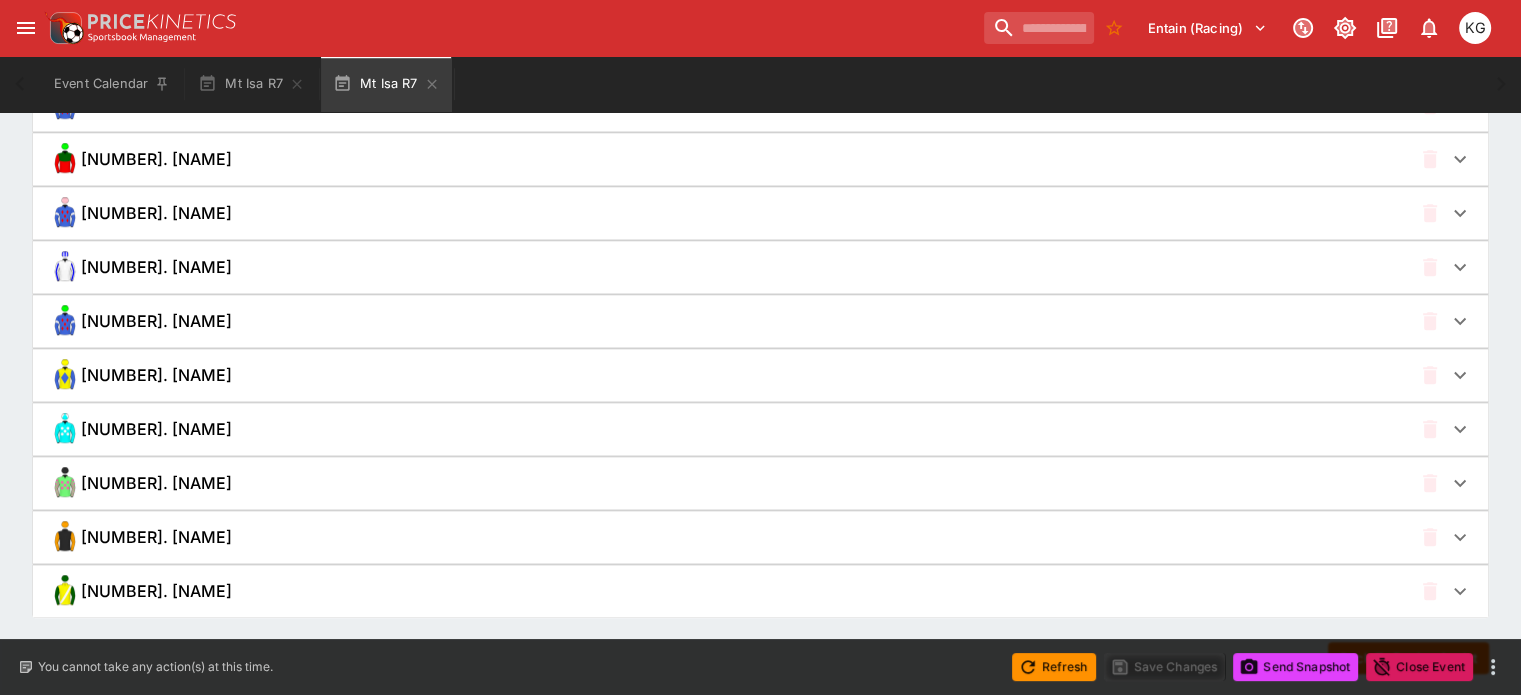 scroll, scrollTop: 1692, scrollLeft: 0, axis: vertical 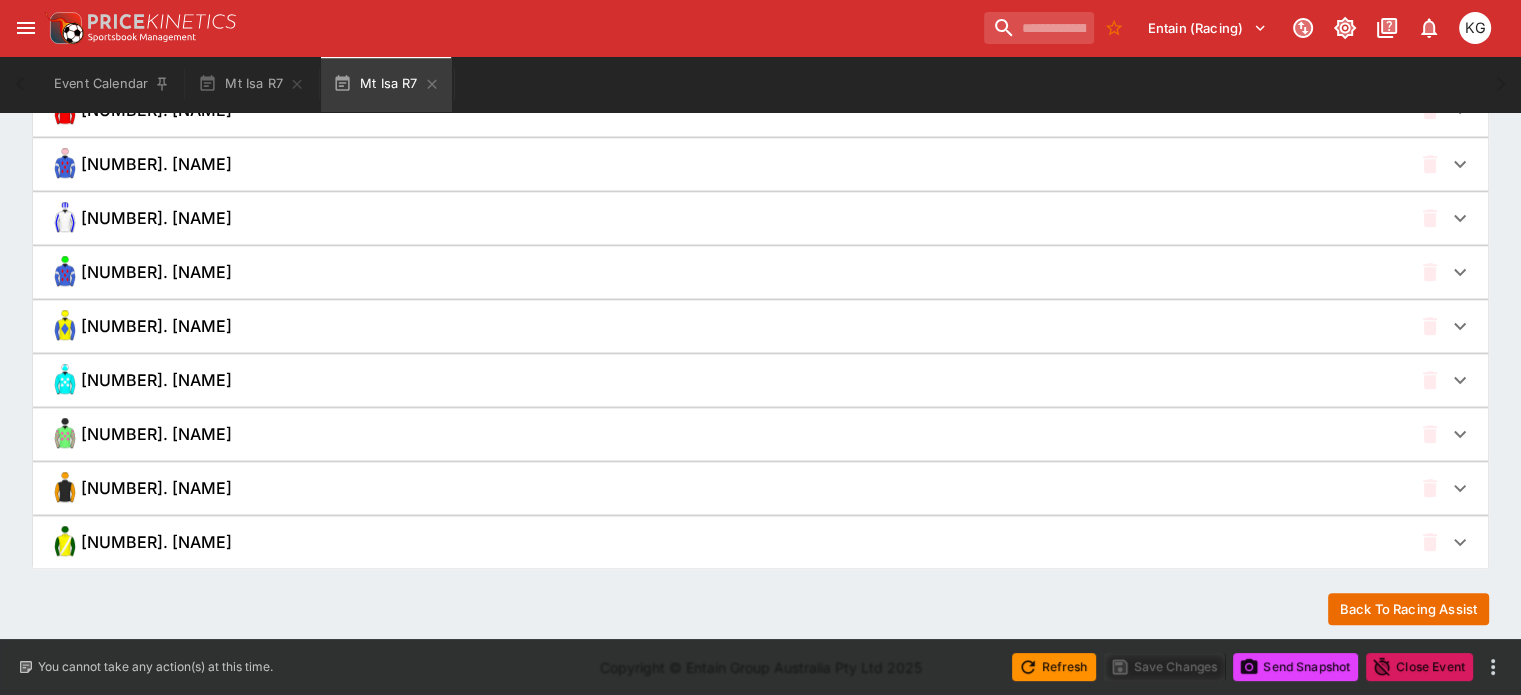 click 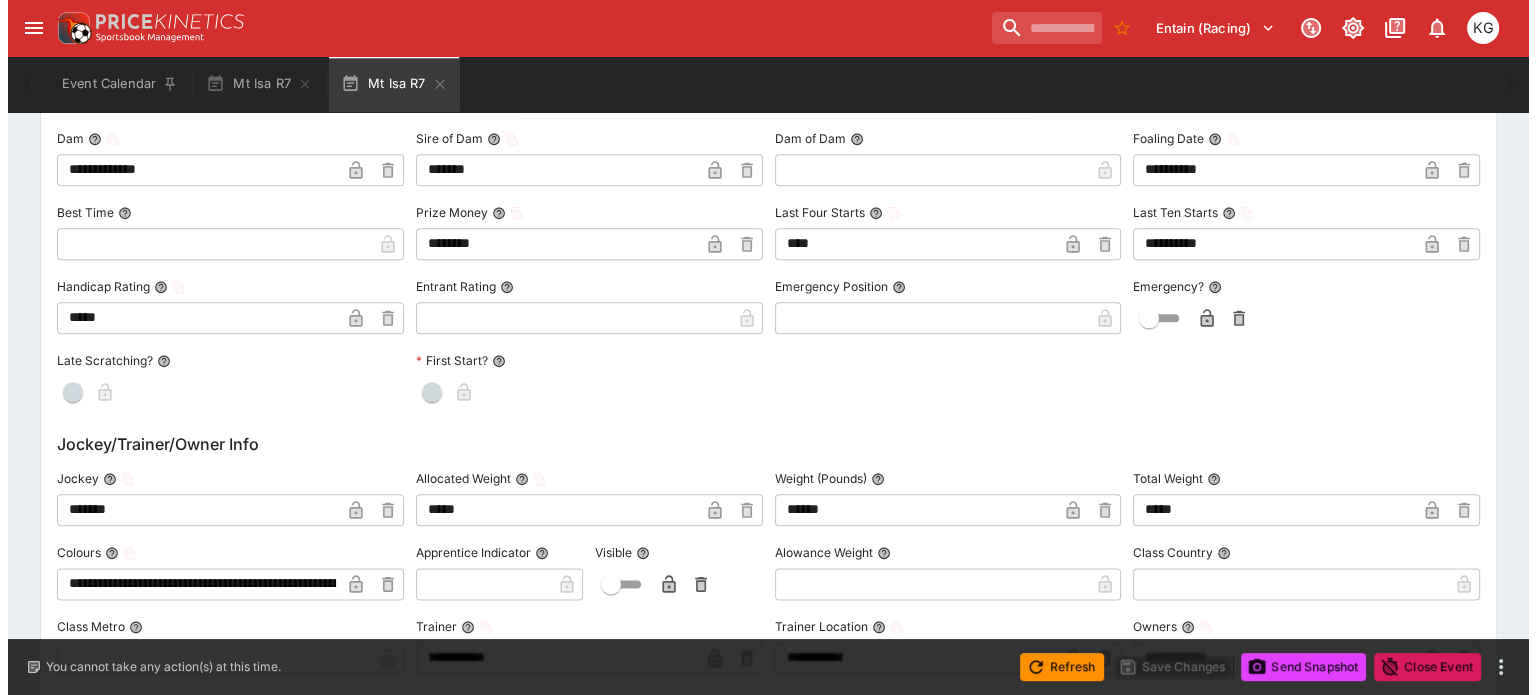 scroll, scrollTop: 2292, scrollLeft: 0, axis: vertical 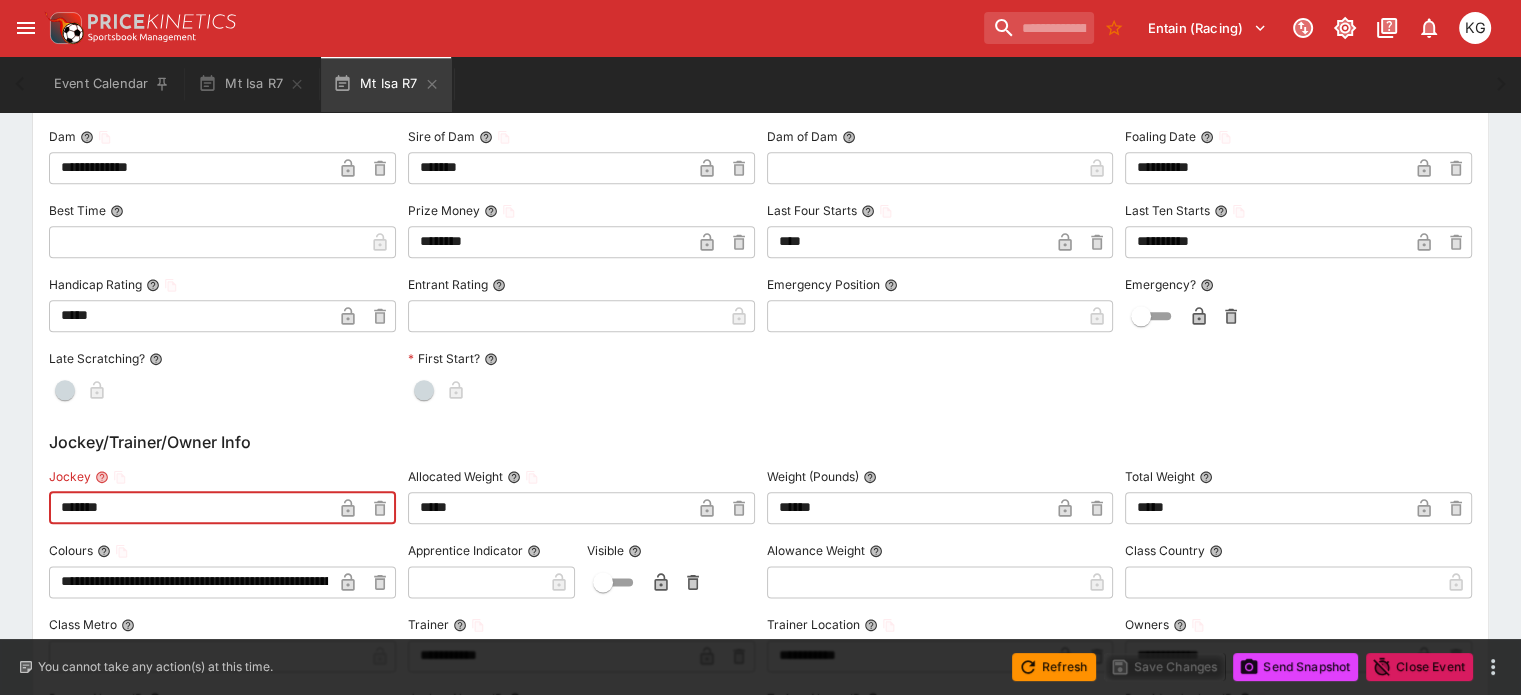 drag, startPoint x: 152, startPoint y: 506, endPoint x: 50, endPoint y: 499, distance: 102.239914 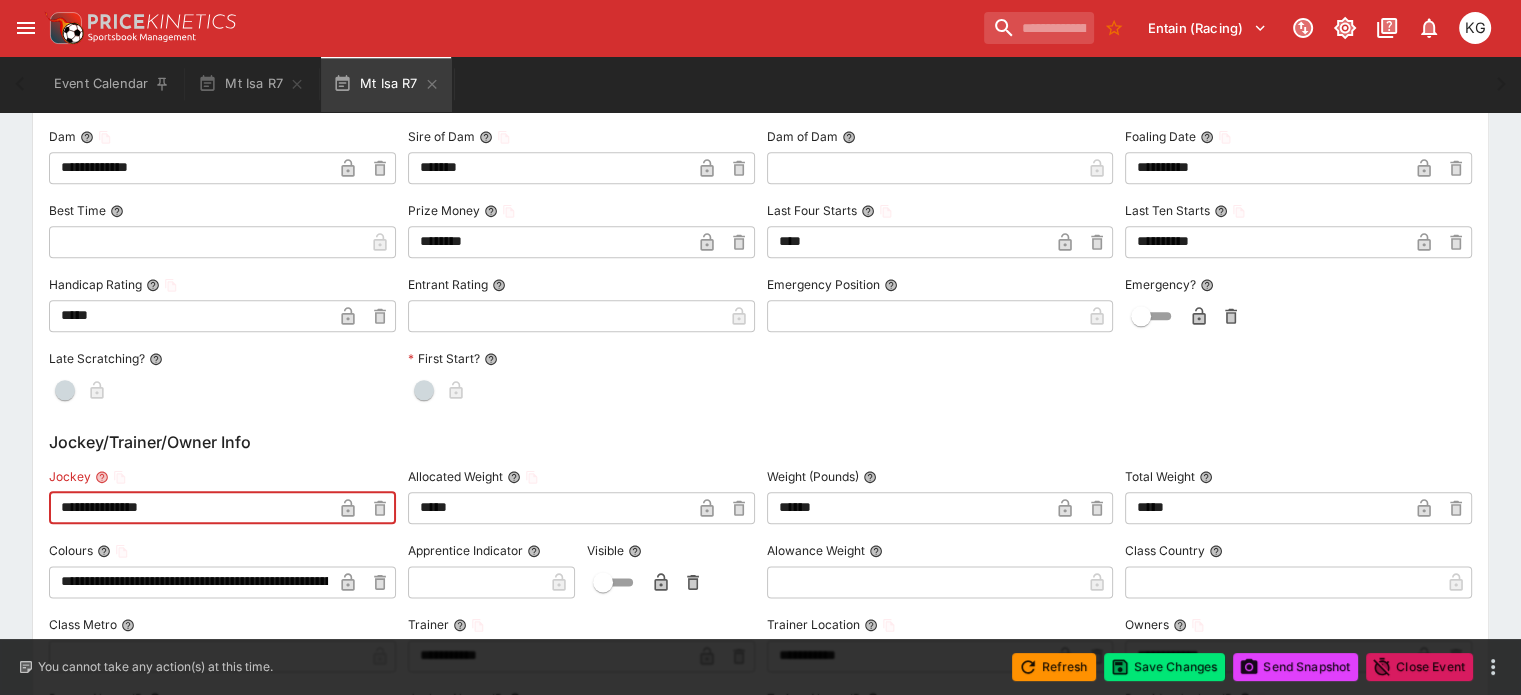type on "**********" 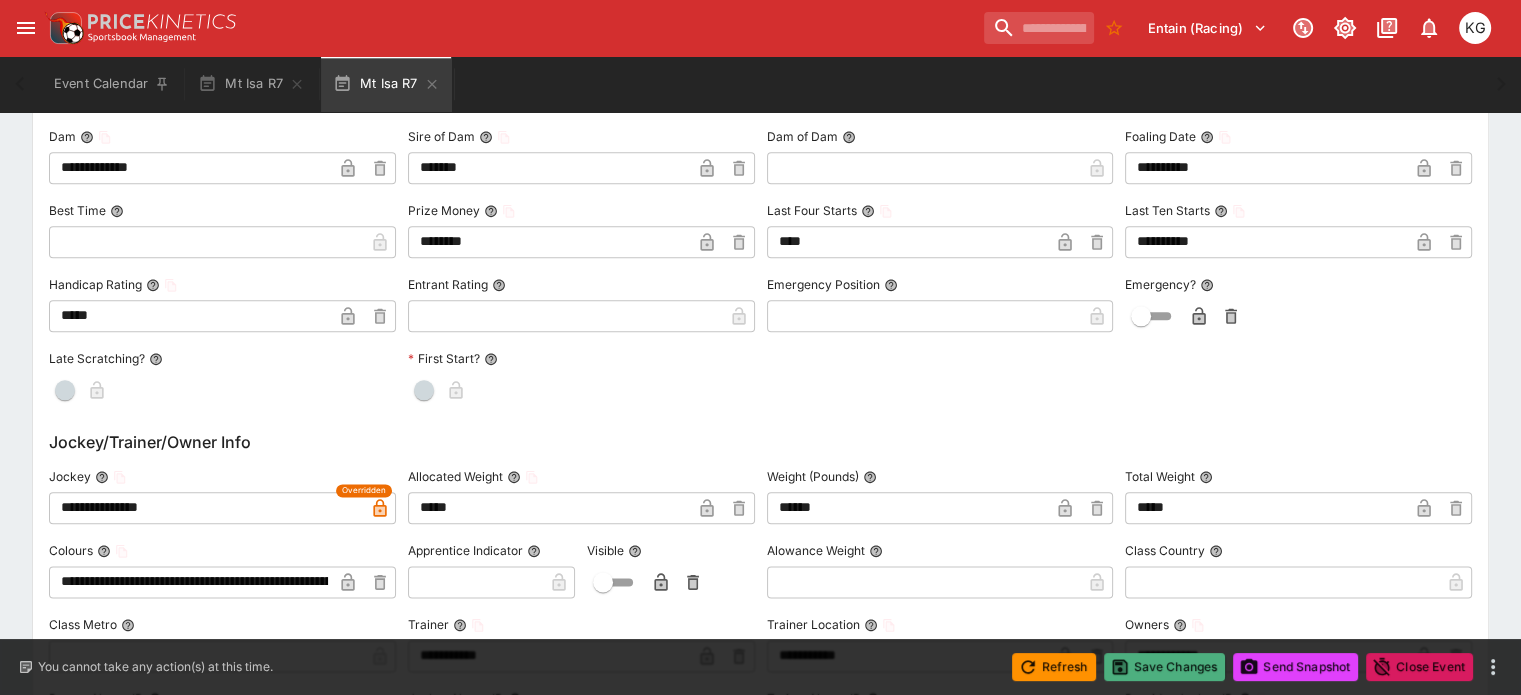 click on "Save Changes" at bounding box center (1165, 667) 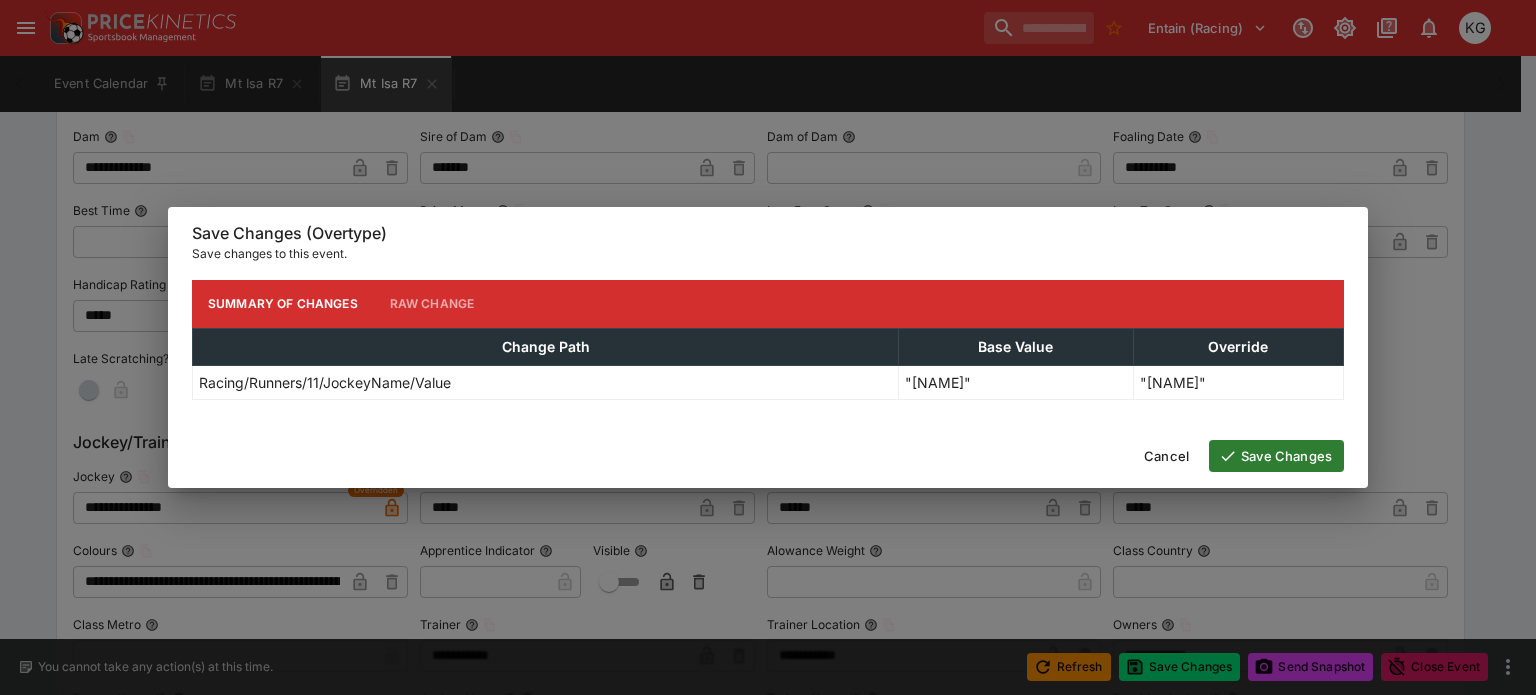 click on "Save Changes" at bounding box center (1276, 456) 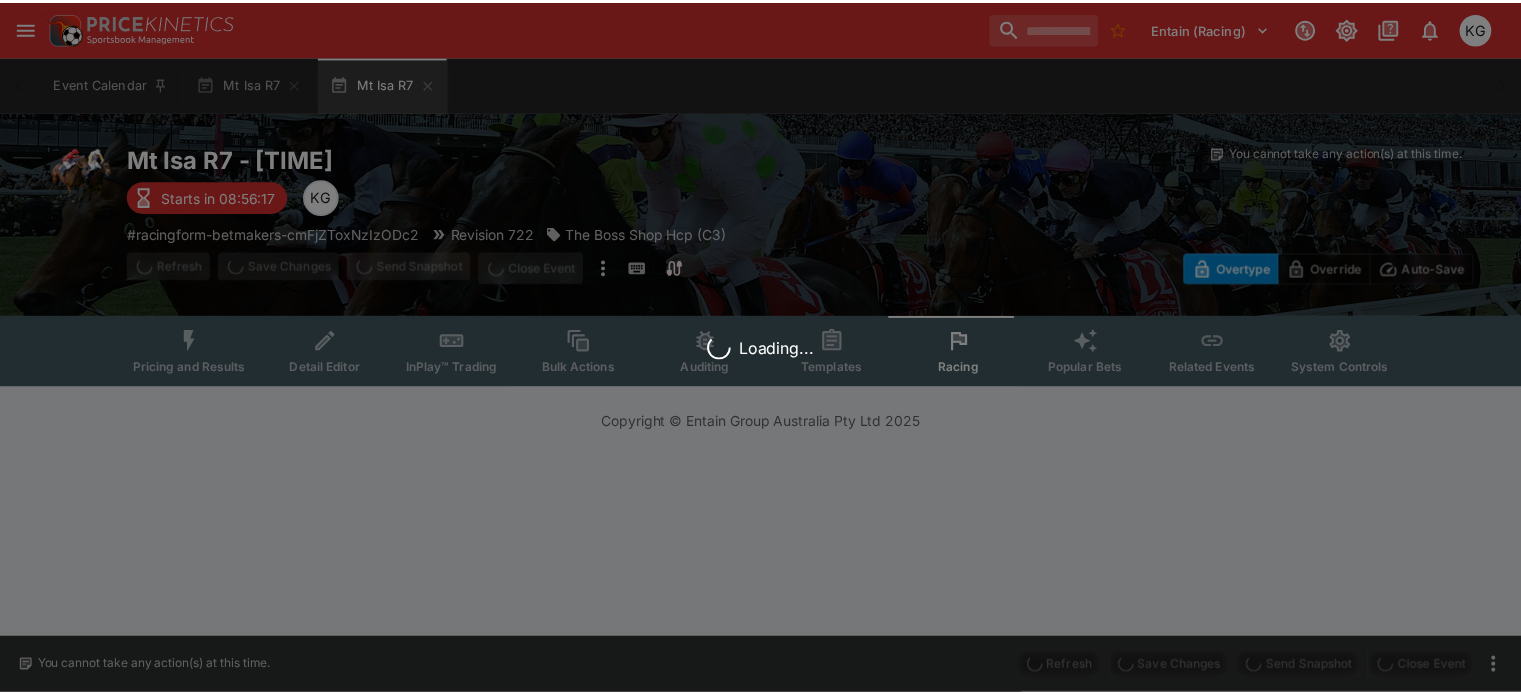 scroll, scrollTop: 0, scrollLeft: 0, axis: both 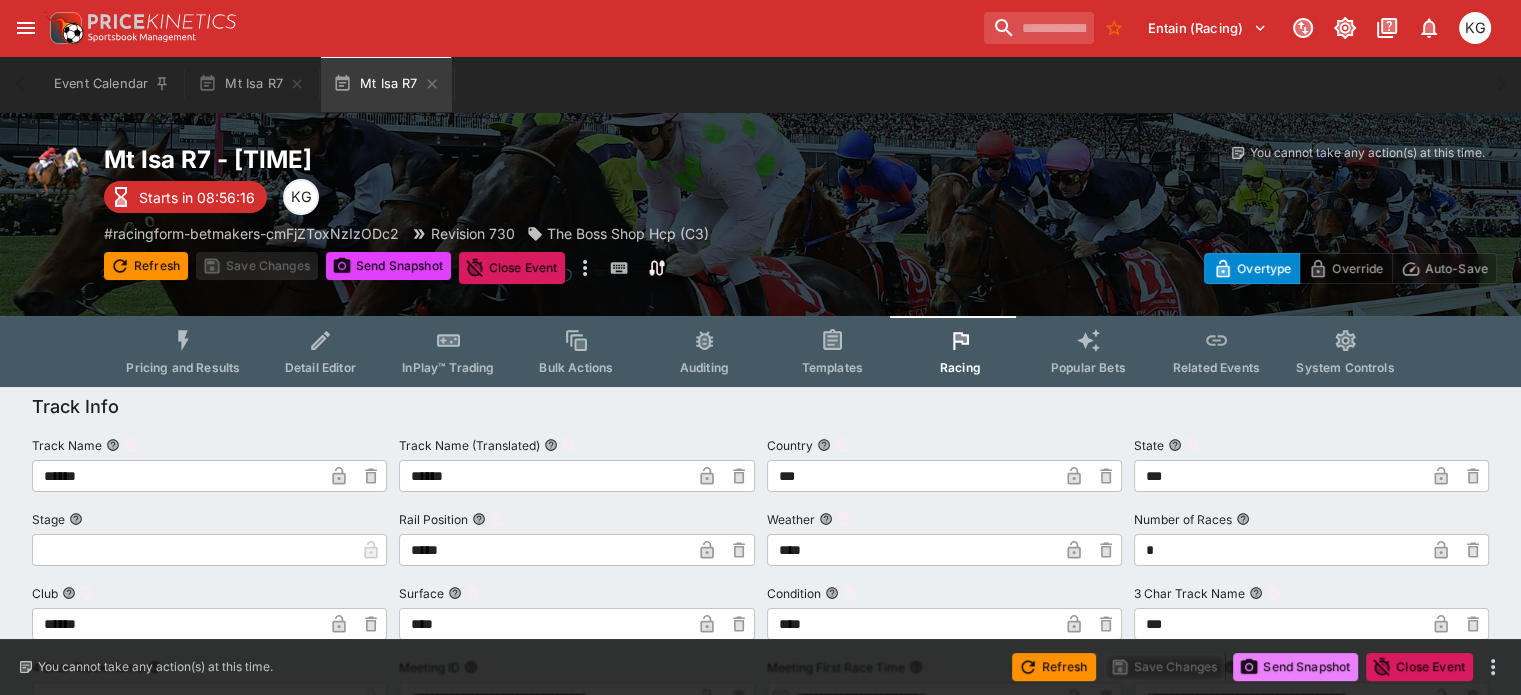 click on "Send Snapshot" at bounding box center [1295, 667] 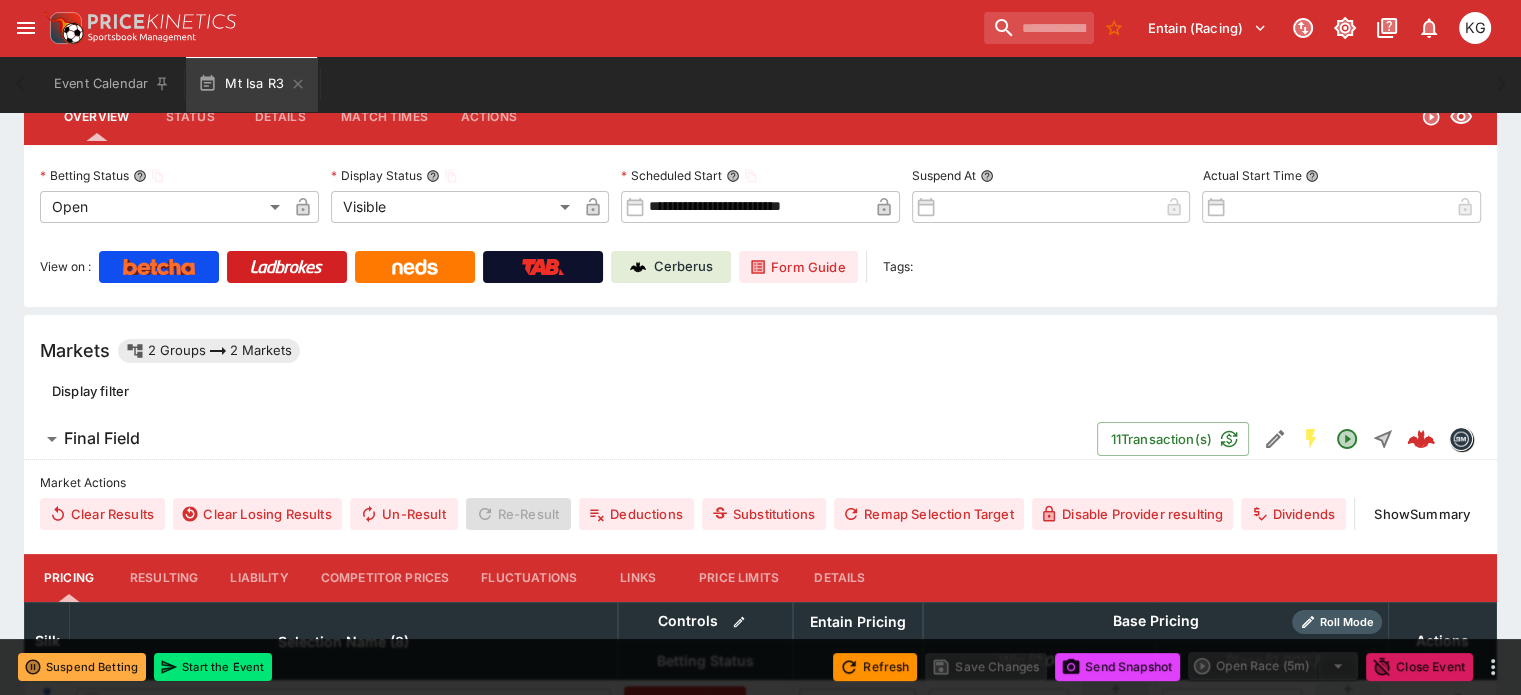 scroll, scrollTop: 0, scrollLeft: 0, axis: both 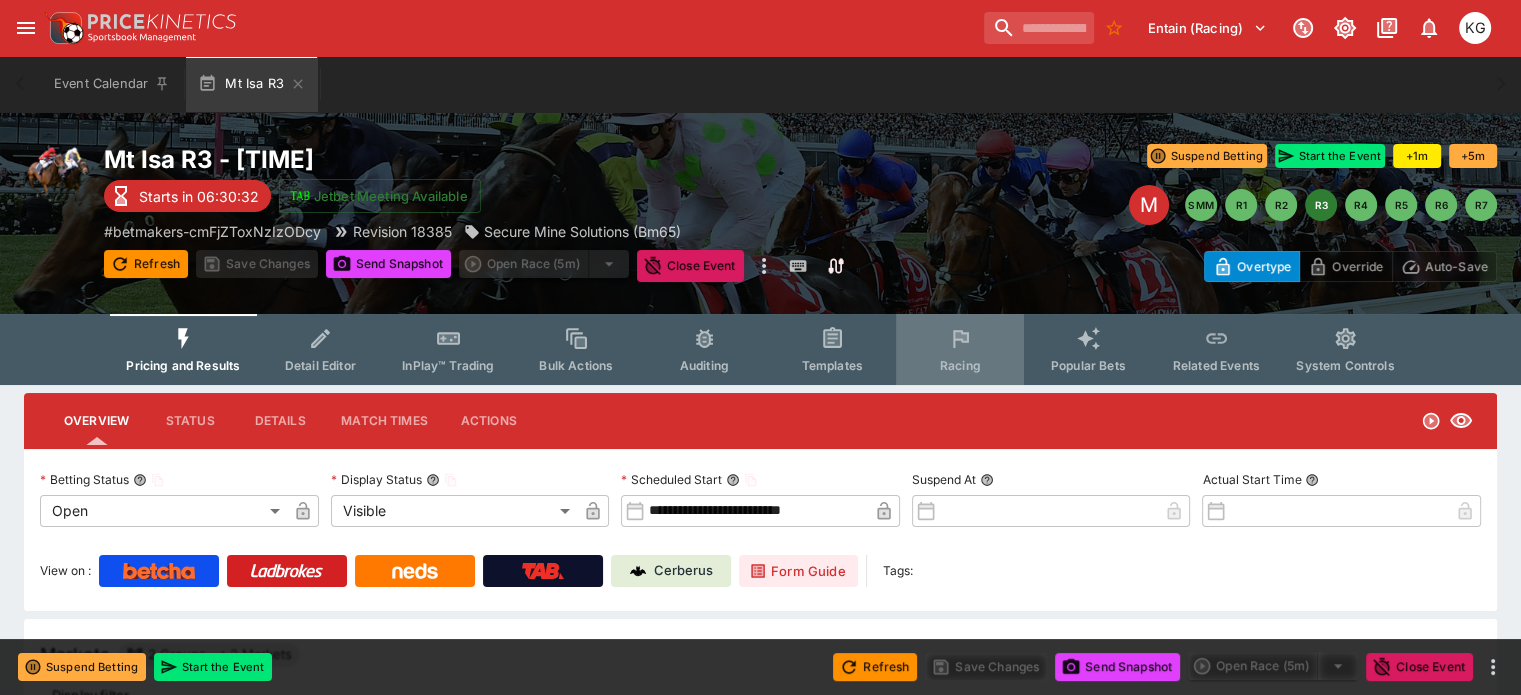 click on "Racing" at bounding box center (960, 349) 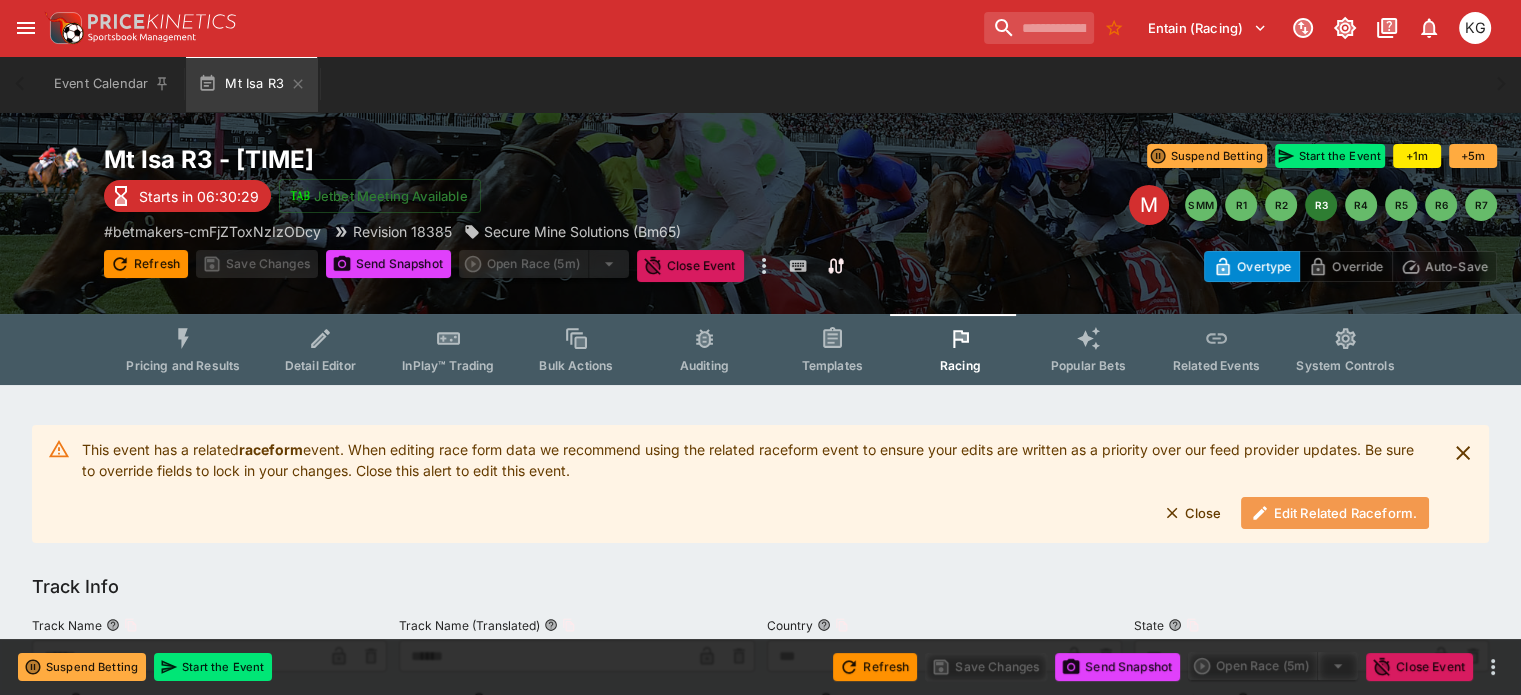 click on "Edit Related Raceform." at bounding box center [1335, 513] 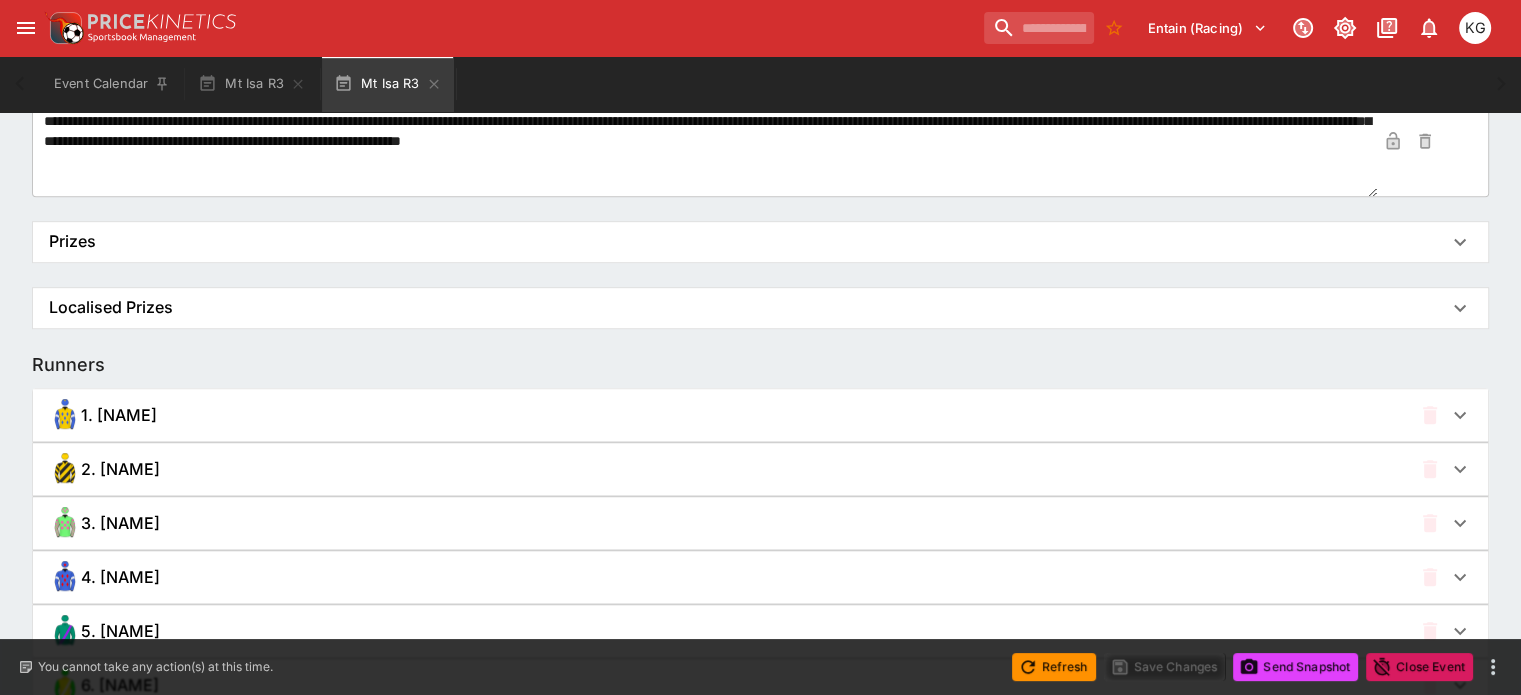 scroll, scrollTop: 1200, scrollLeft: 0, axis: vertical 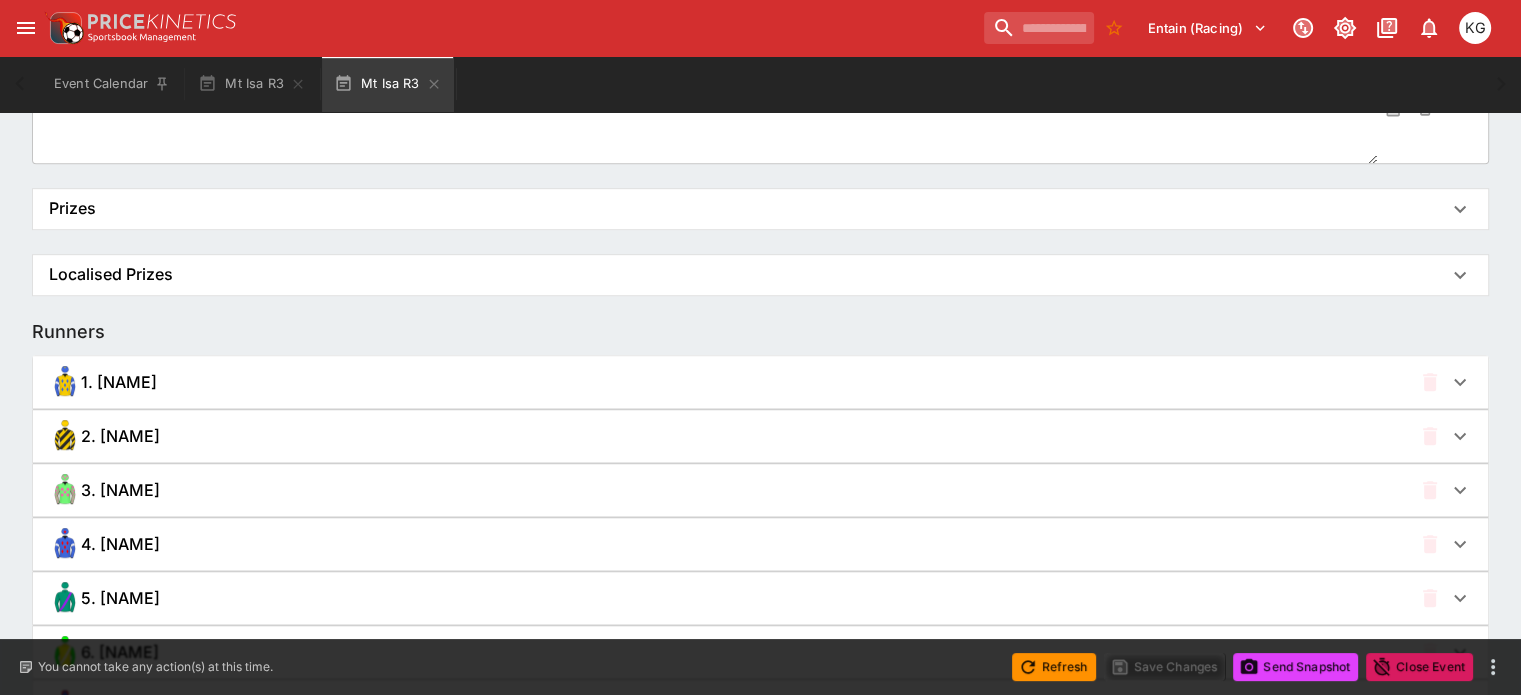 click 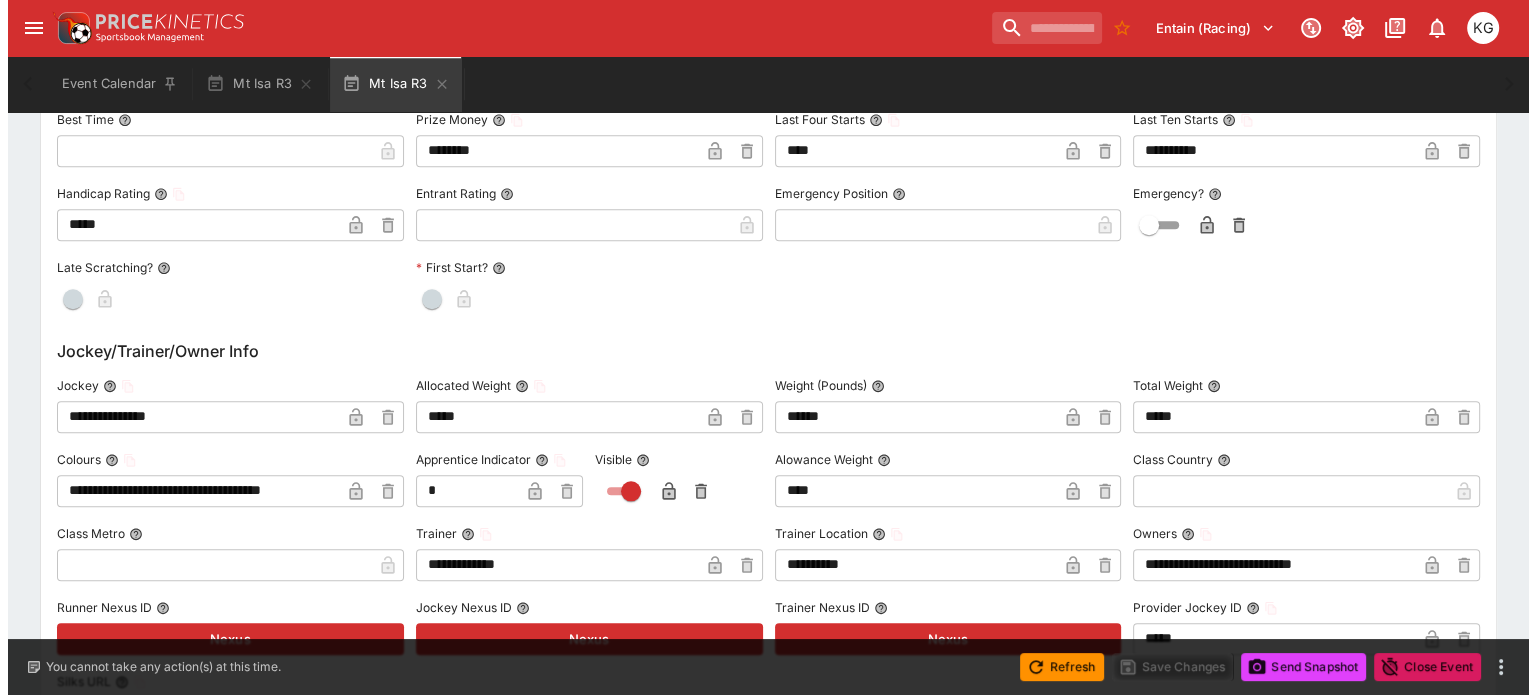 scroll, scrollTop: 1900, scrollLeft: 0, axis: vertical 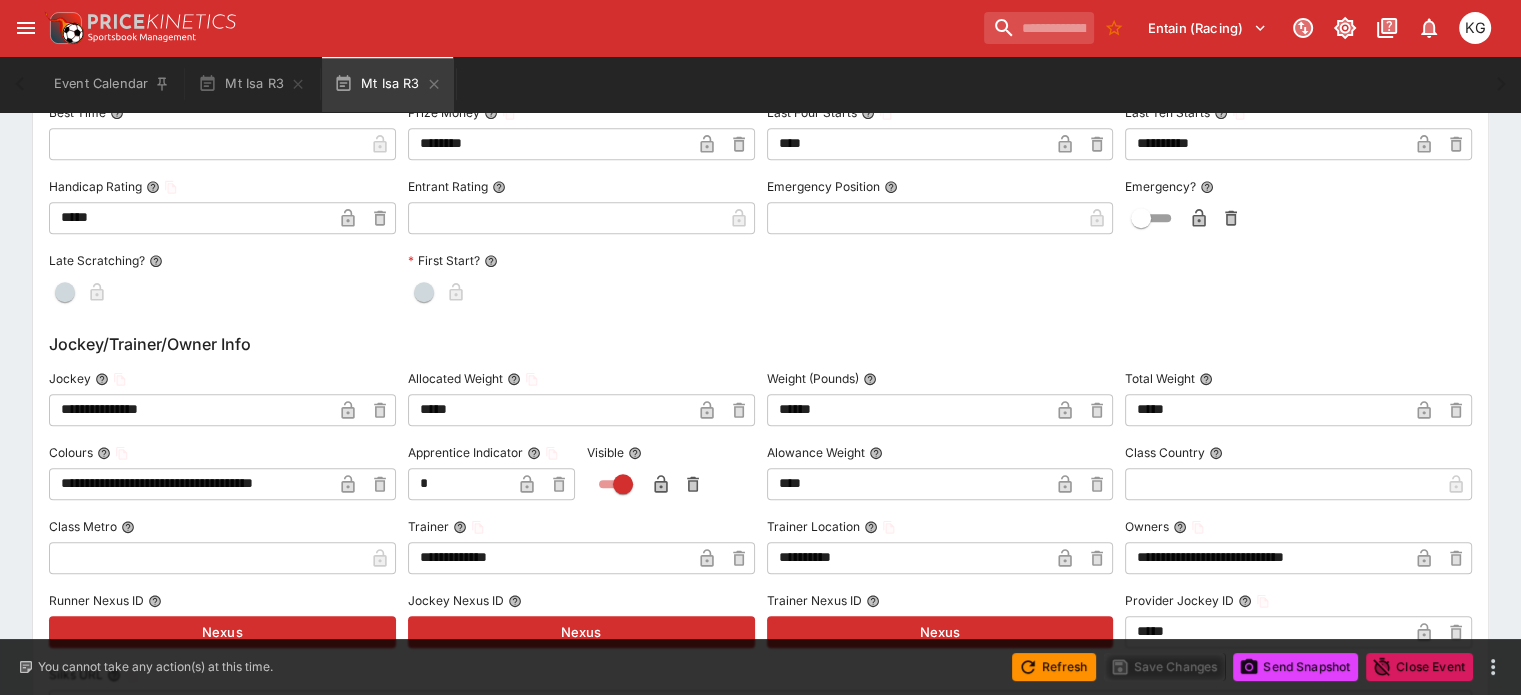 click on "**********" at bounding box center [190, 410] 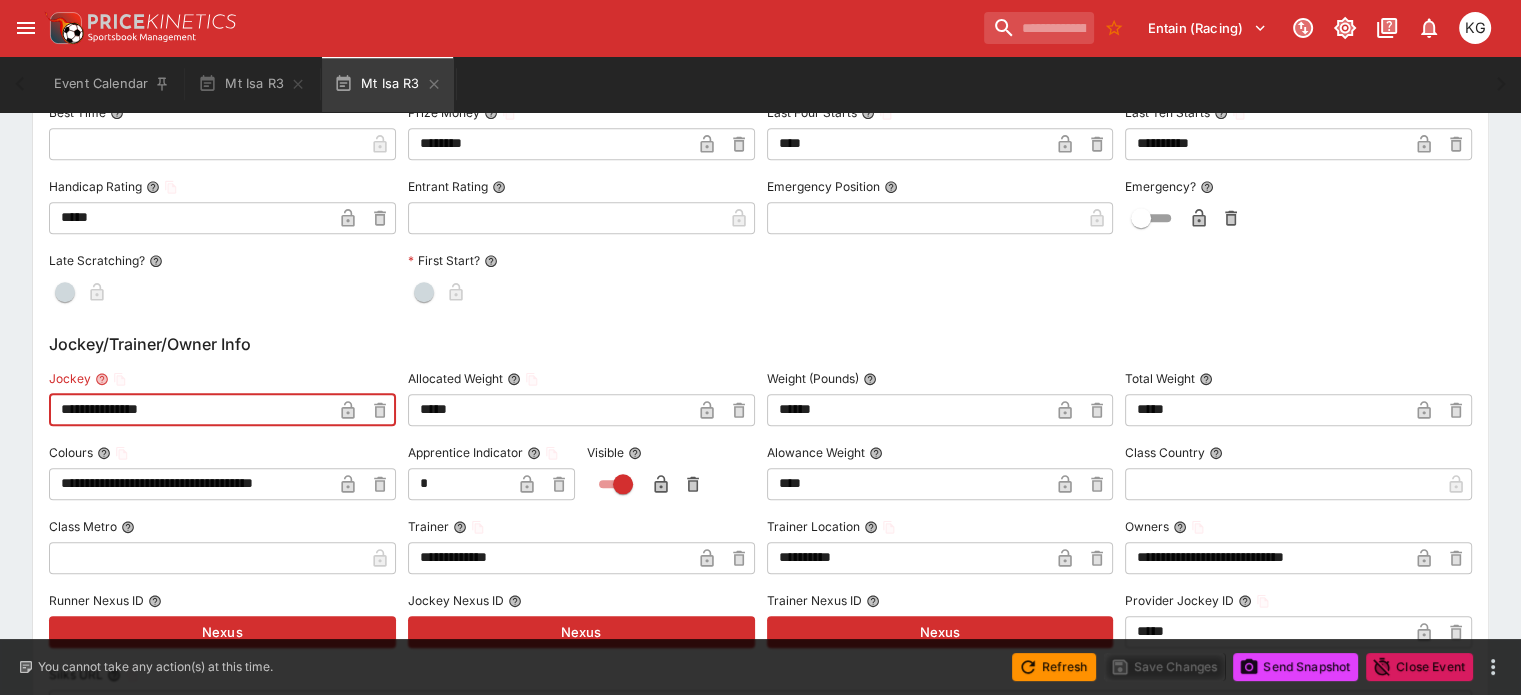 drag, startPoint x: 258, startPoint y: 409, endPoint x: 71, endPoint y: 409, distance: 187 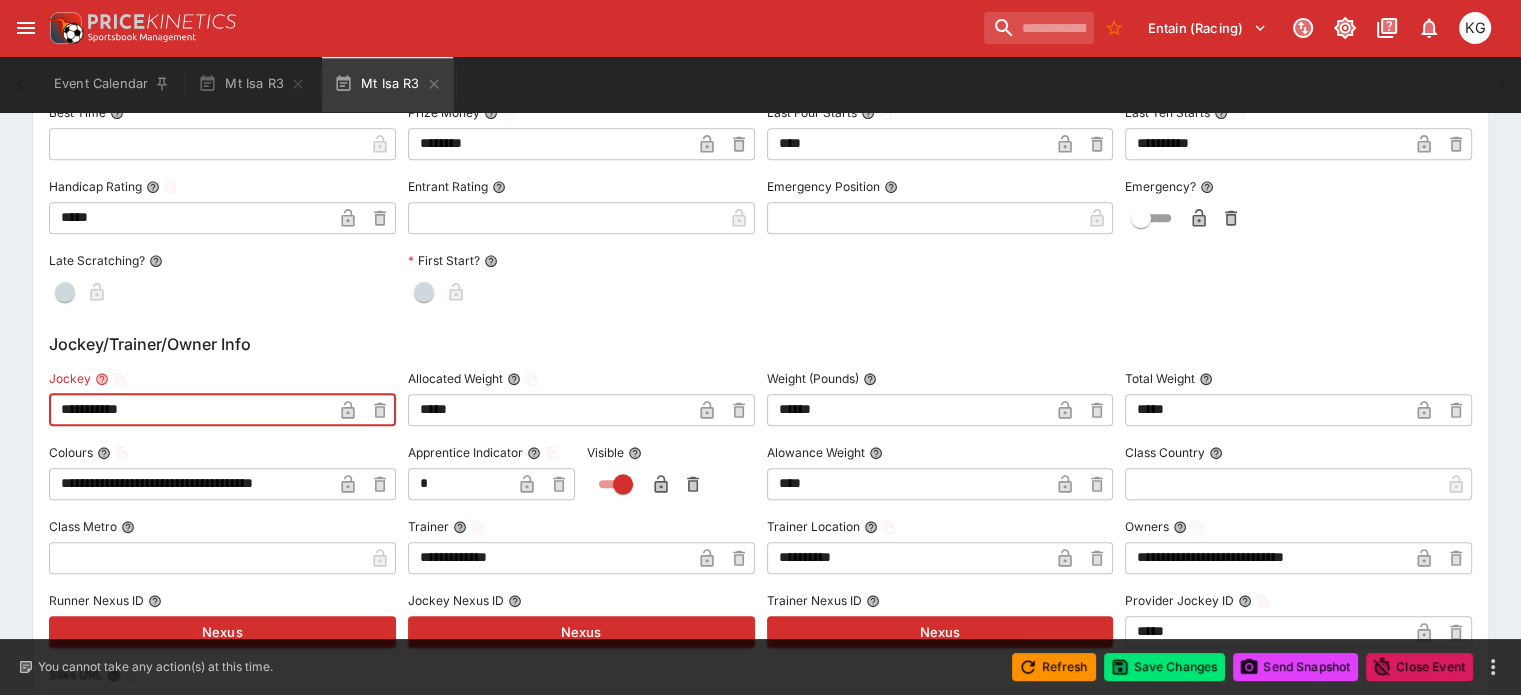 type on "**********" 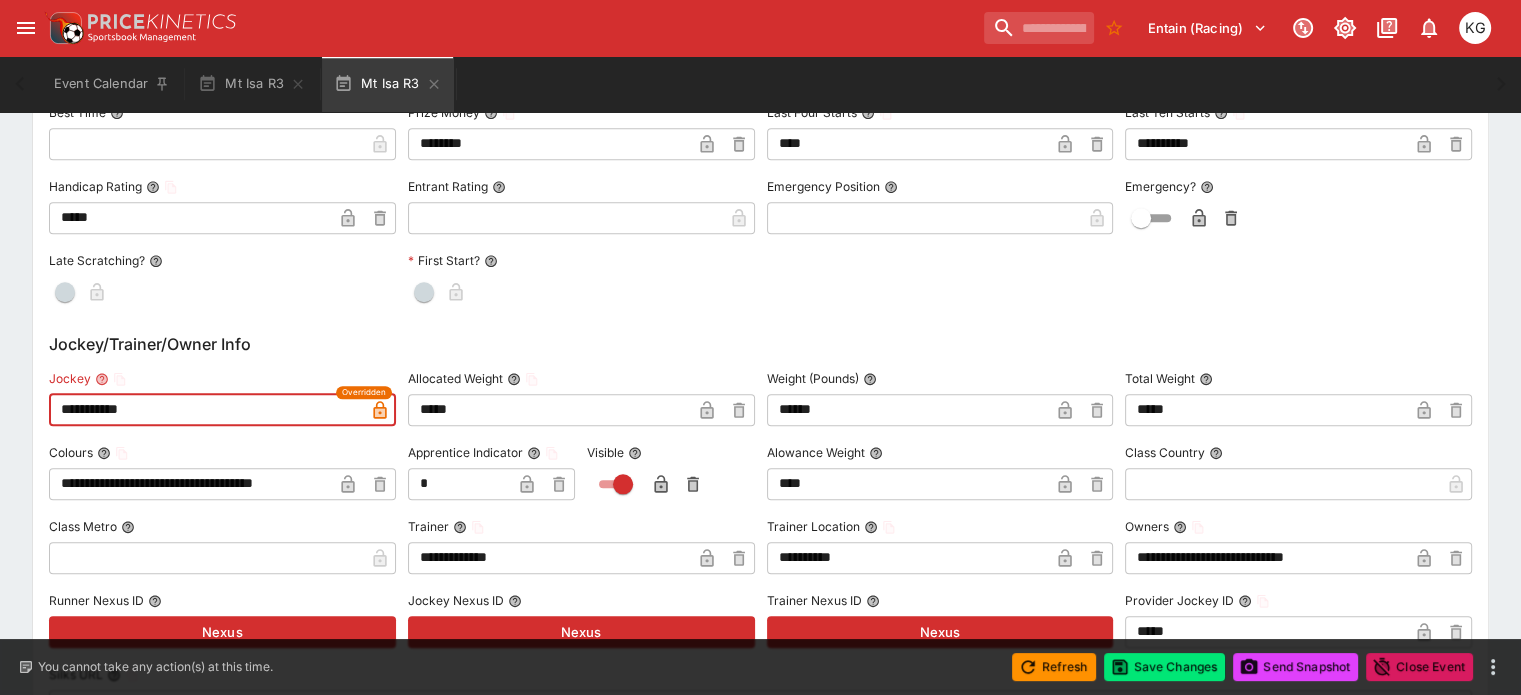 drag, startPoint x: 213, startPoint y: 412, endPoint x: 75, endPoint y: 410, distance: 138.0145 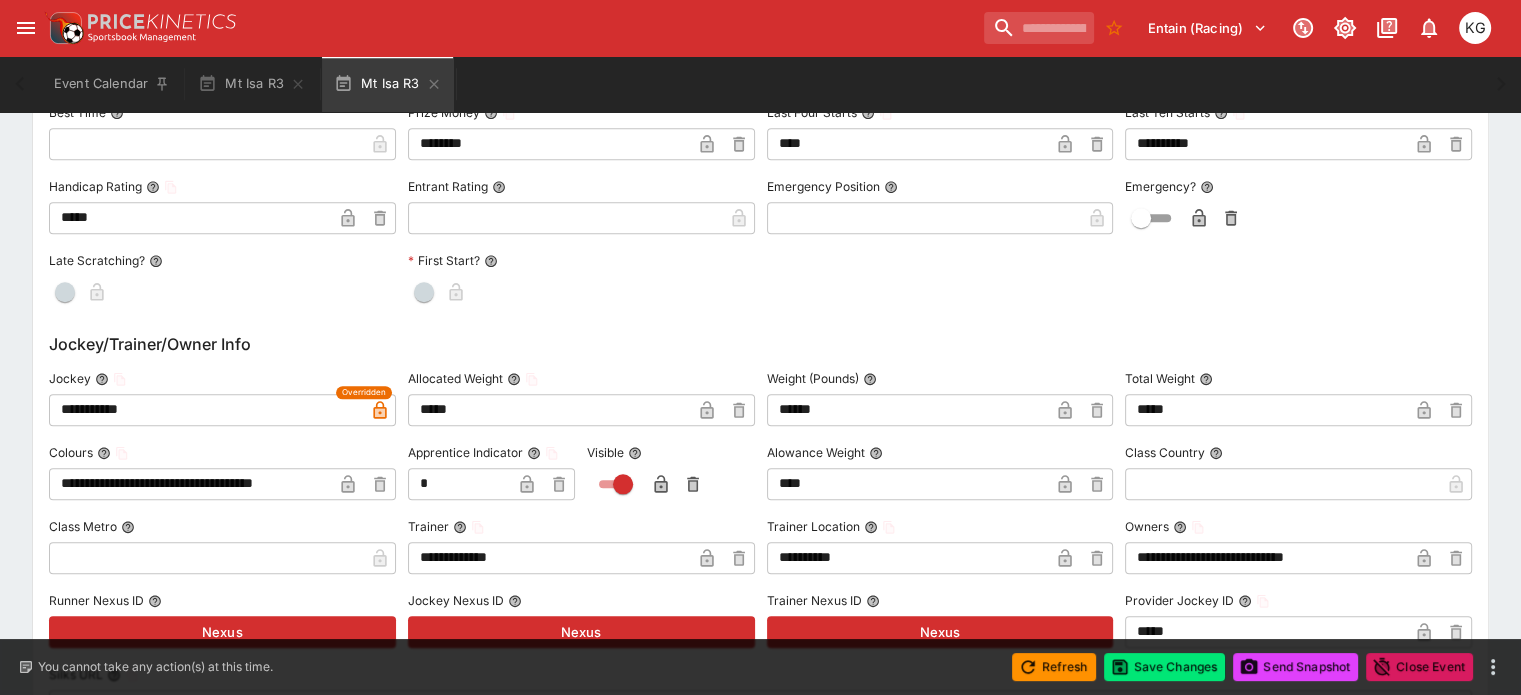 click 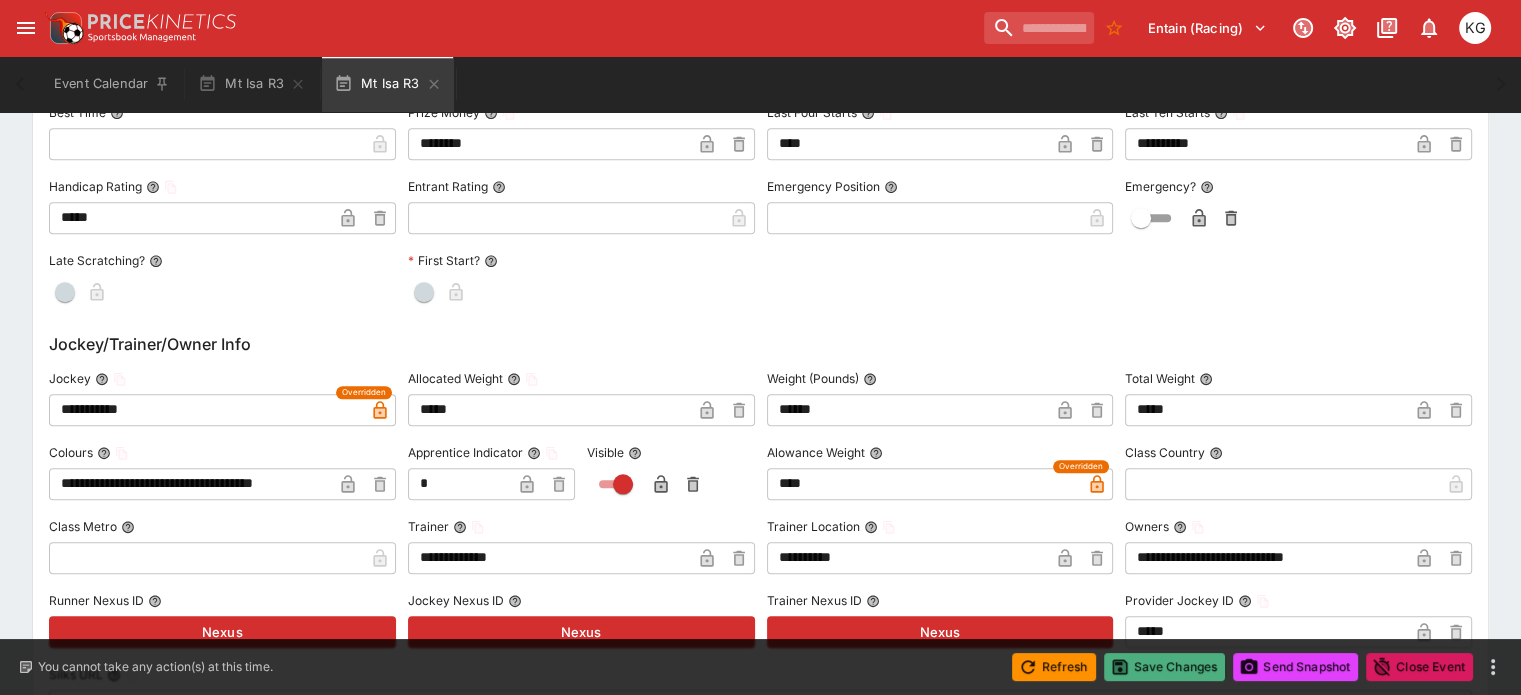 click on "Save Changes" at bounding box center [1165, 667] 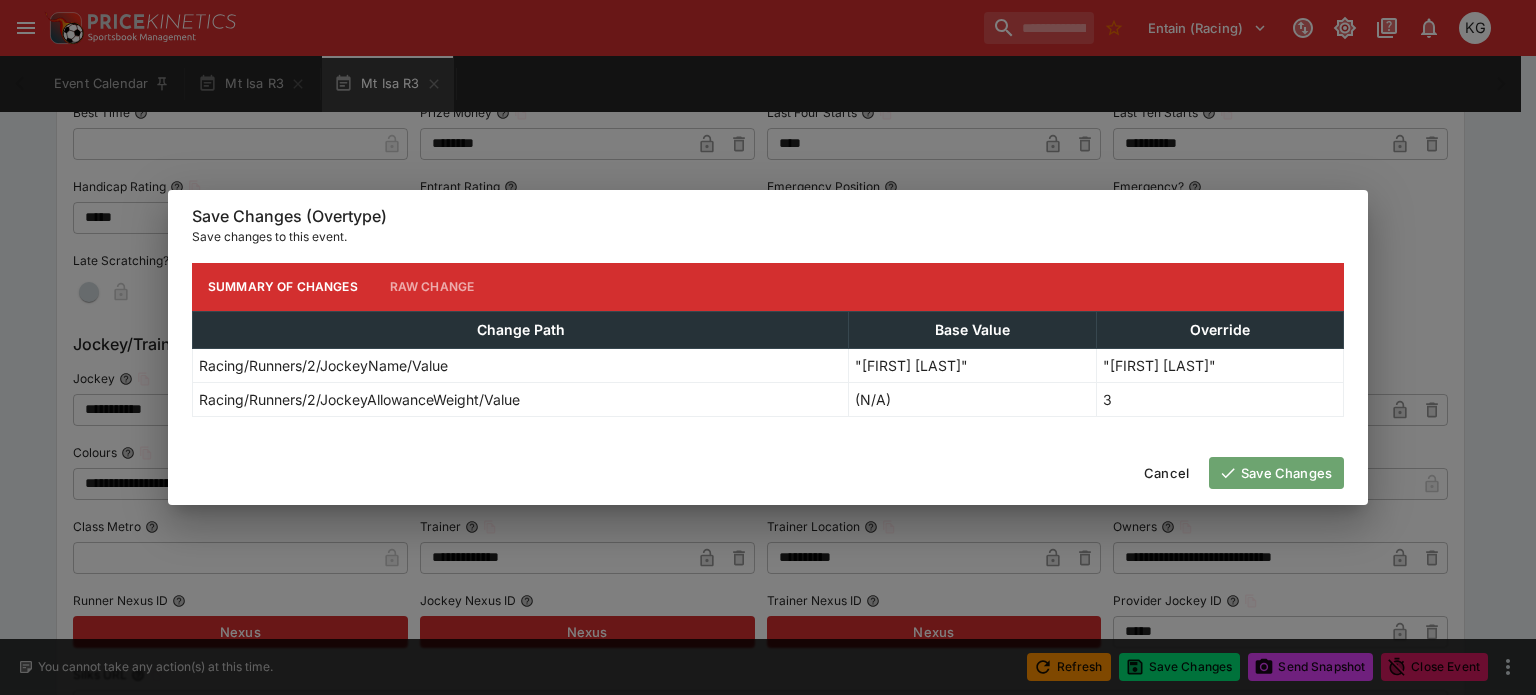 click on "Save Changes" at bounding box center (1276, 473) 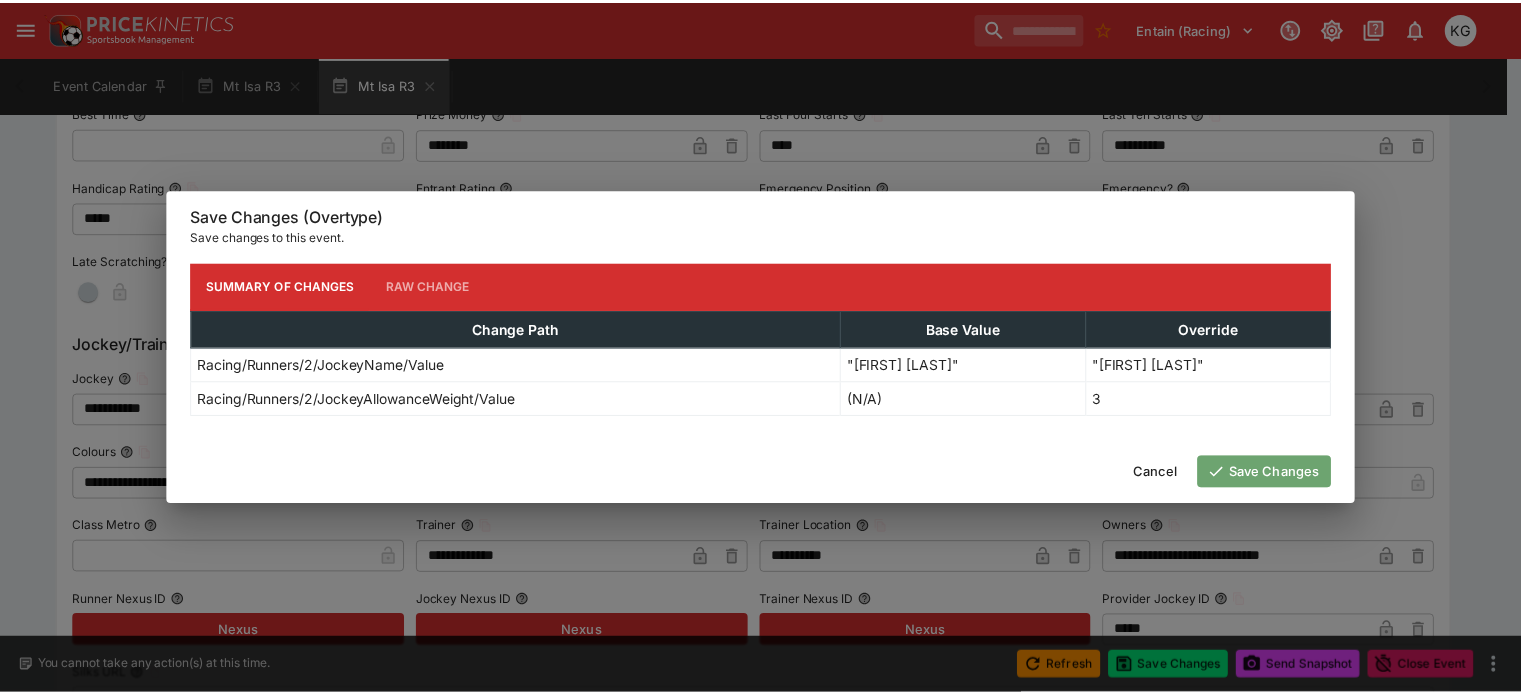 scroll, scrollTop: 0, scrollLeft: 0, axis: both 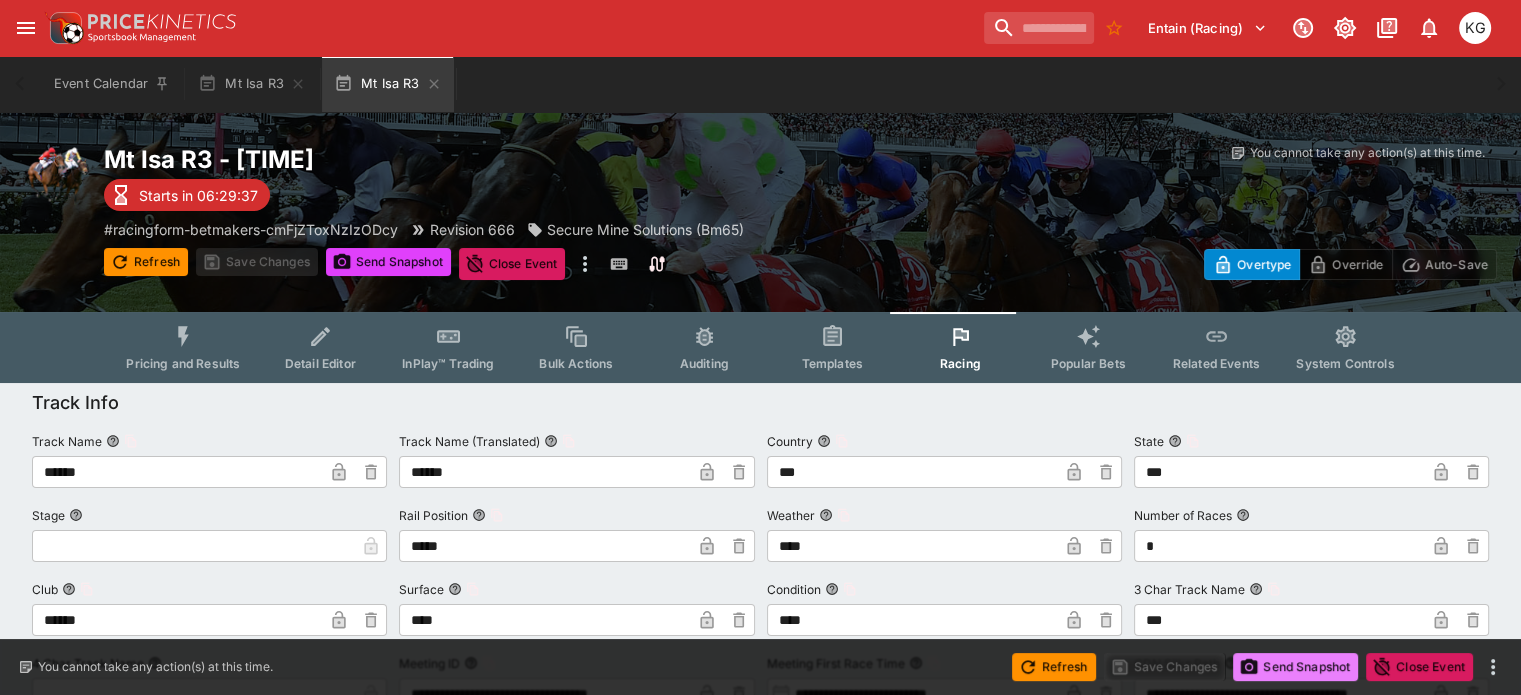 click on "Send Snapshot" at bounding box center [1295, 667] 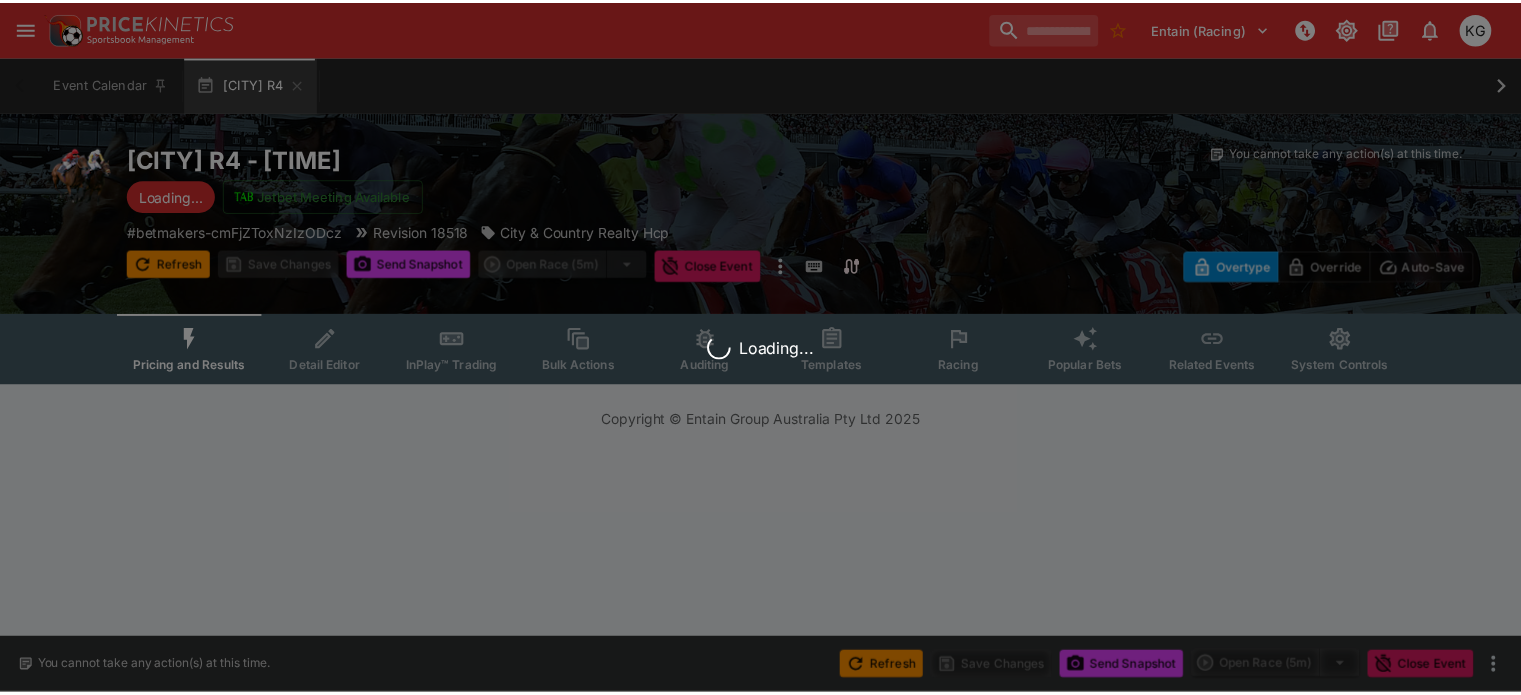 scroll, scrollTop: 0, scrollLeft: 0, axis: both 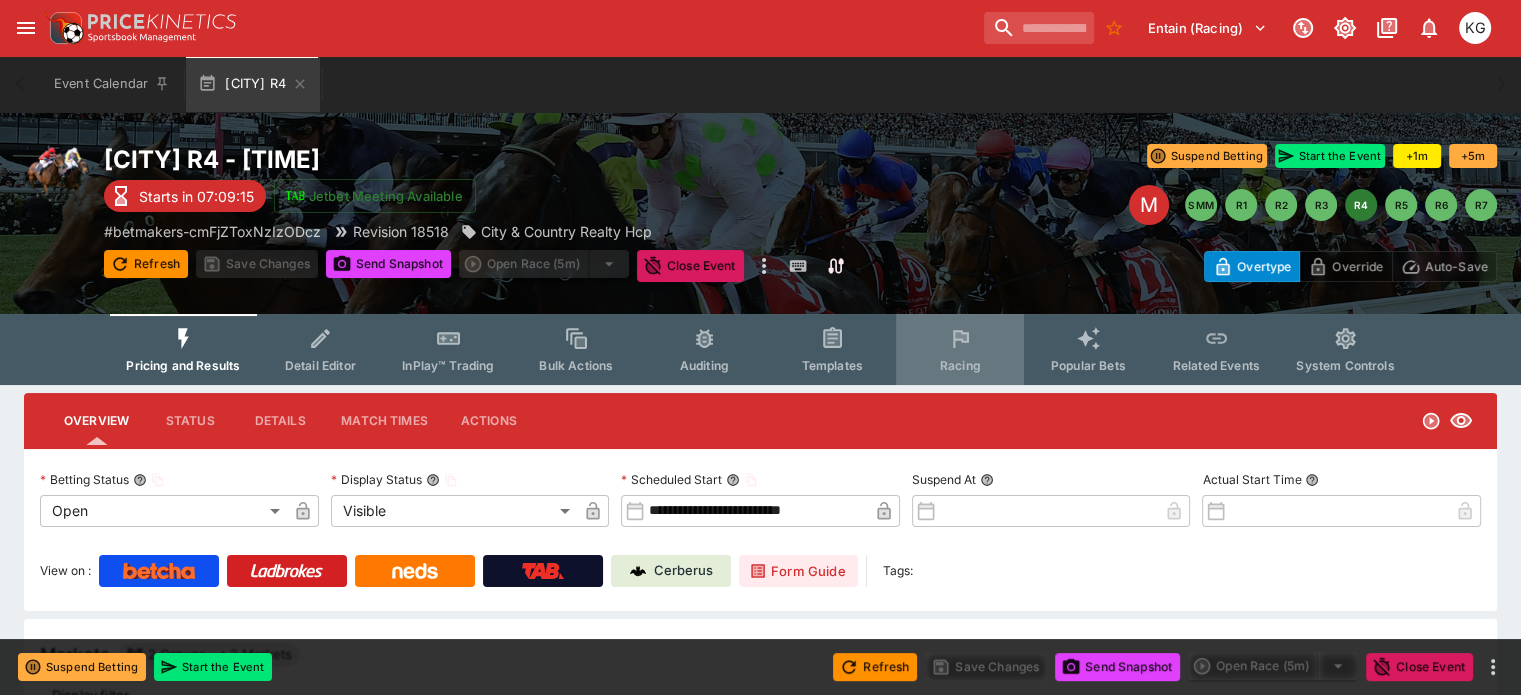 click on "Racing" at bounding box center [960, 365] 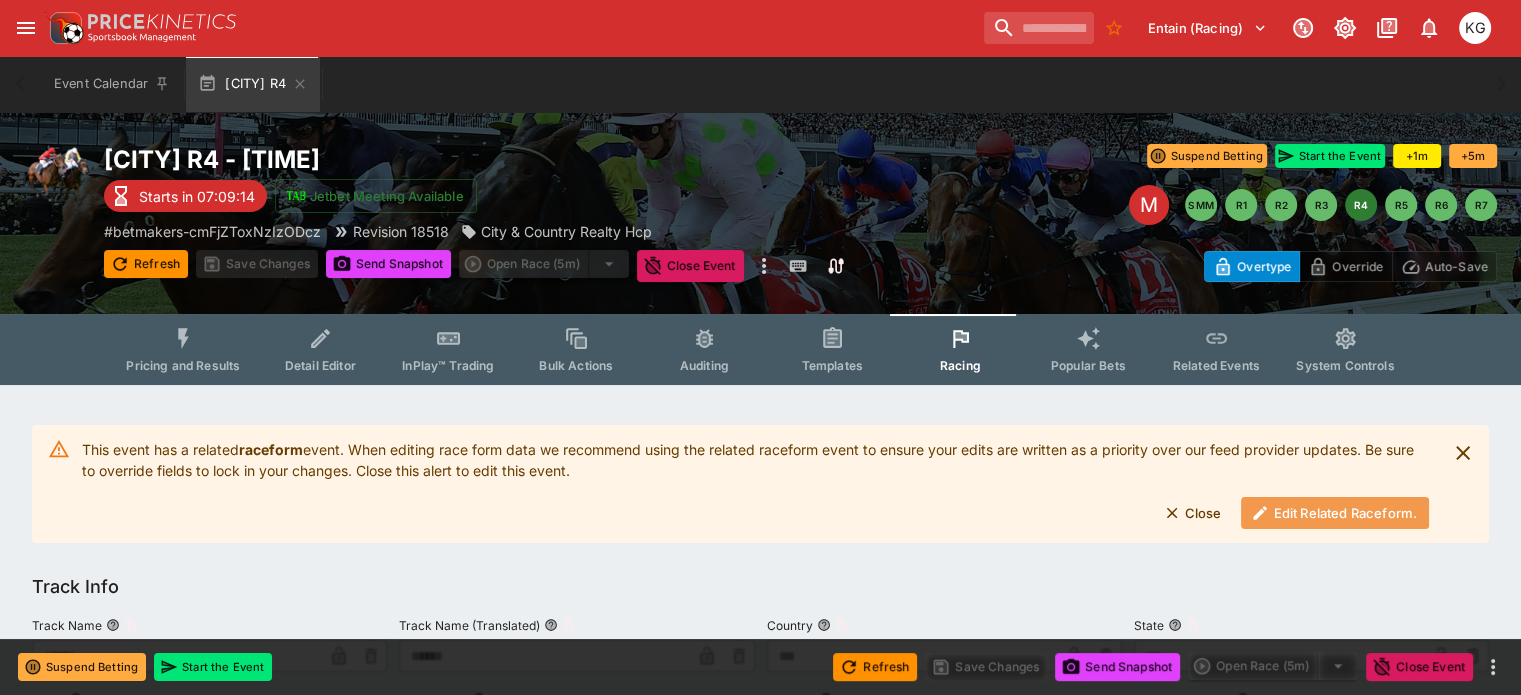 click on "Edit Related Raceform." at bounding box center [1335, 513] 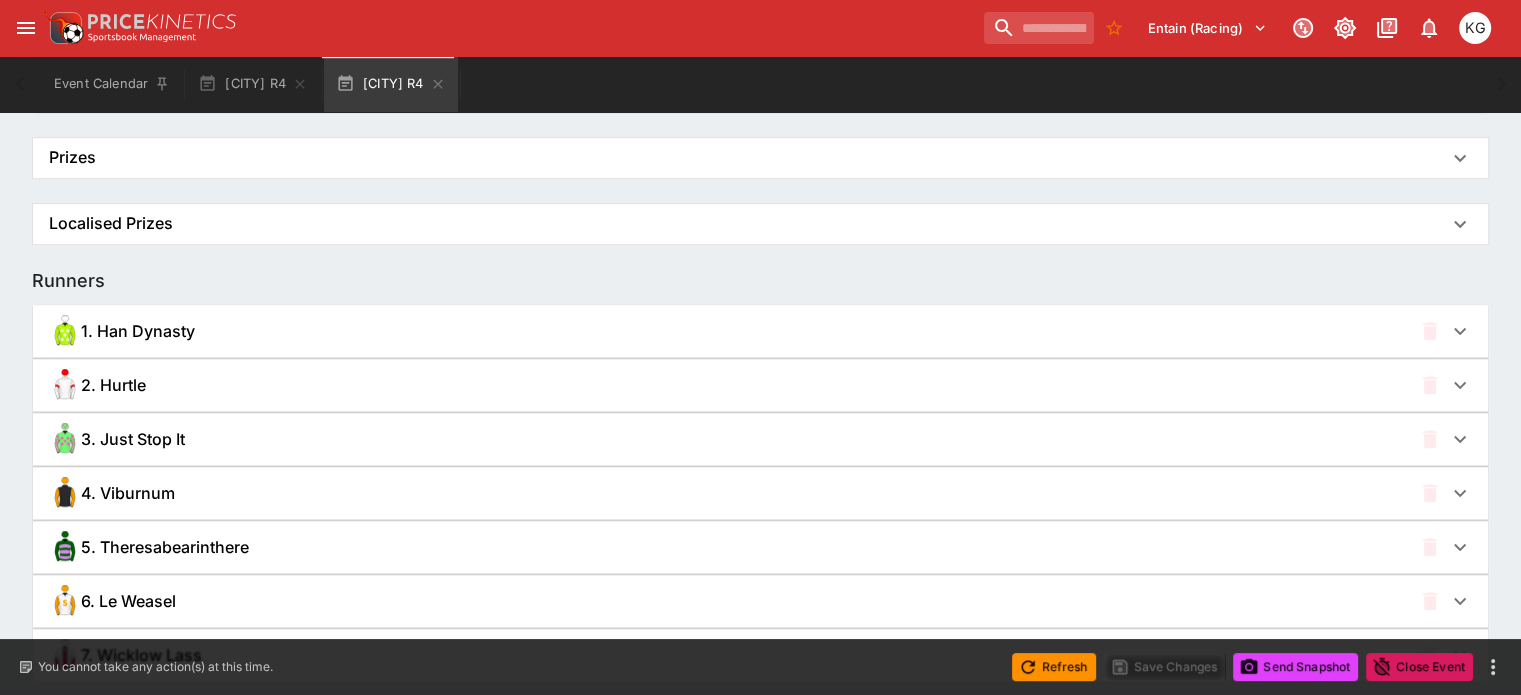 scroll, scrollTop: 1300, scrollLeft: 0, axis: vertical 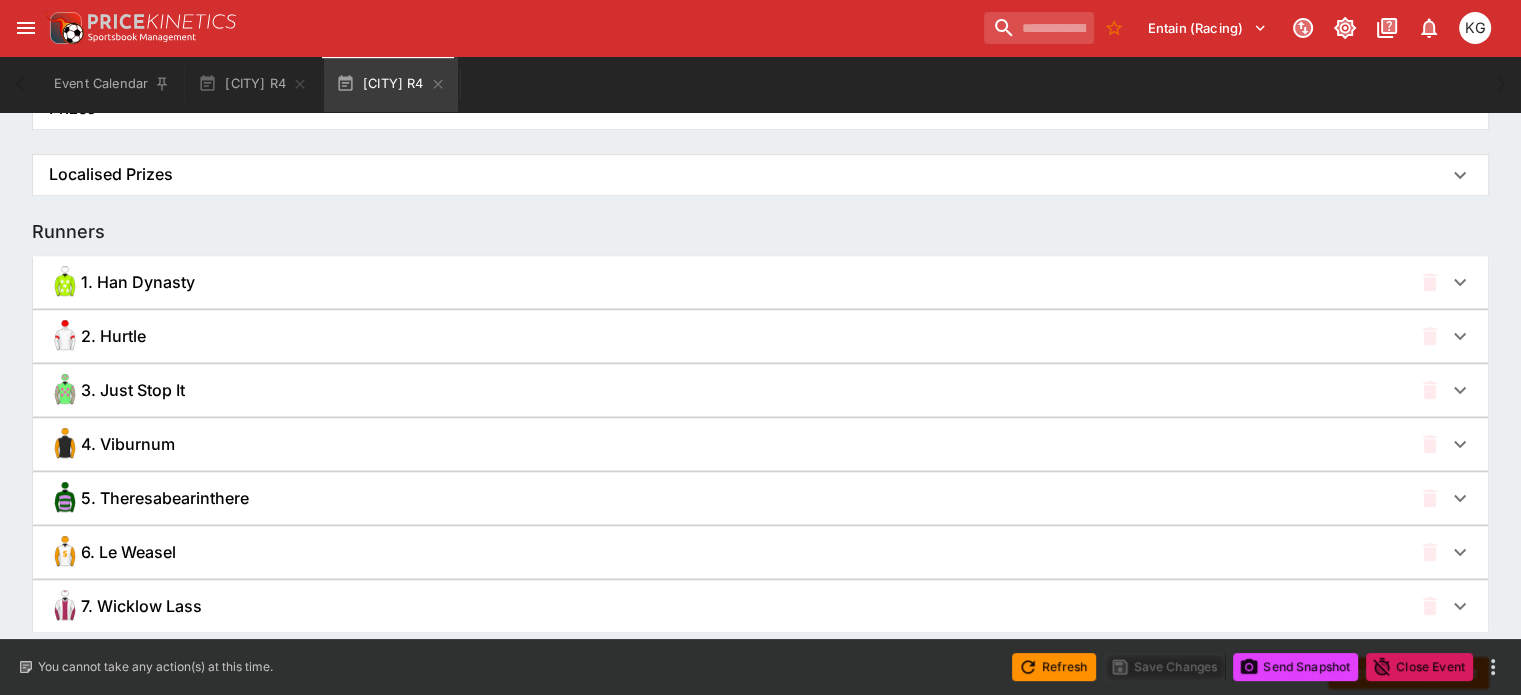 click 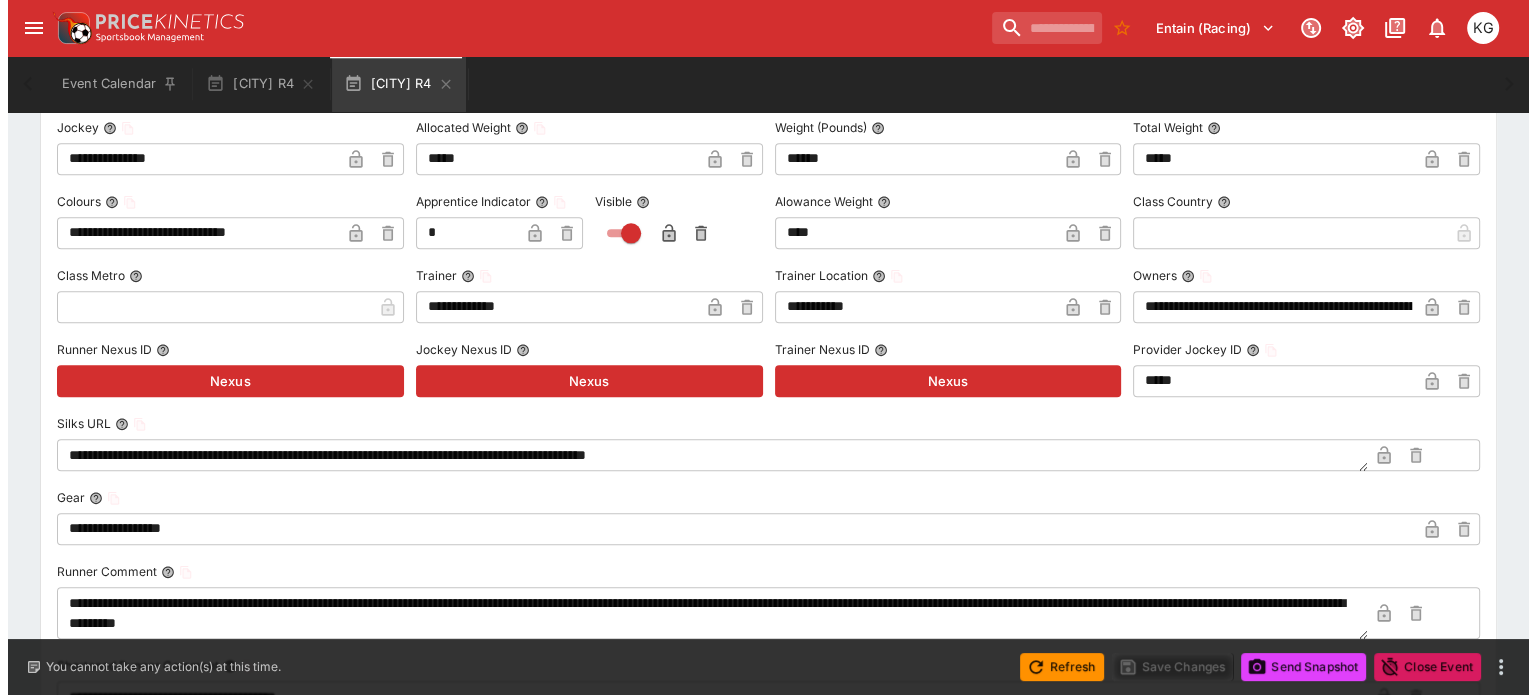 scroll, scrollTop: 2100, scrollLeft: 0, axis: vertical 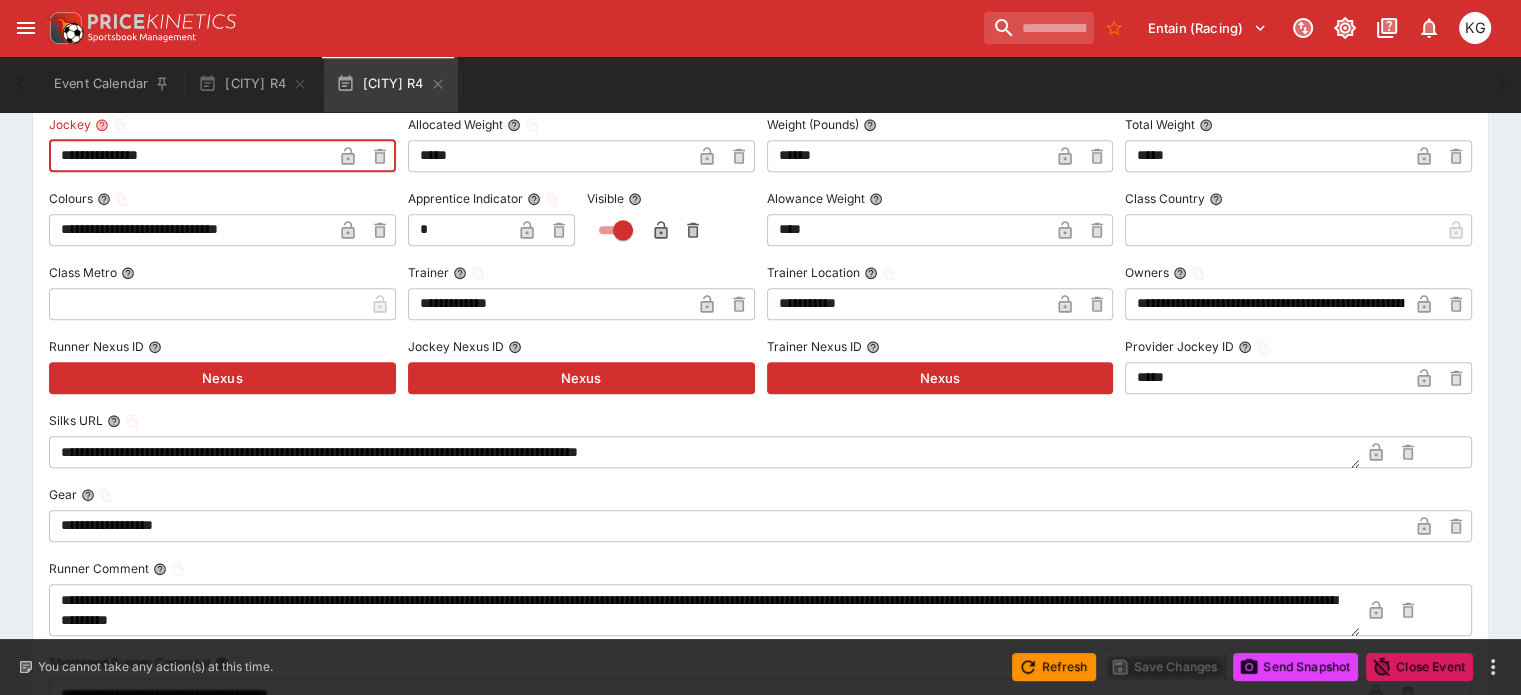 click on "**********" at bounding box center (190, 156) 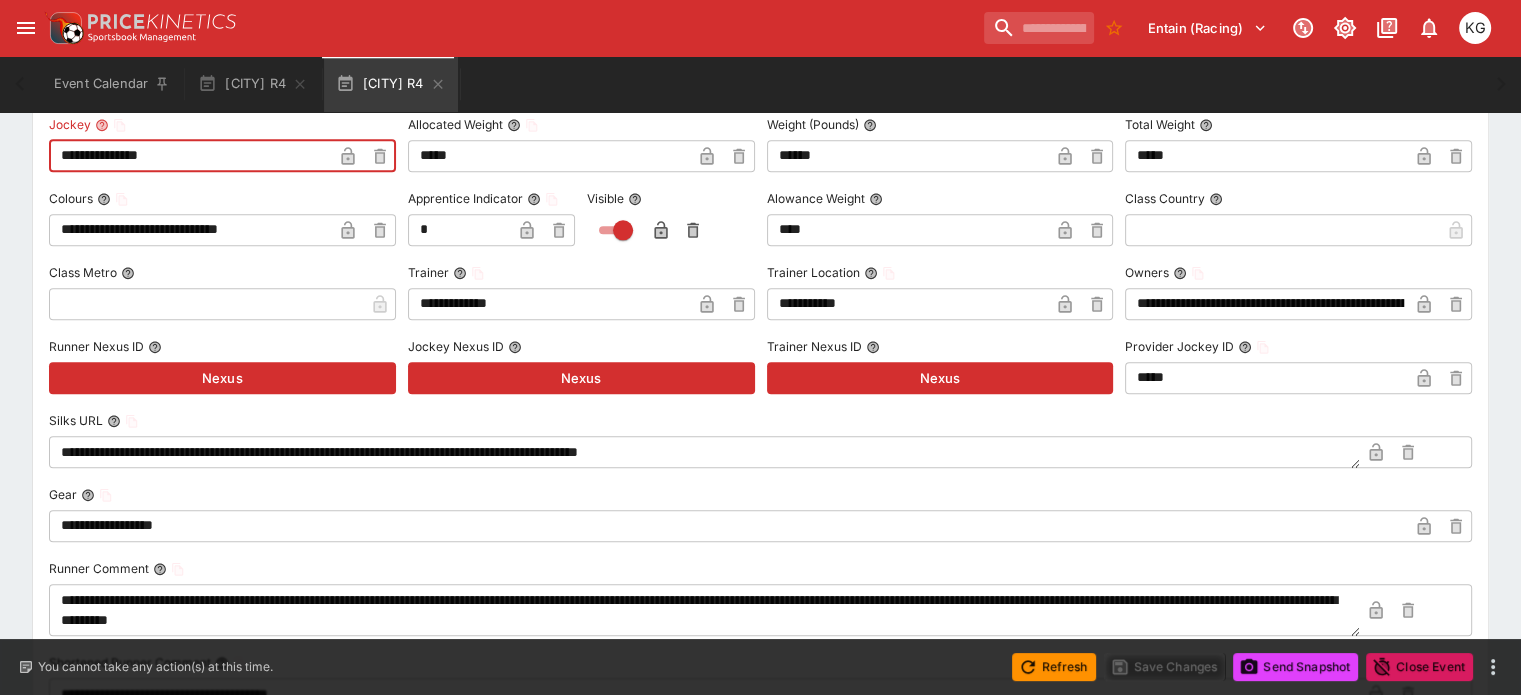 paste 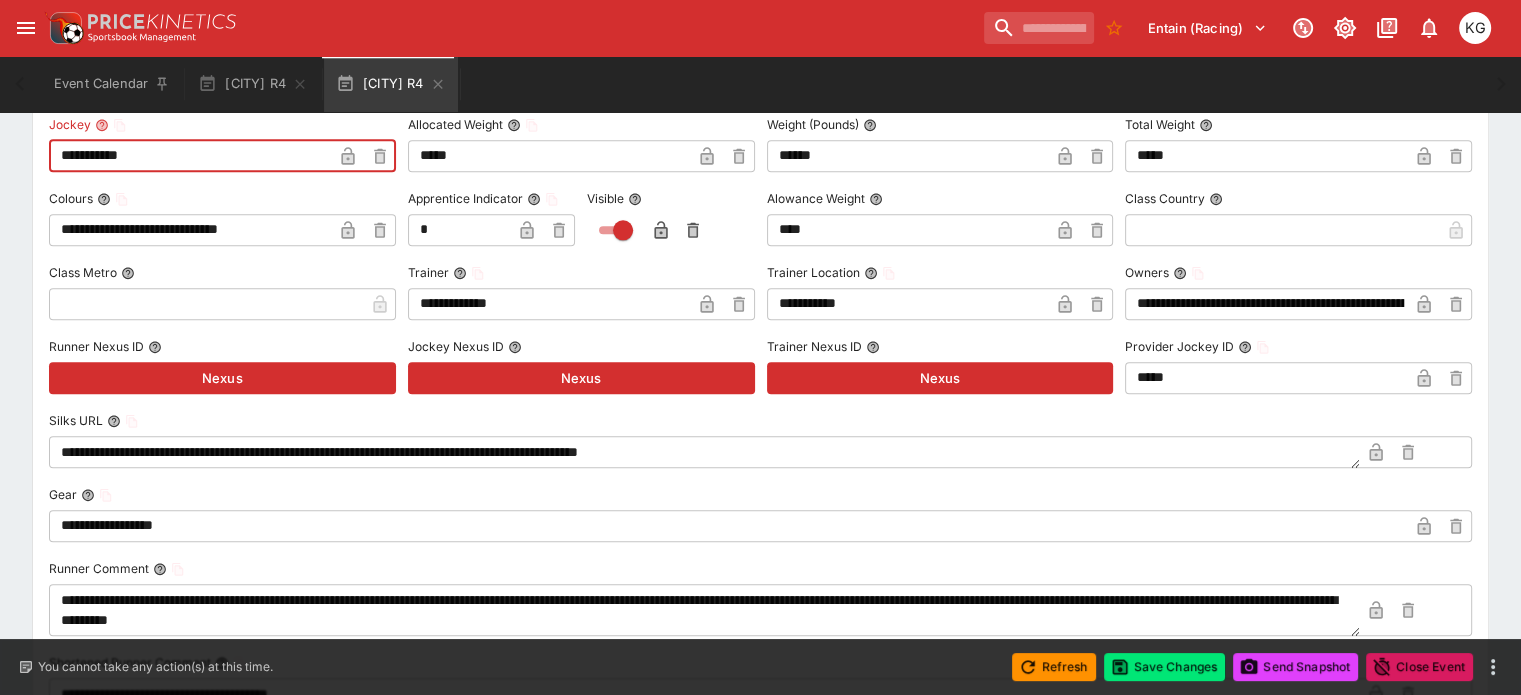 type on "**********" 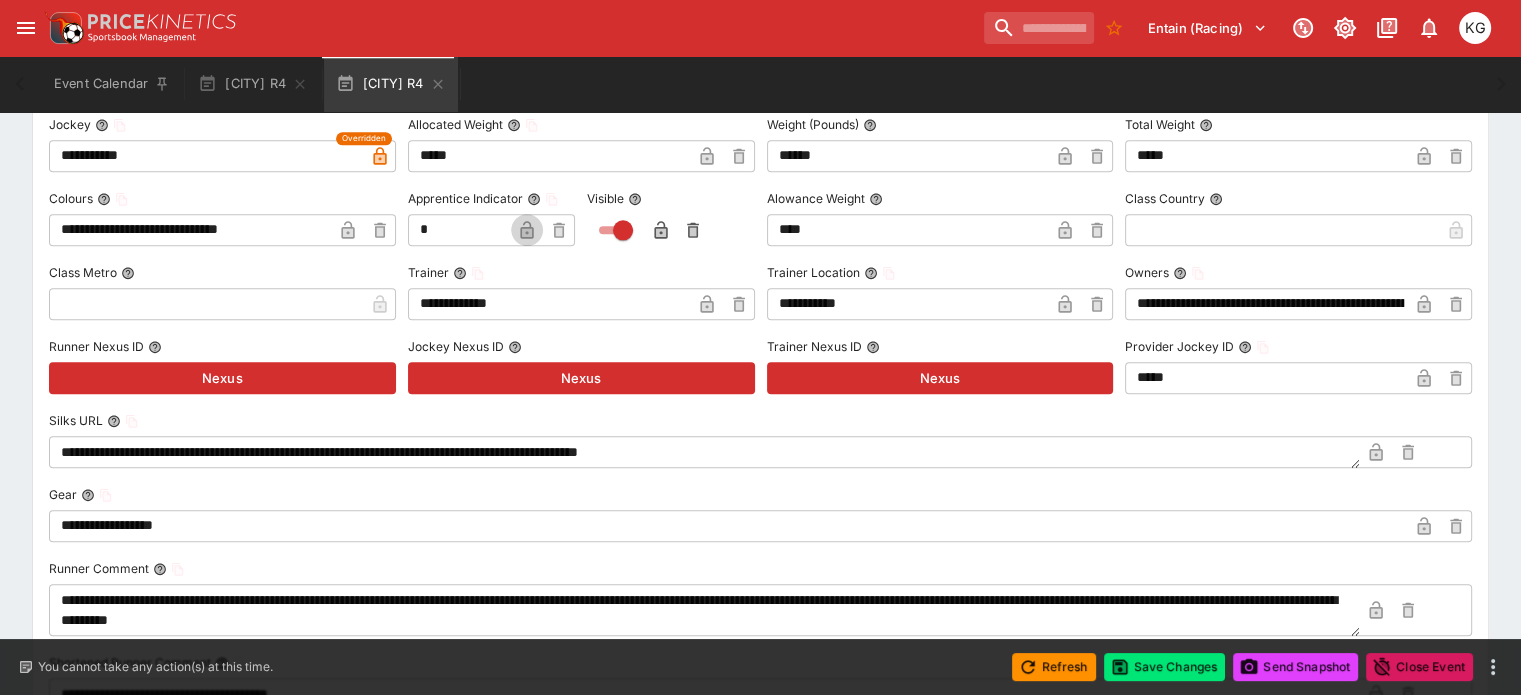 click 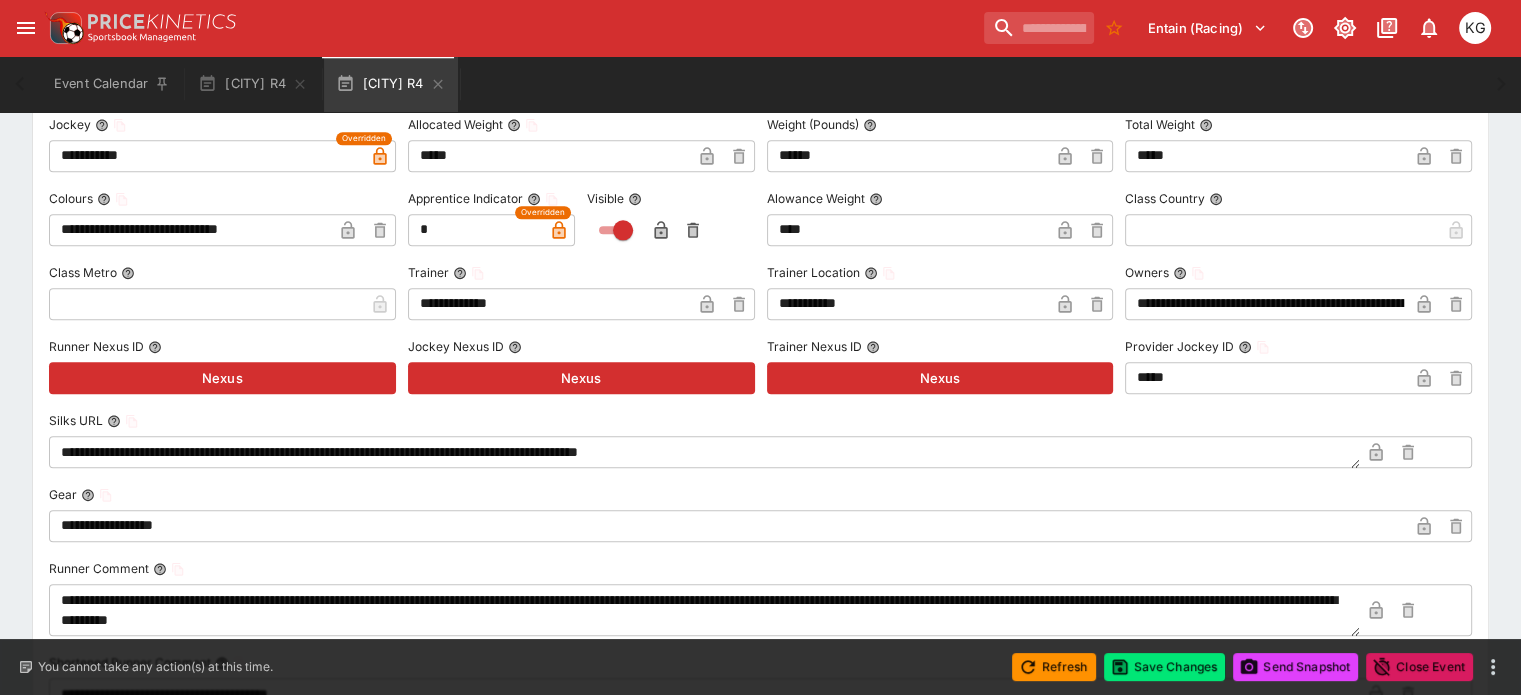 click 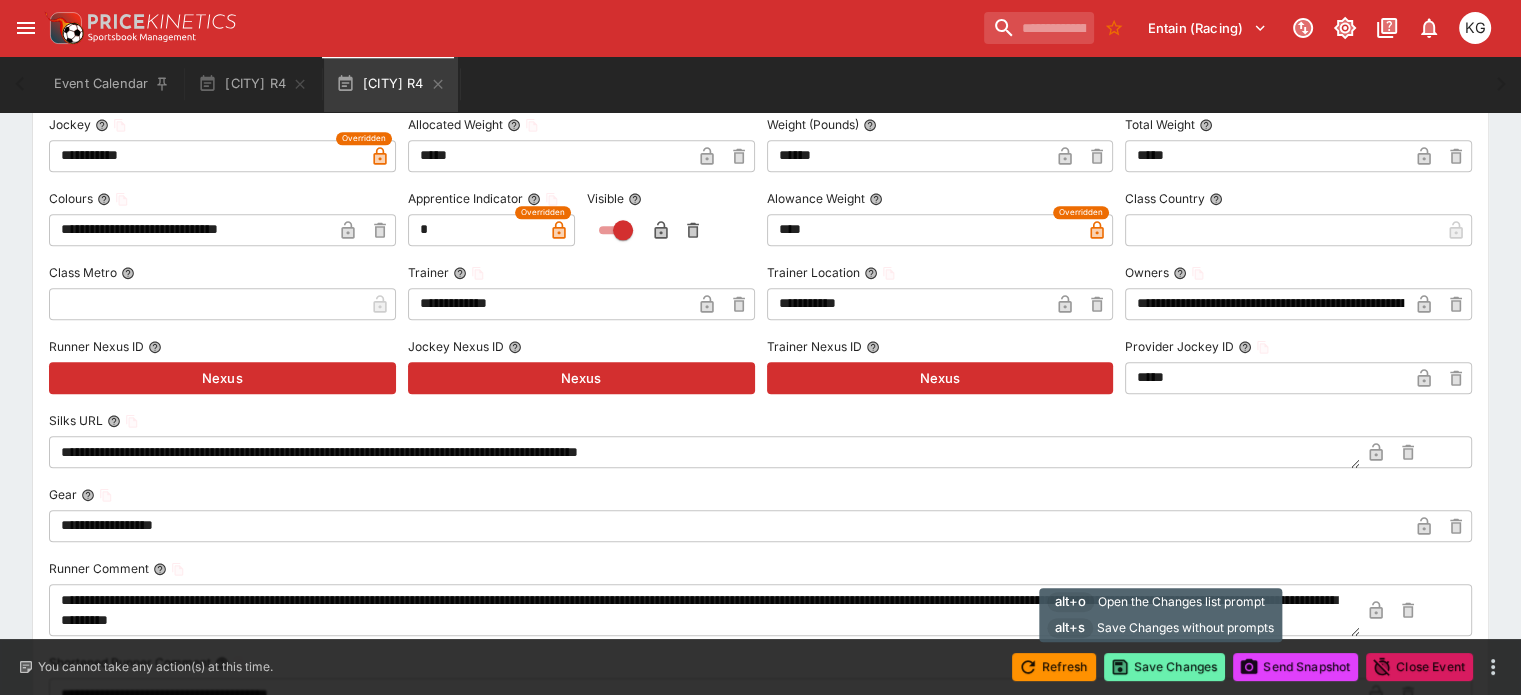 click on "Save Changes" at bounding box center (1165, 667) 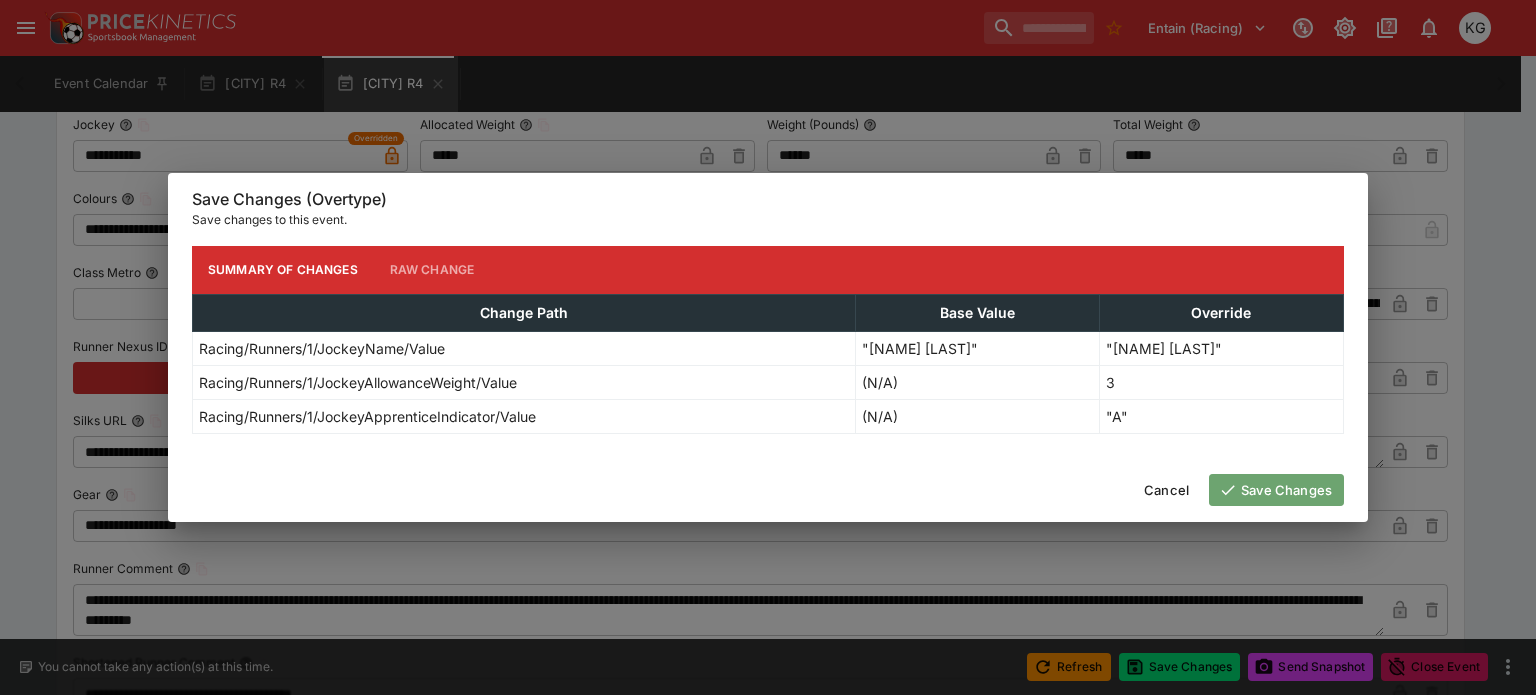click on "Save Changes" at bounding box center (1276, 490) 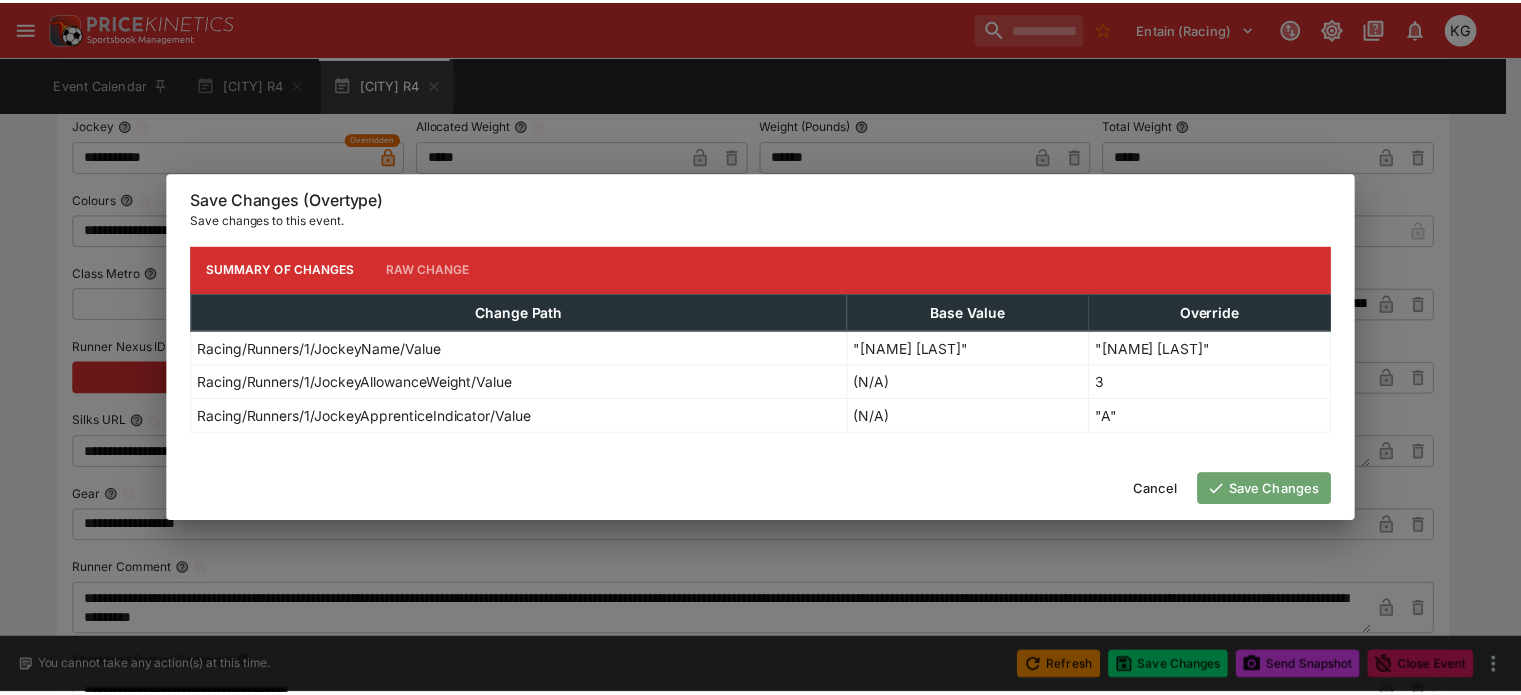 scroll, scrollTop: 0, scrollLeft: 0, axis: both 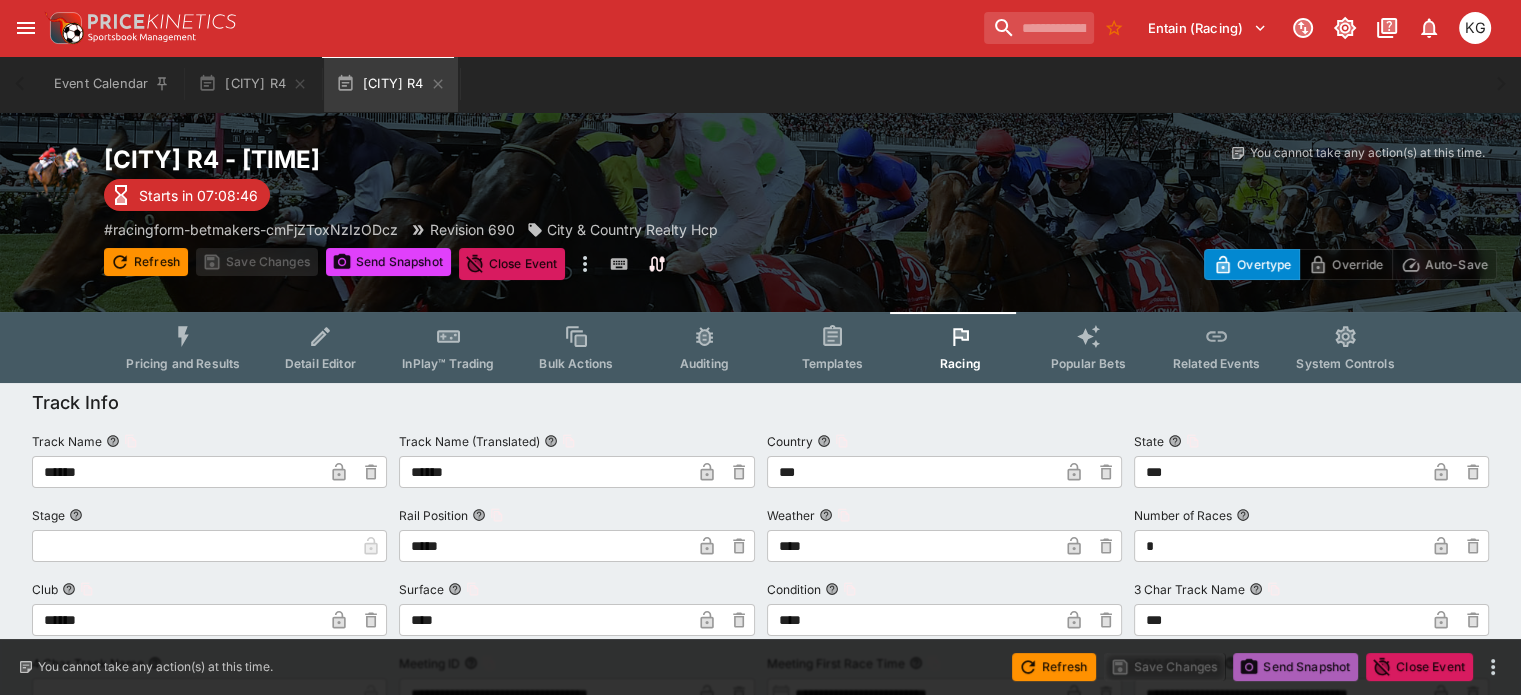 click on "Send Snapshot" at bounding box center [1295, 667] 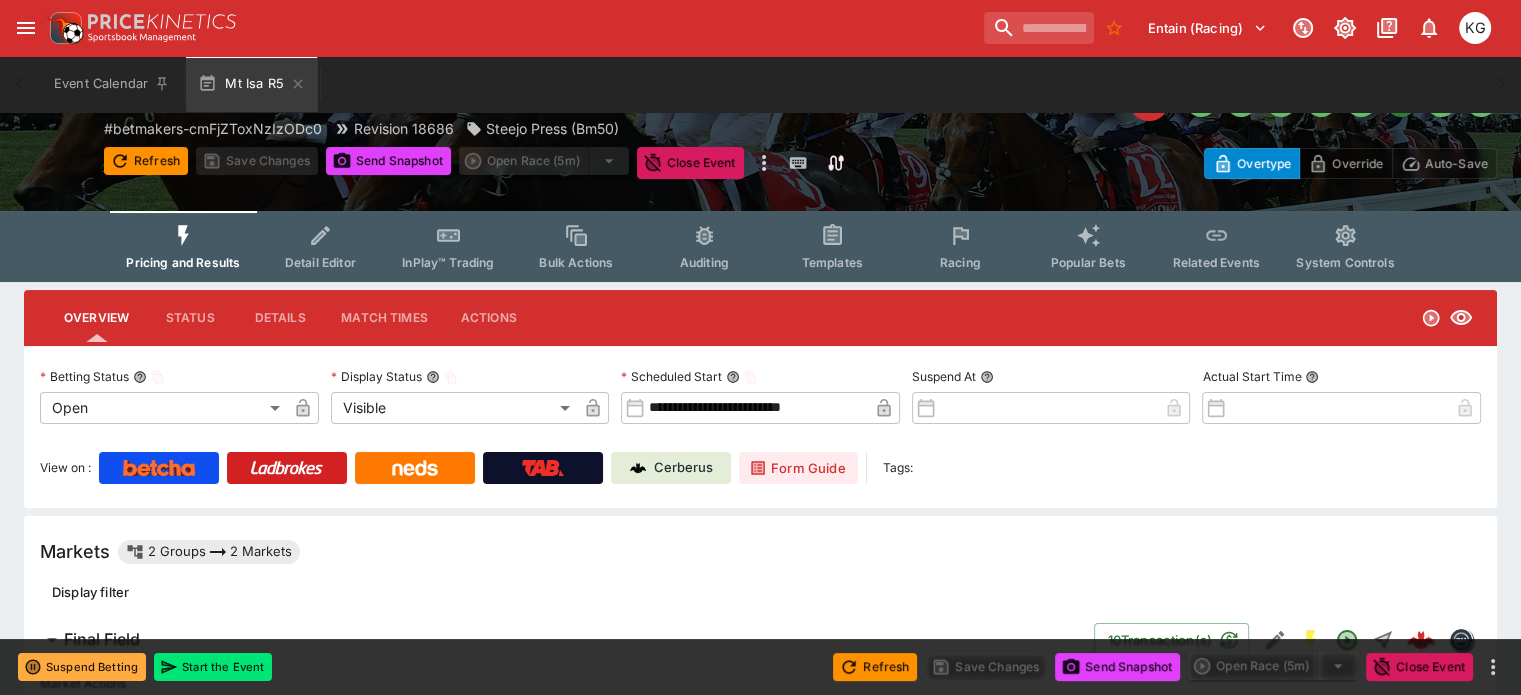 scroll, scrollTop: 100, scrollLeft: 0, axis: vertical 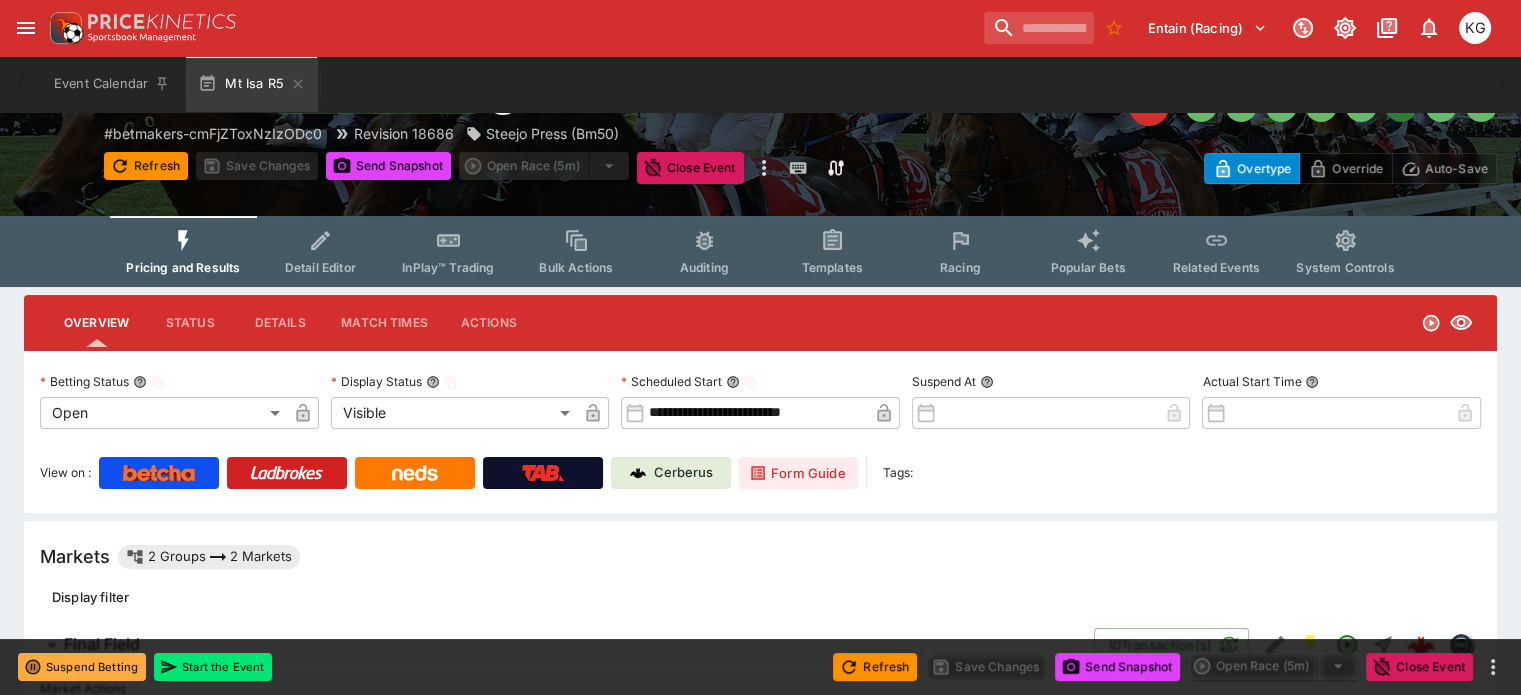 click 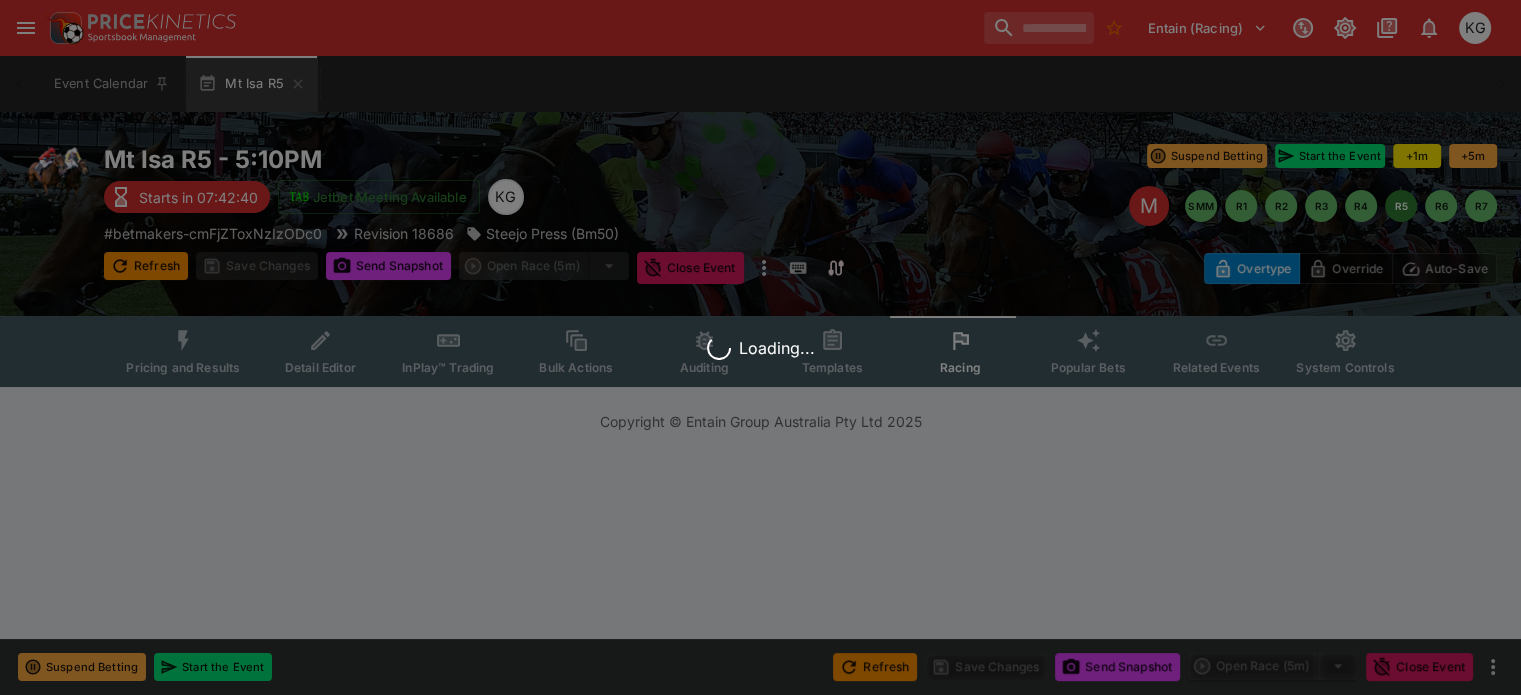 scroll, scrollTop: 0, scrollLeft: 0, axis: both 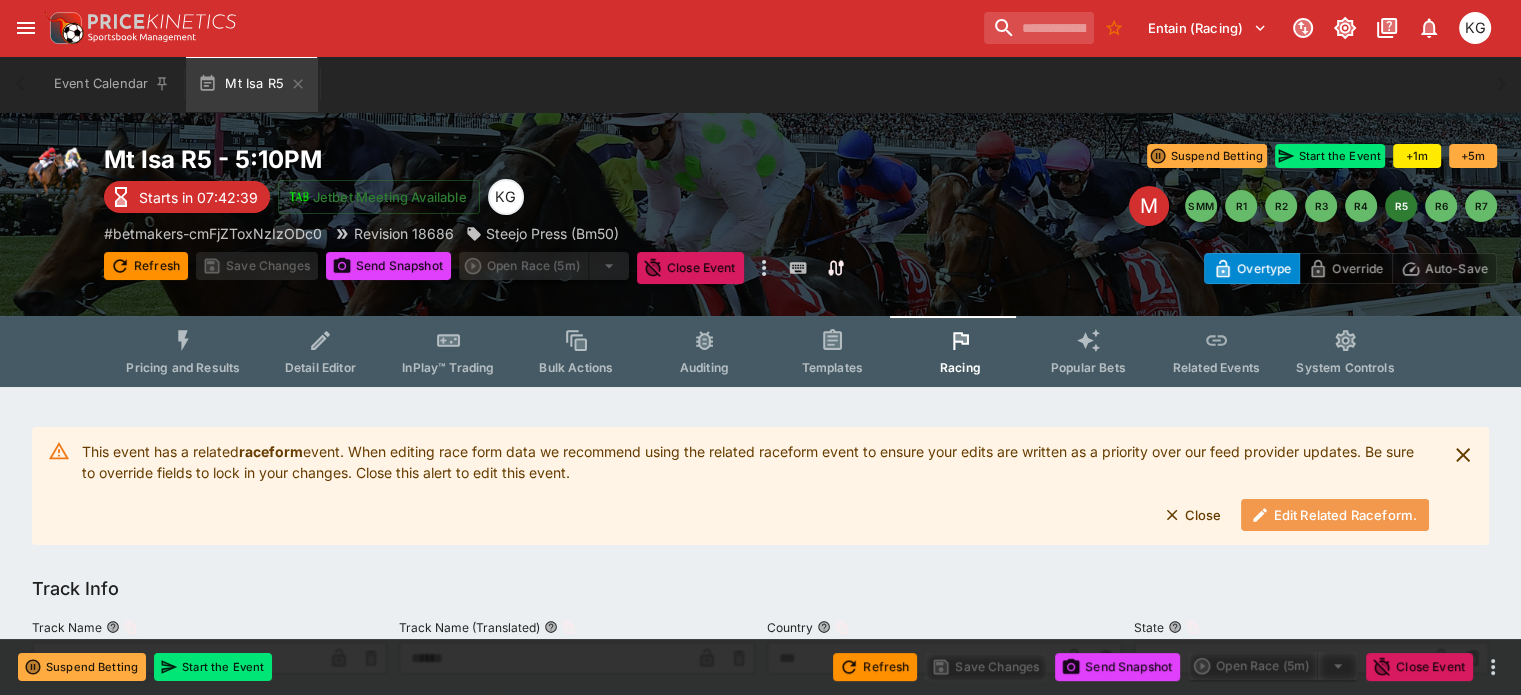 click on "Edit Related Raceform." at bounding box center [1335, 515] 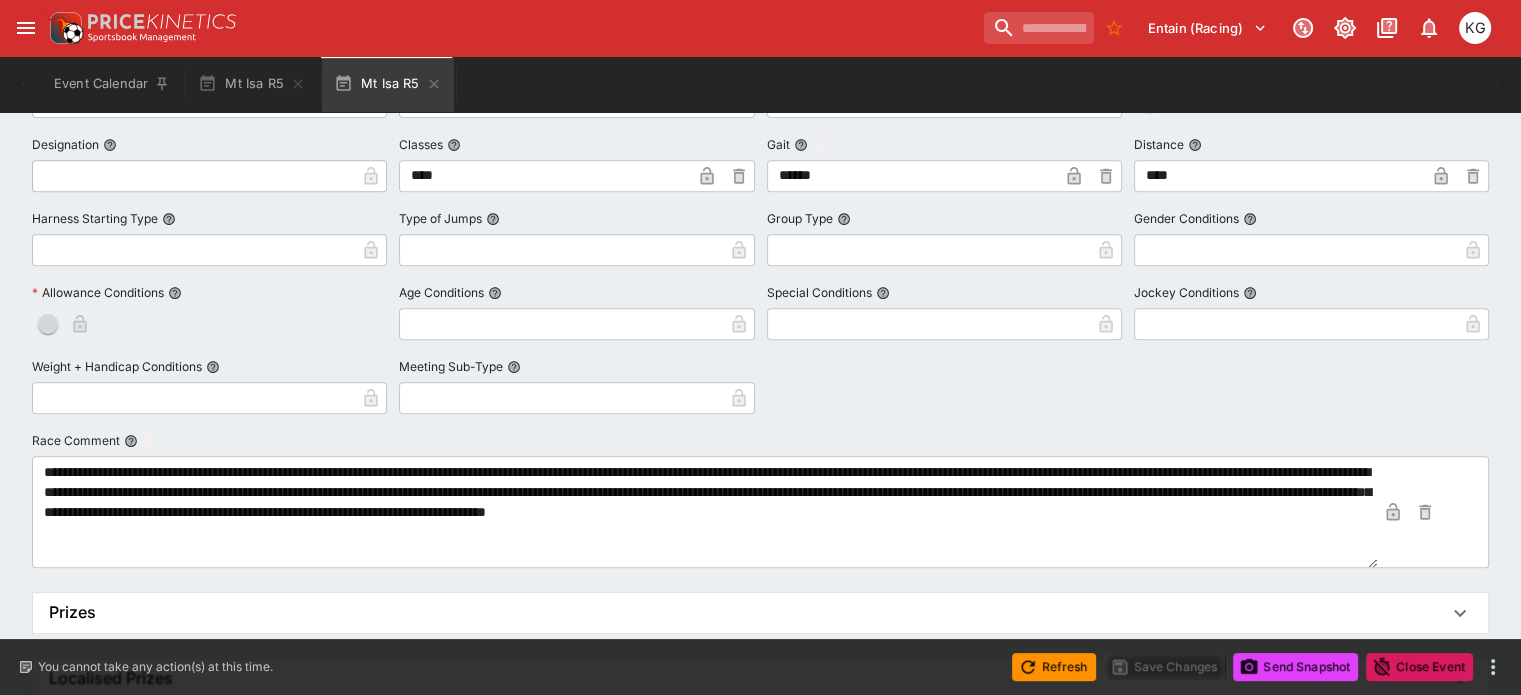 scroll, scrollTop: 1100, scrollLeft: 0, axis: vertical 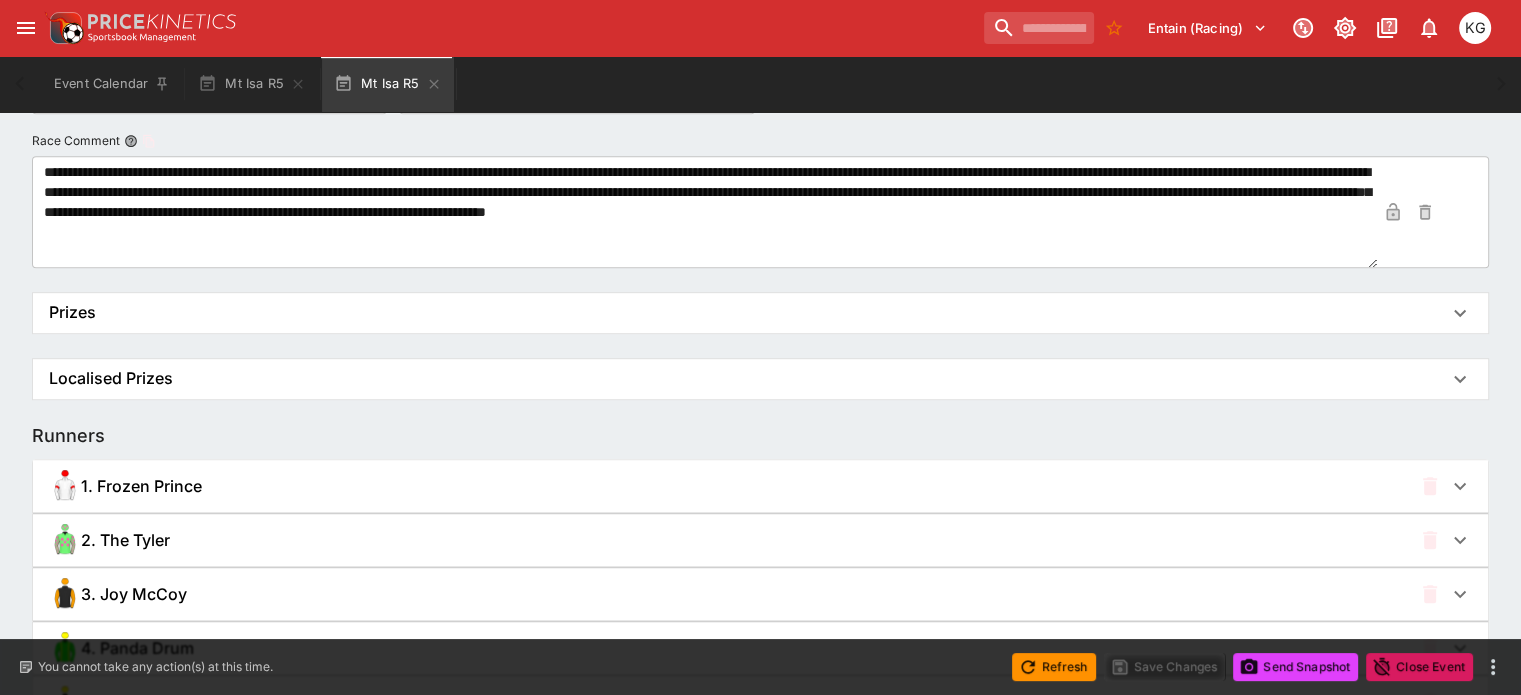 click 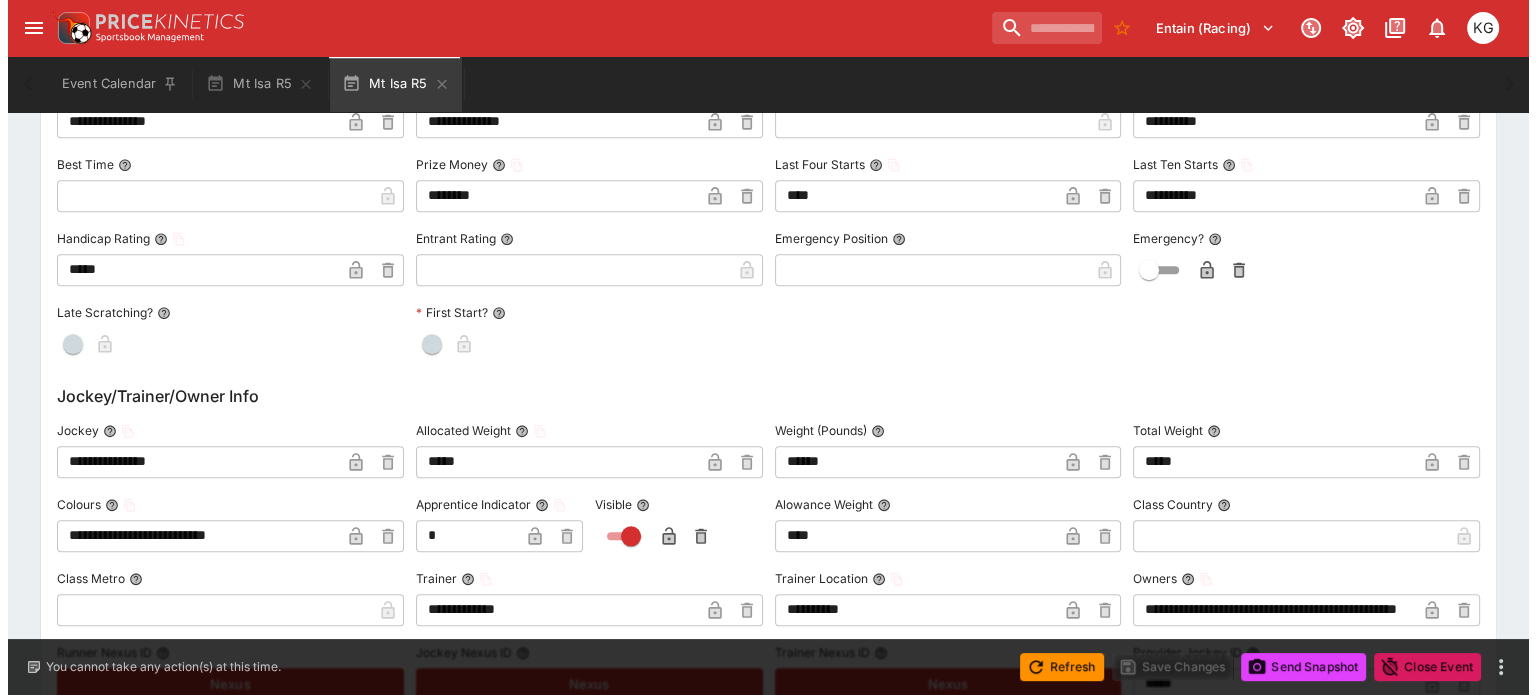 scroll, scrollTop: 1800, scrollLeft: 0, axis: vertical 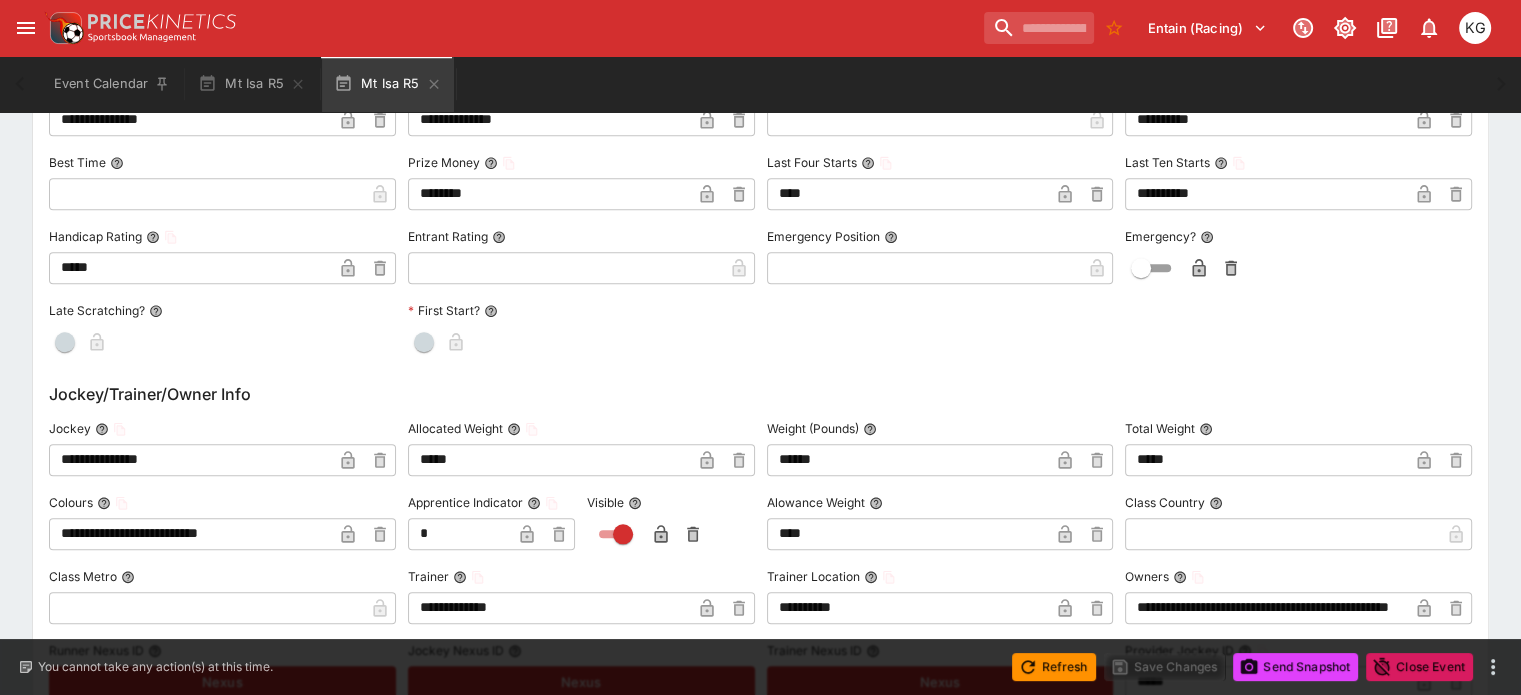 click on "**********" at bounding box center [190, 460] 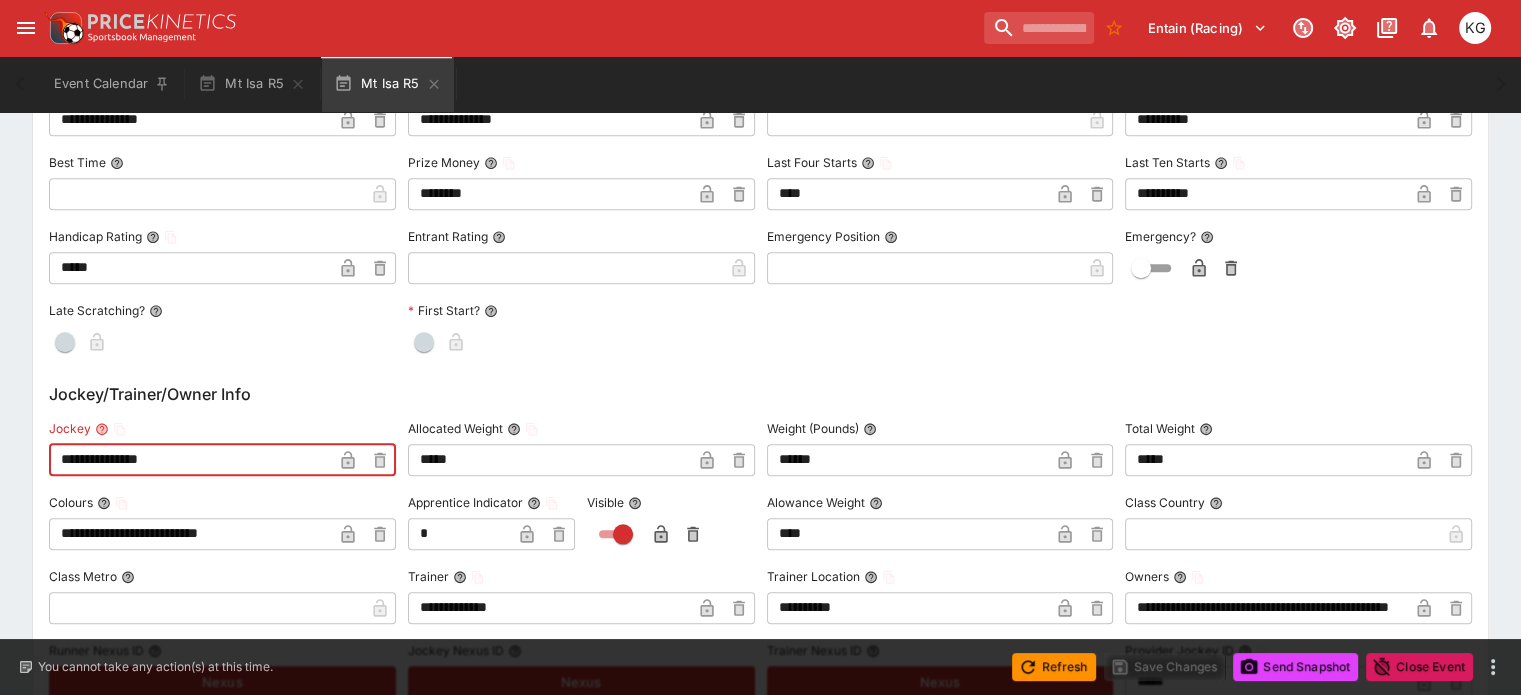 drag, startPoint x: 222, startPoint y: 463, endPoint x: 40, endPoint y: 457, distance: 182.09888 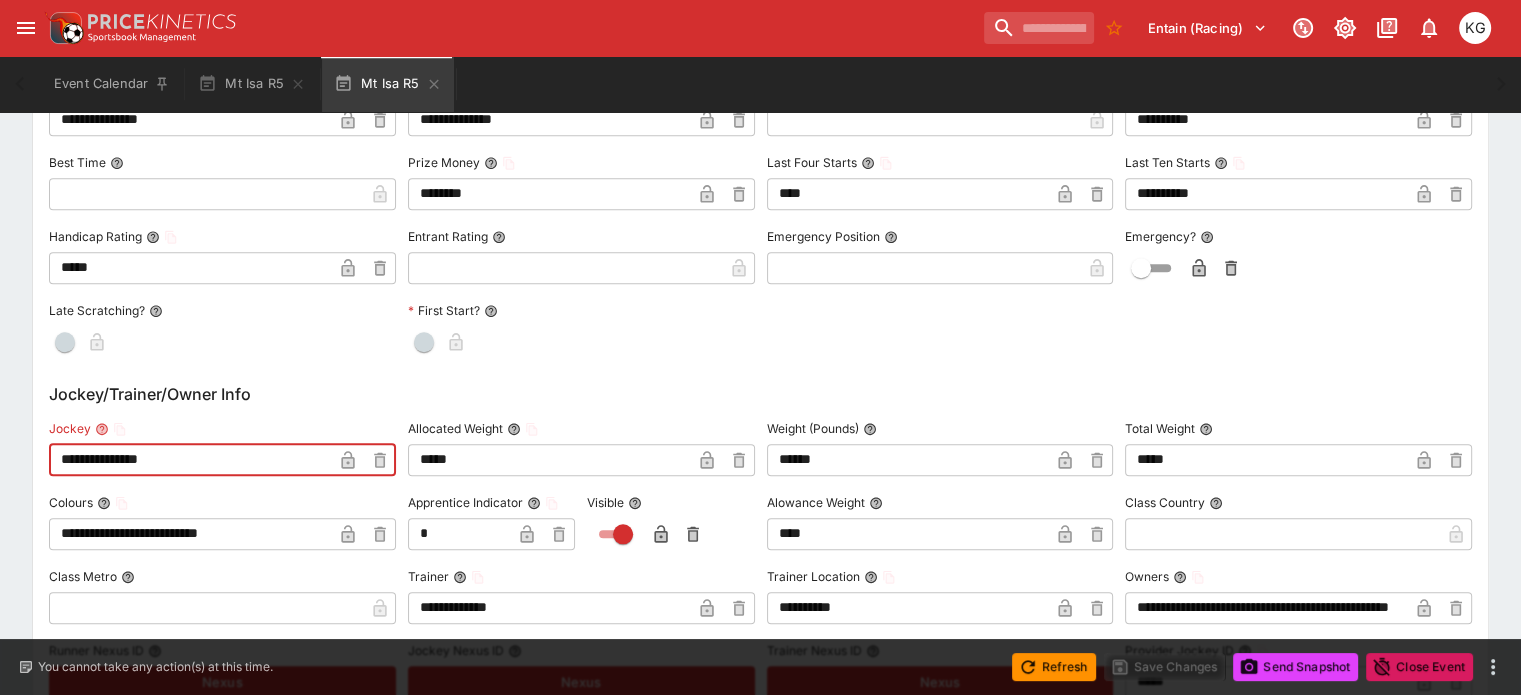 click on "**********" at bounding box center [760, 434] 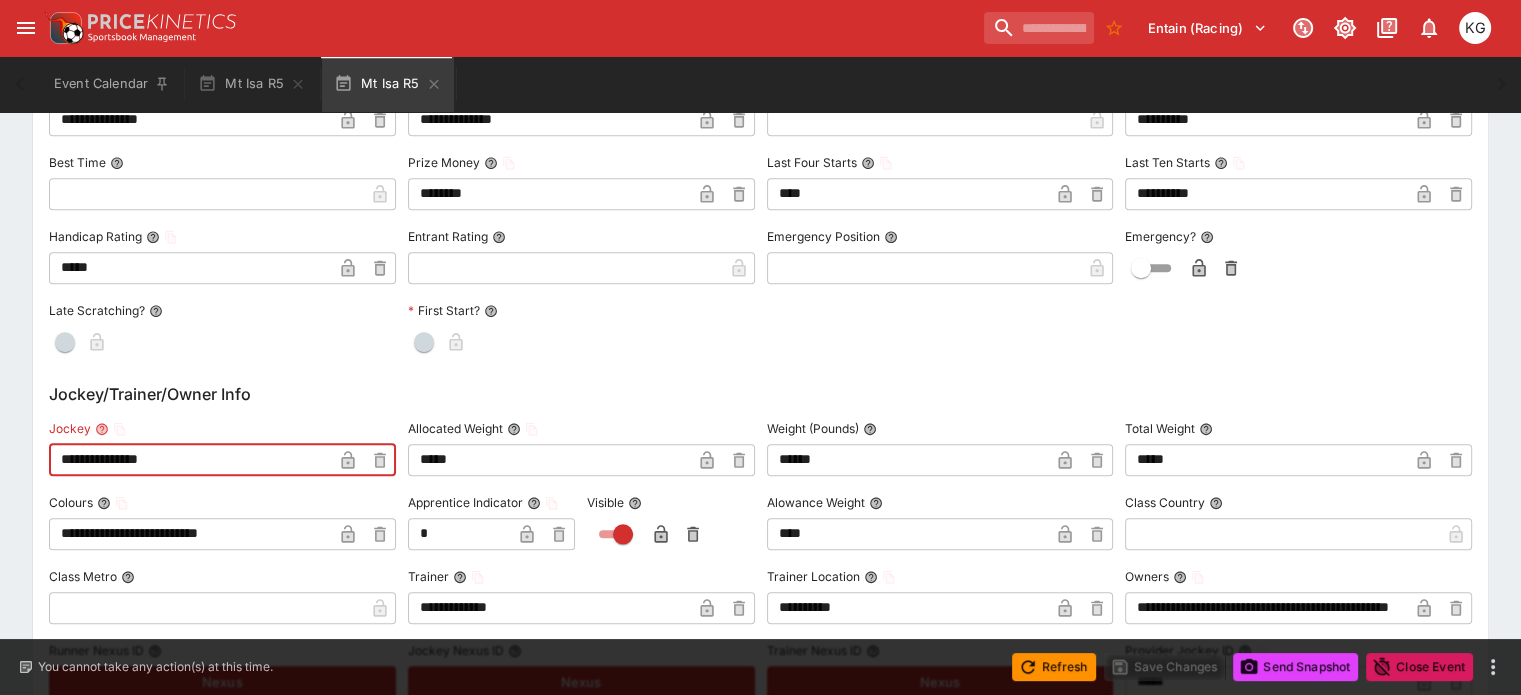 paste 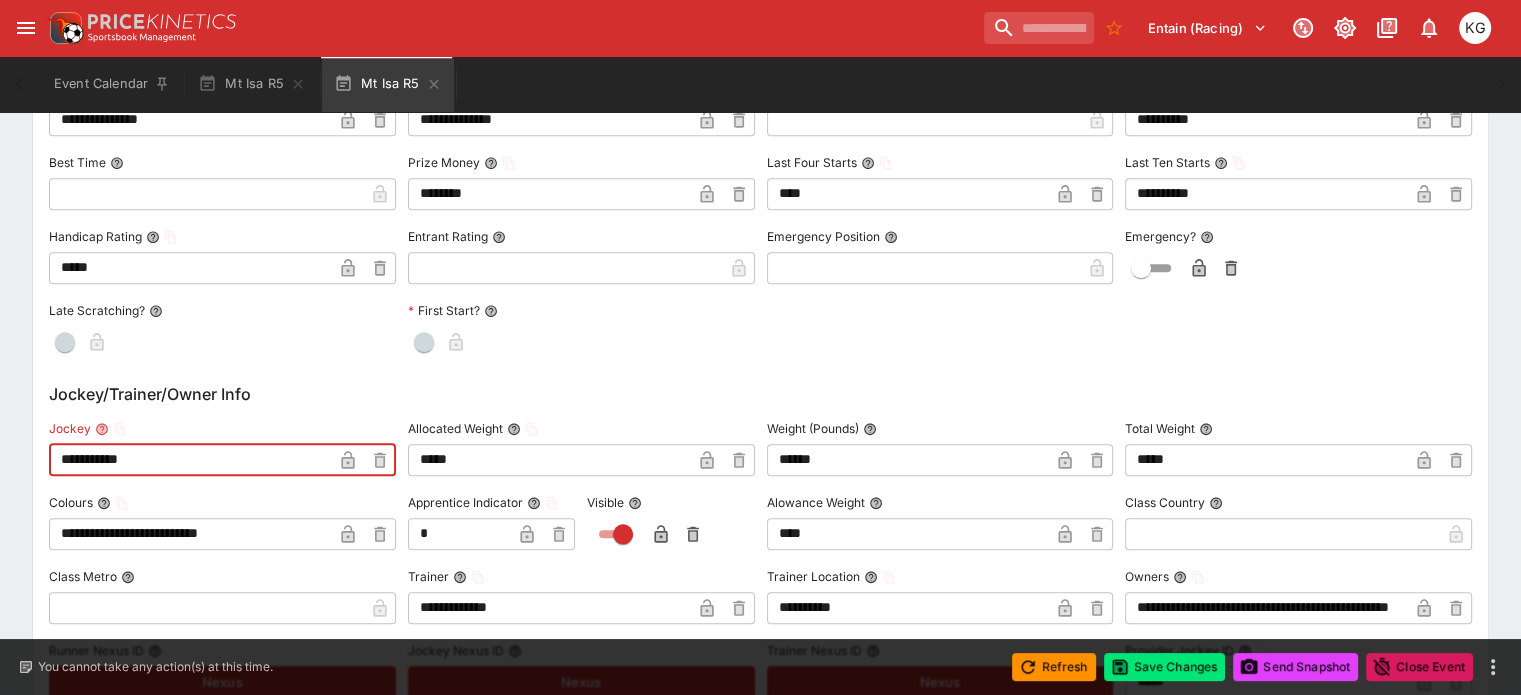 type on "**********" 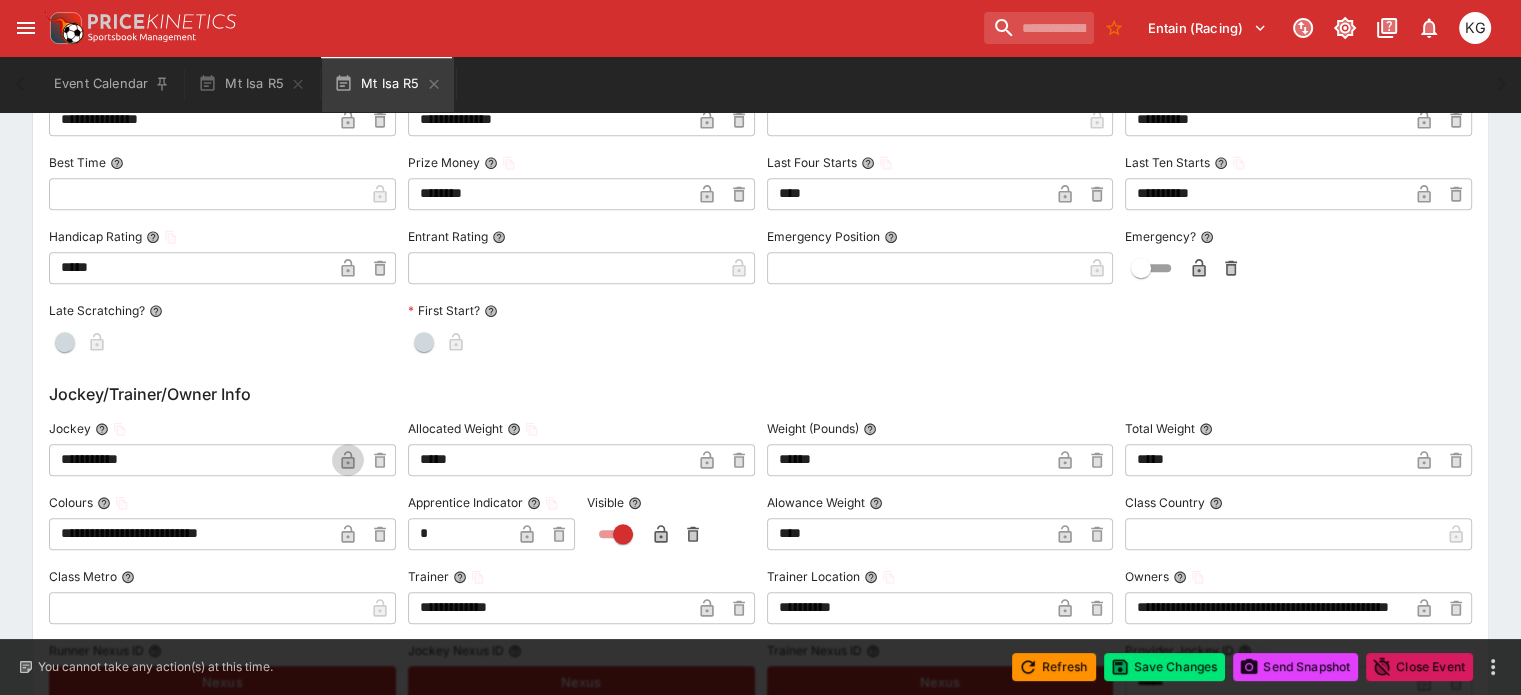 click 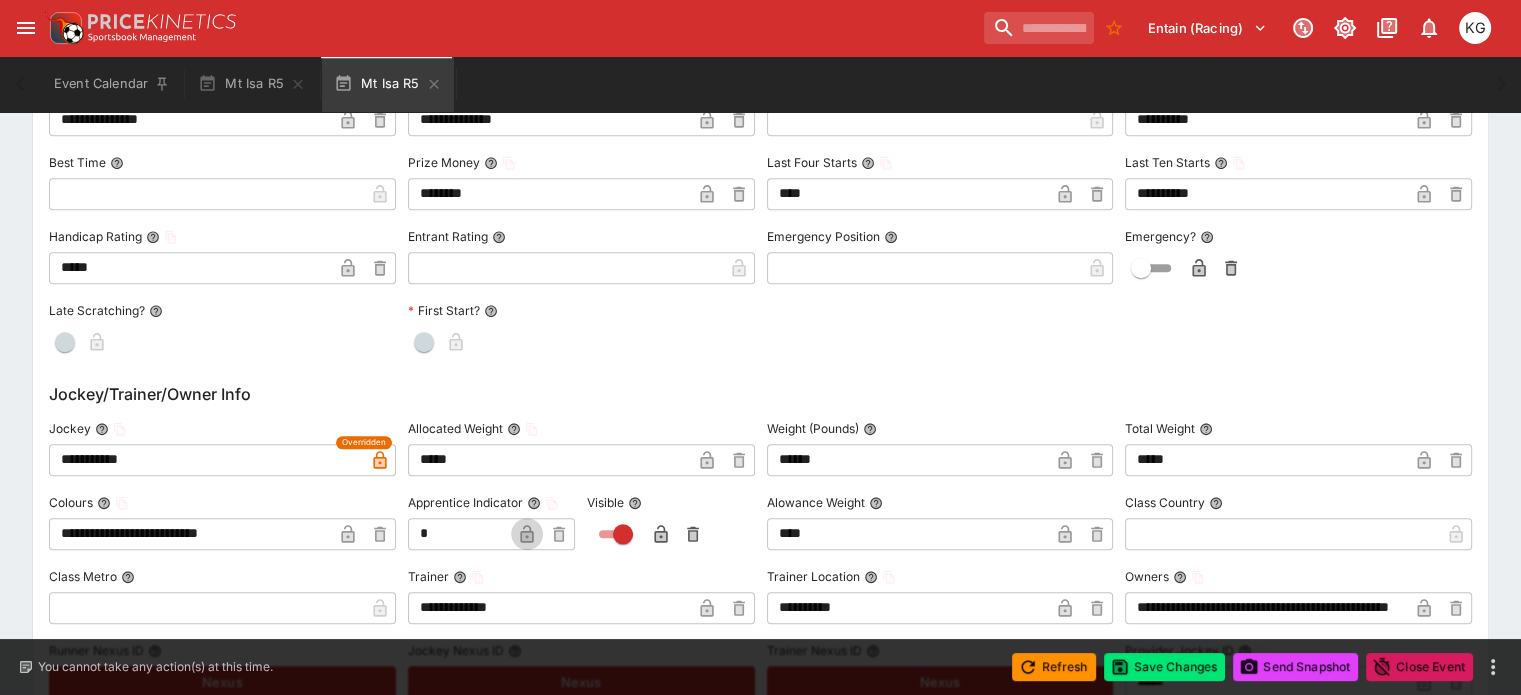 click 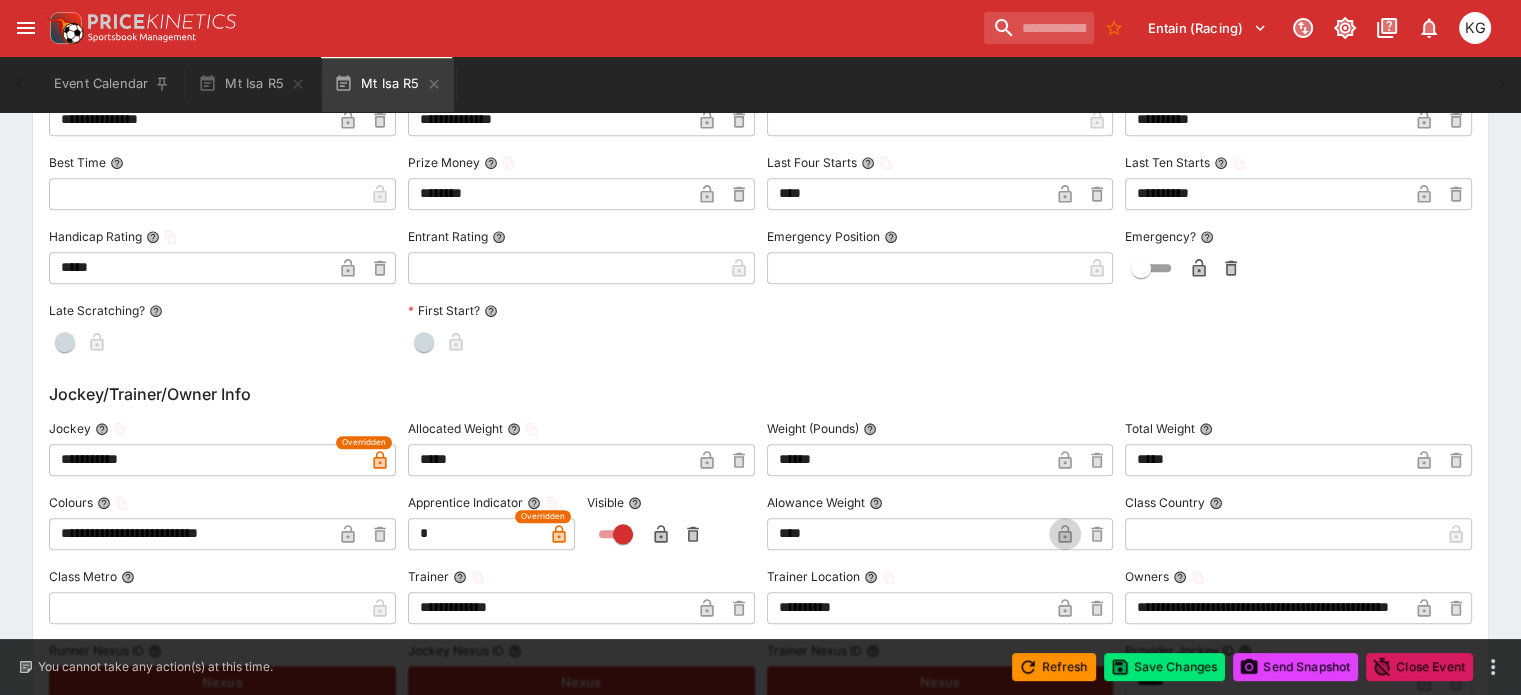 click 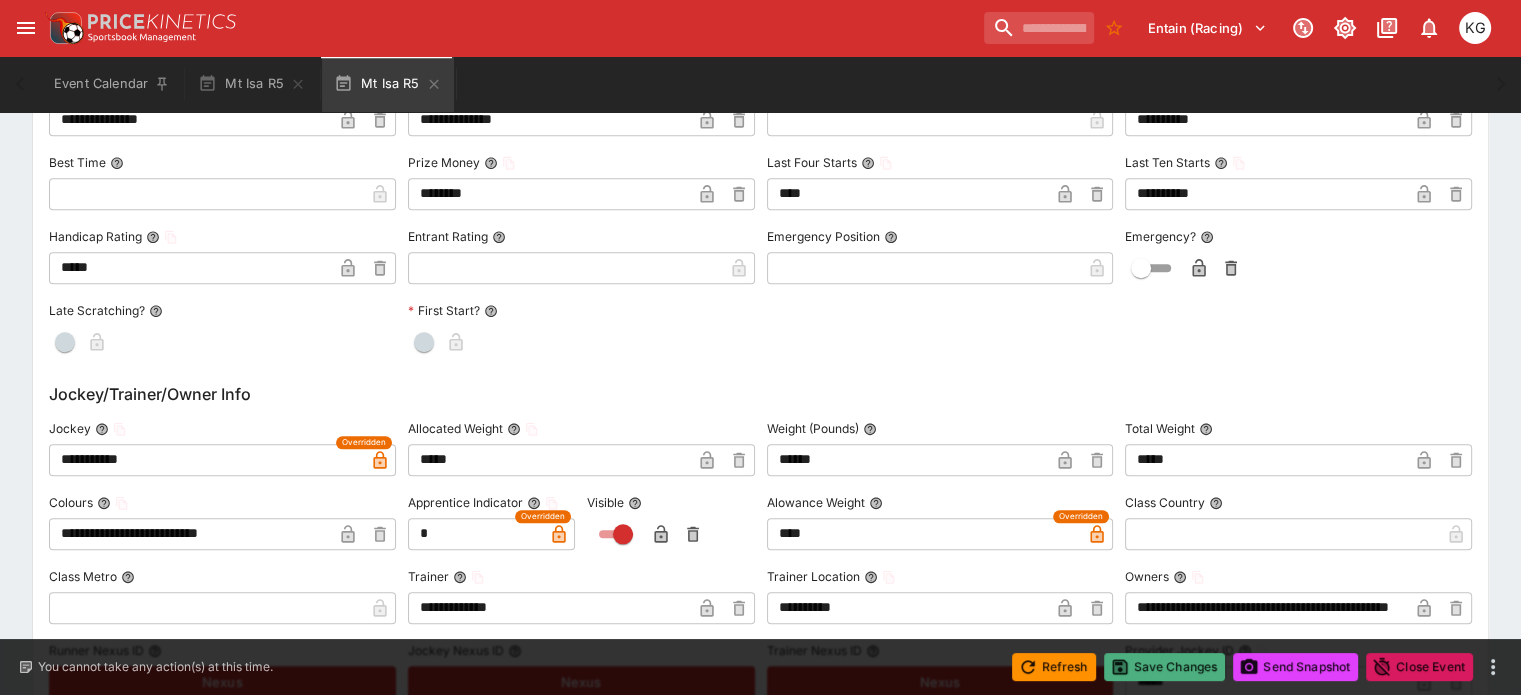 click on "Save Changes" at bounding box center [1165, 667] 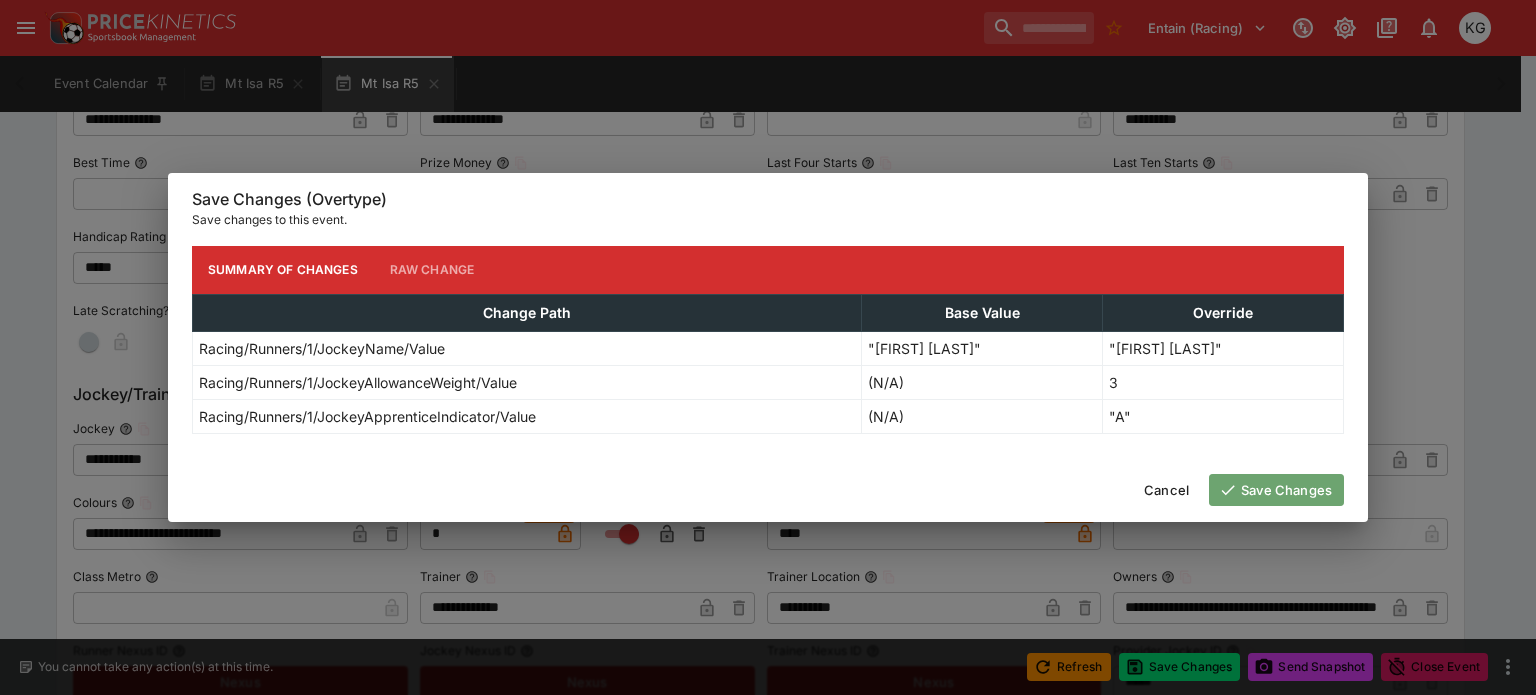 click on "Save Changes" at bounding box center (1276, 490) 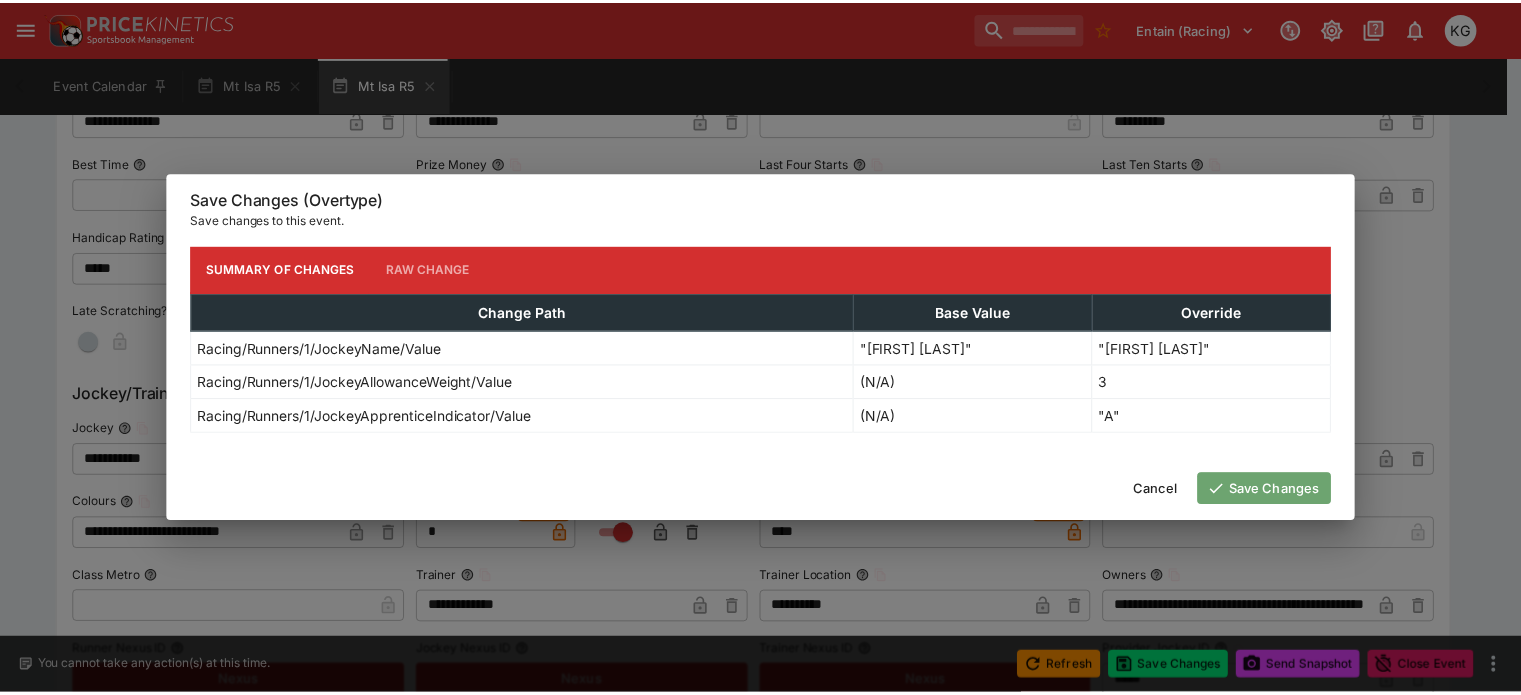 scroll, scrollTop: 0, scrollLeft: 0, axis: both 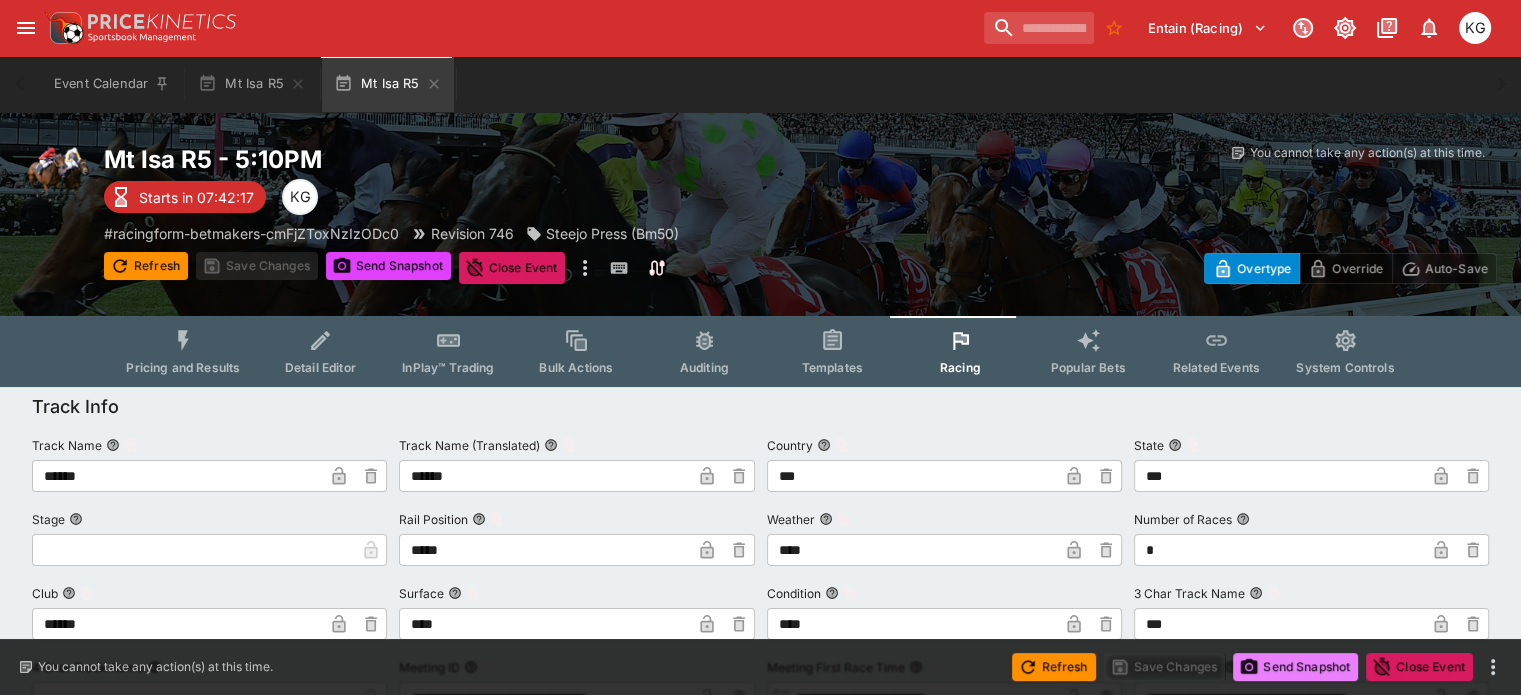 click on "Send Snapshot" at bounding box center [1295, 667] 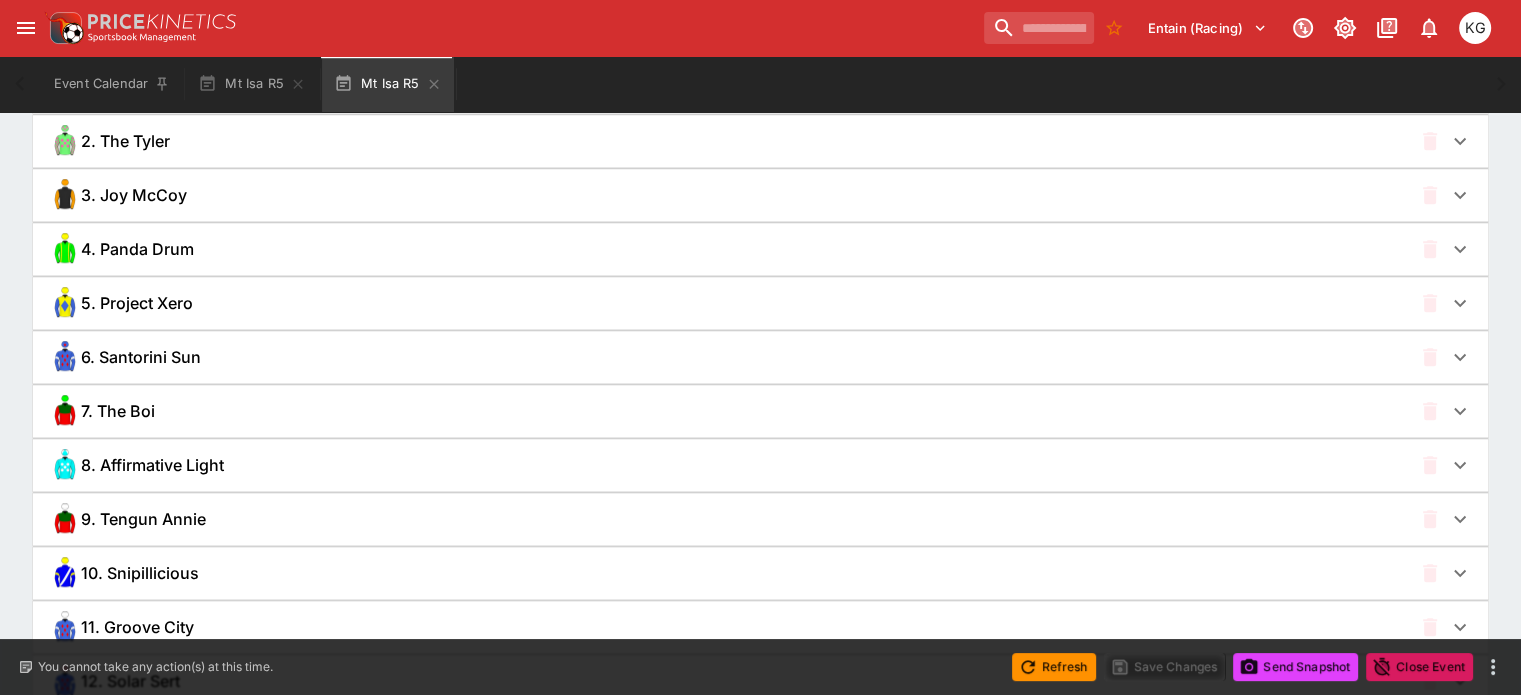 scroll, scrollTop: 1500, scrollLeft: 0, axis: vertical 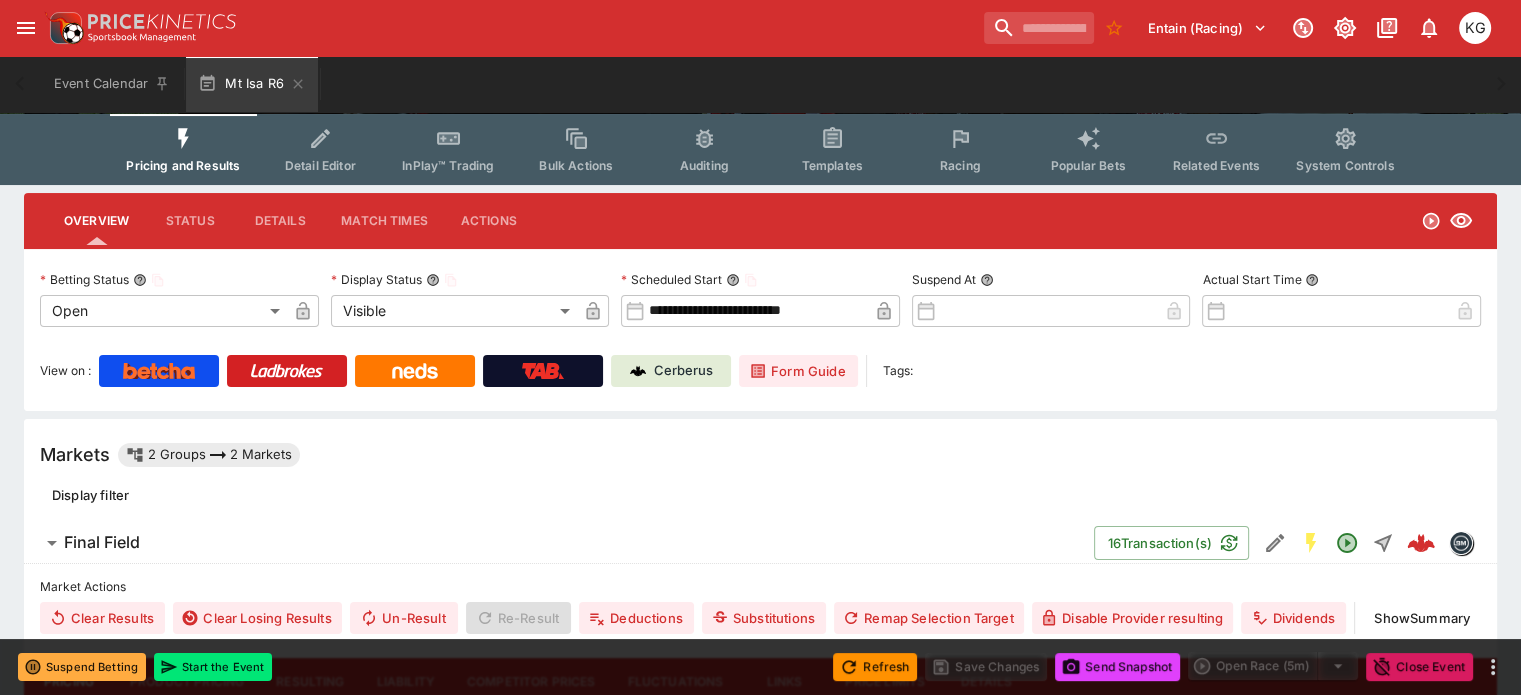 click 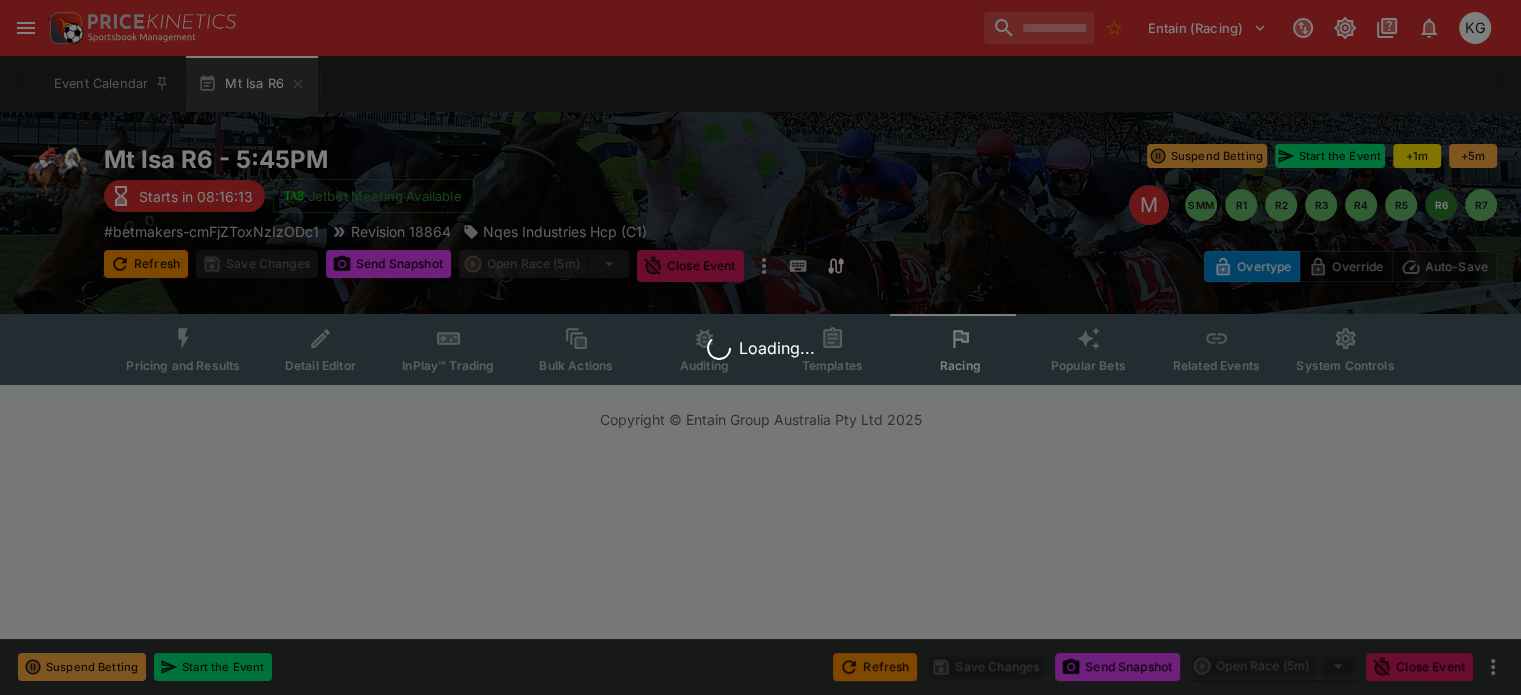 scroll, scrollTop: 0, scrollLeft: 0, axis: both 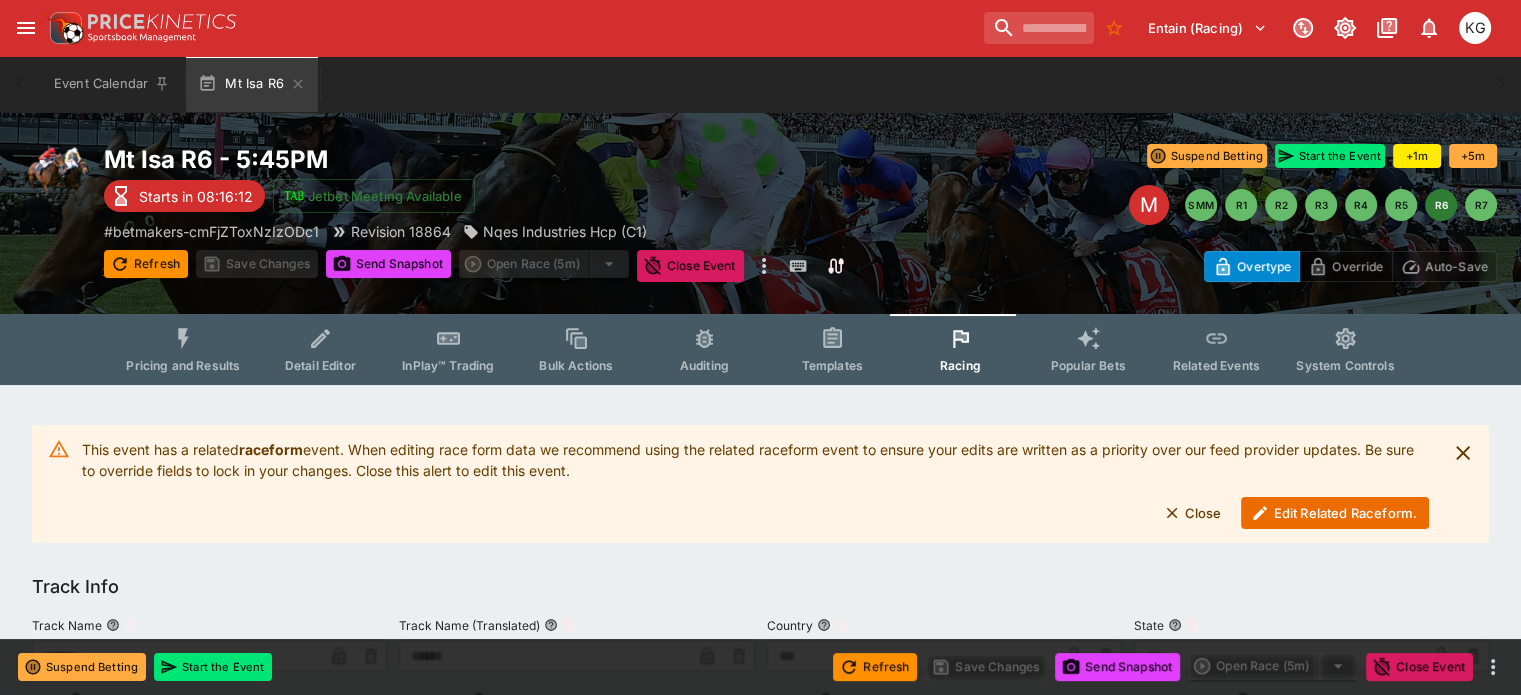 click on "Edit Related Raceform." at bounding box center (1335, 513) 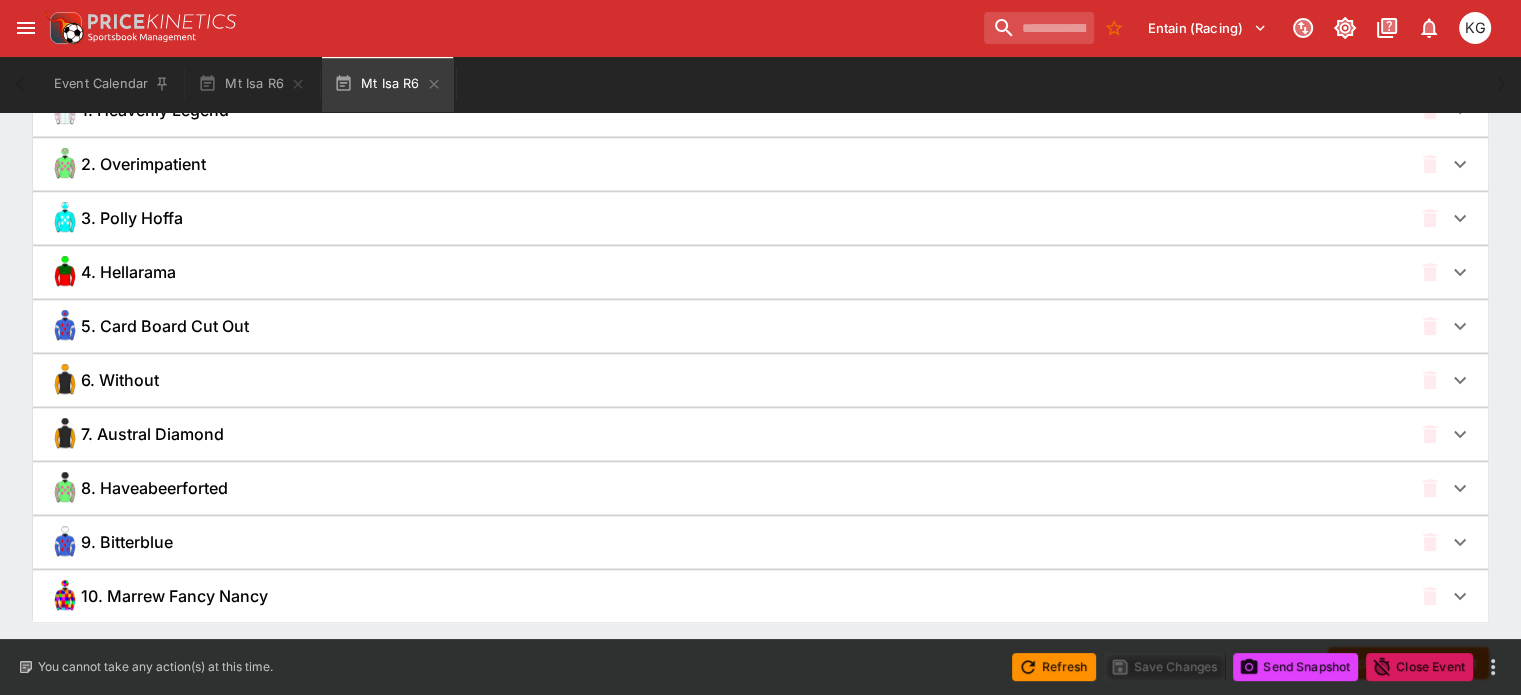 scroll, scrollTop: 1504, scrollLeft: 0, axis: vertical 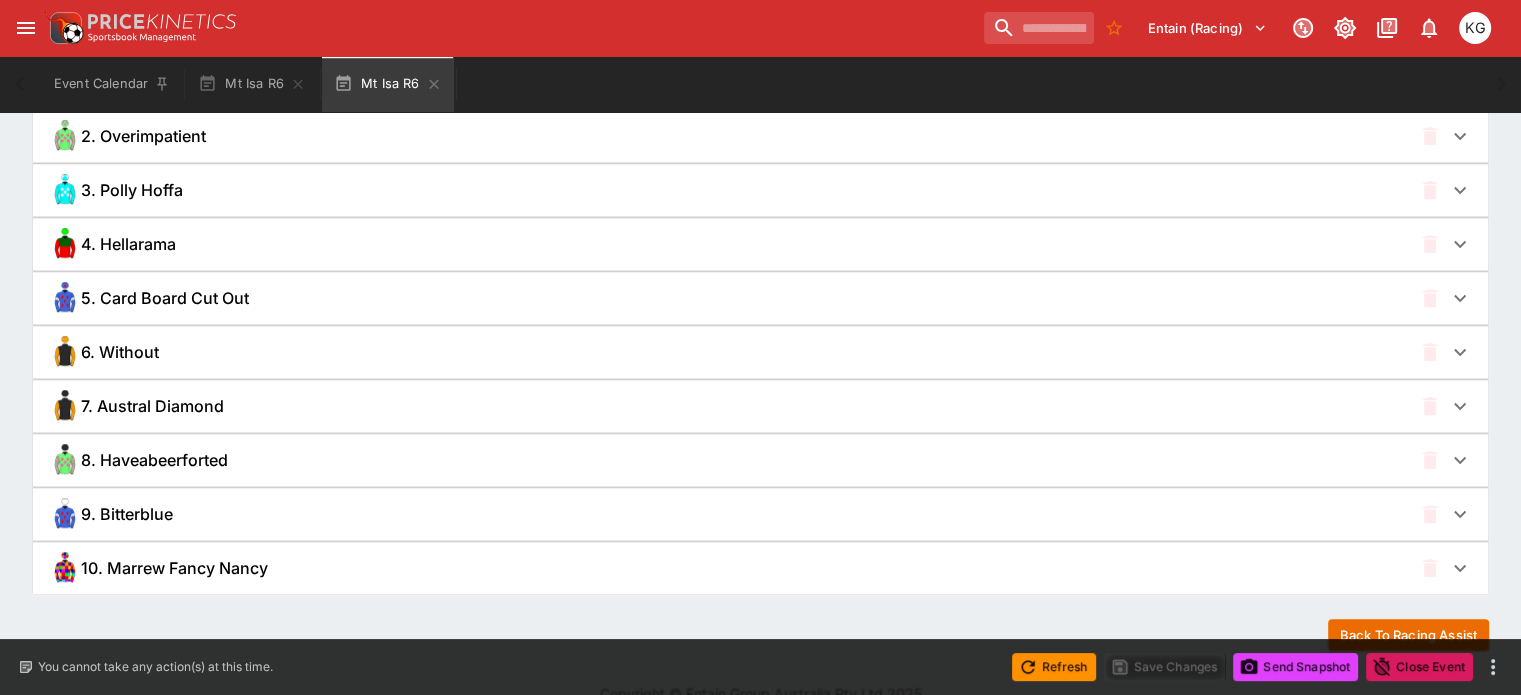 click 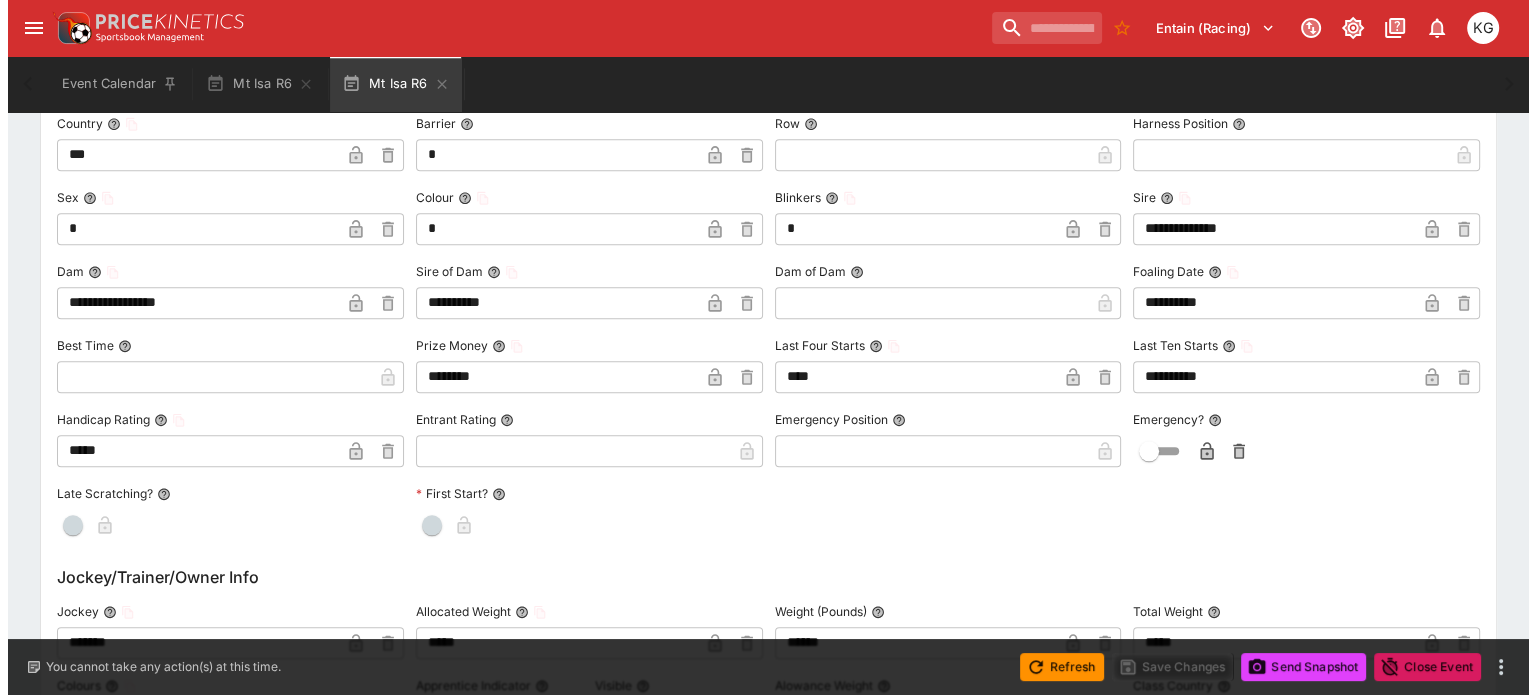 scroll, scrollTop: 2204, scrollLeft: 0, axis: vertical 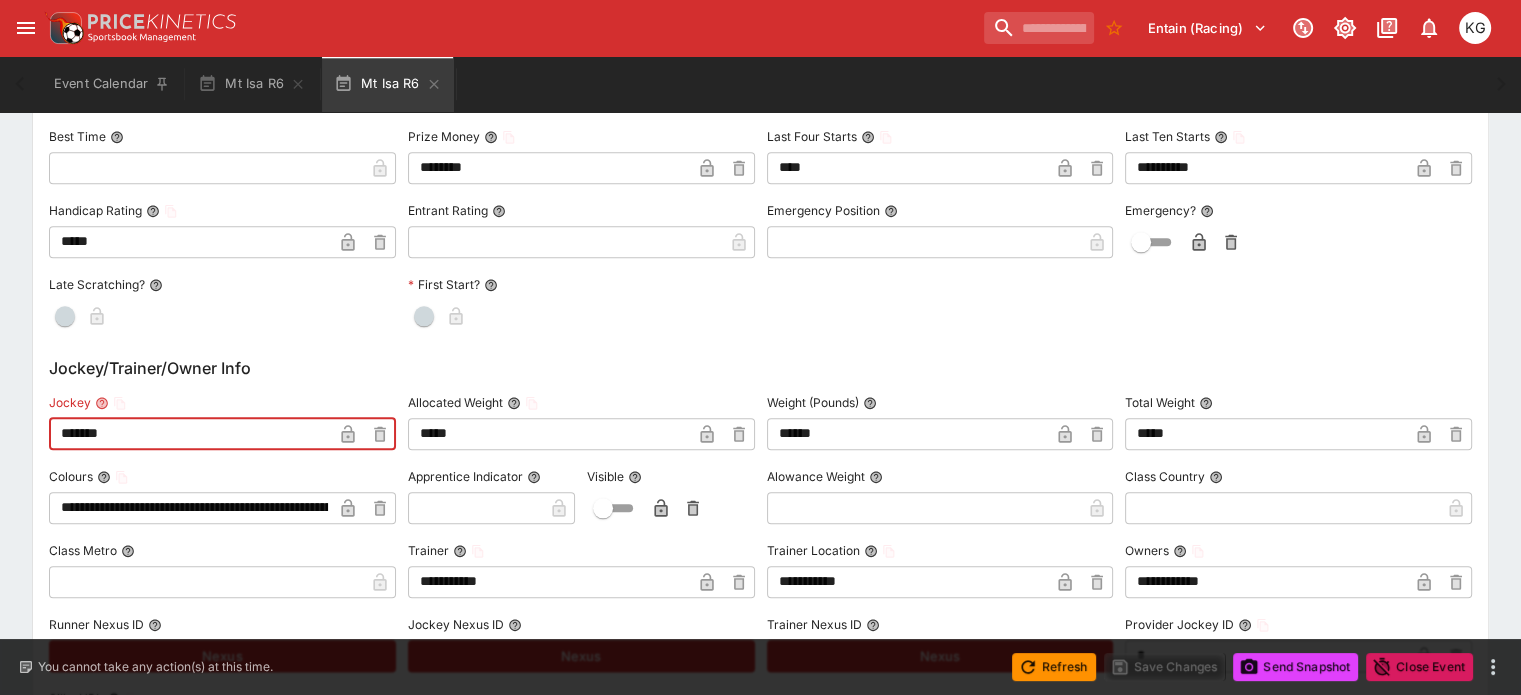 drag, startPoint x: 160, startPoint y: 436, endPoint x: 58, endPoint y: 436, distance: 102 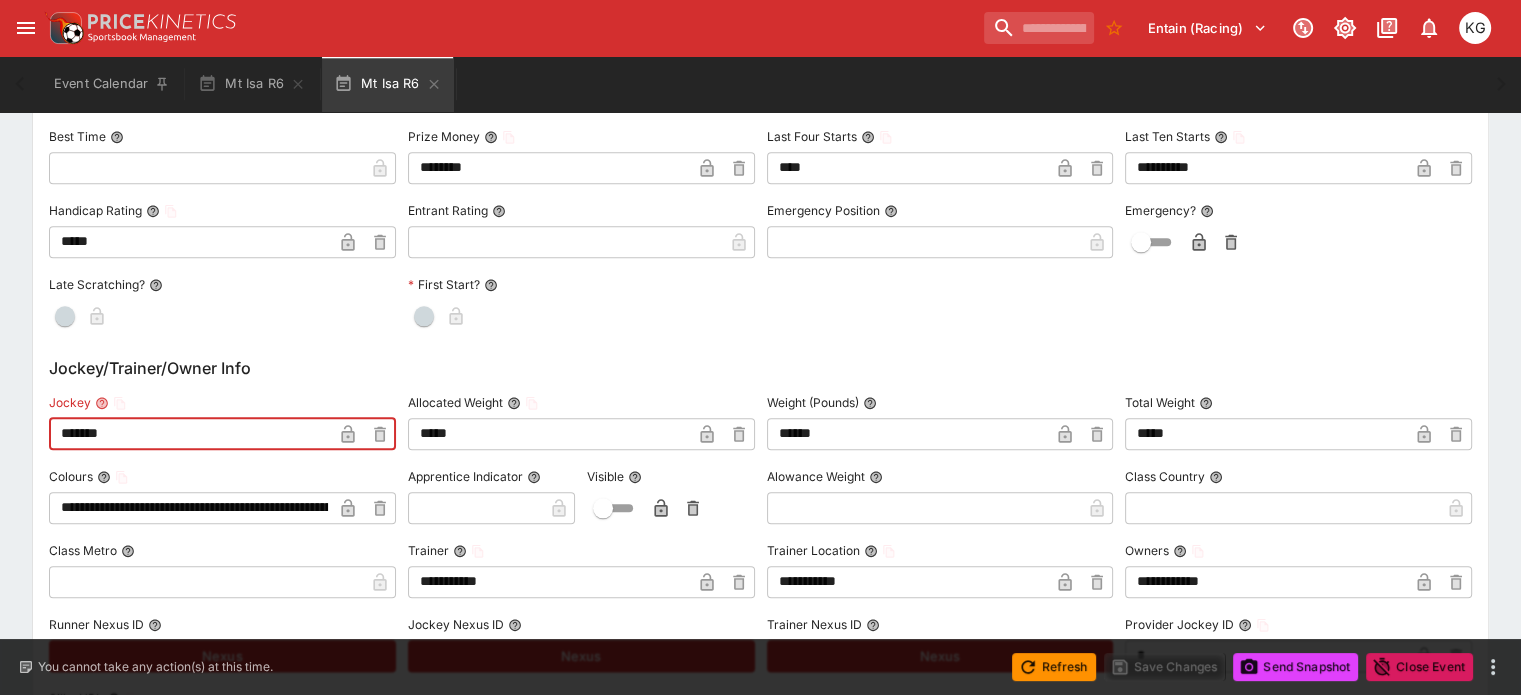 click on "**********" at bounding box center (760, 691) 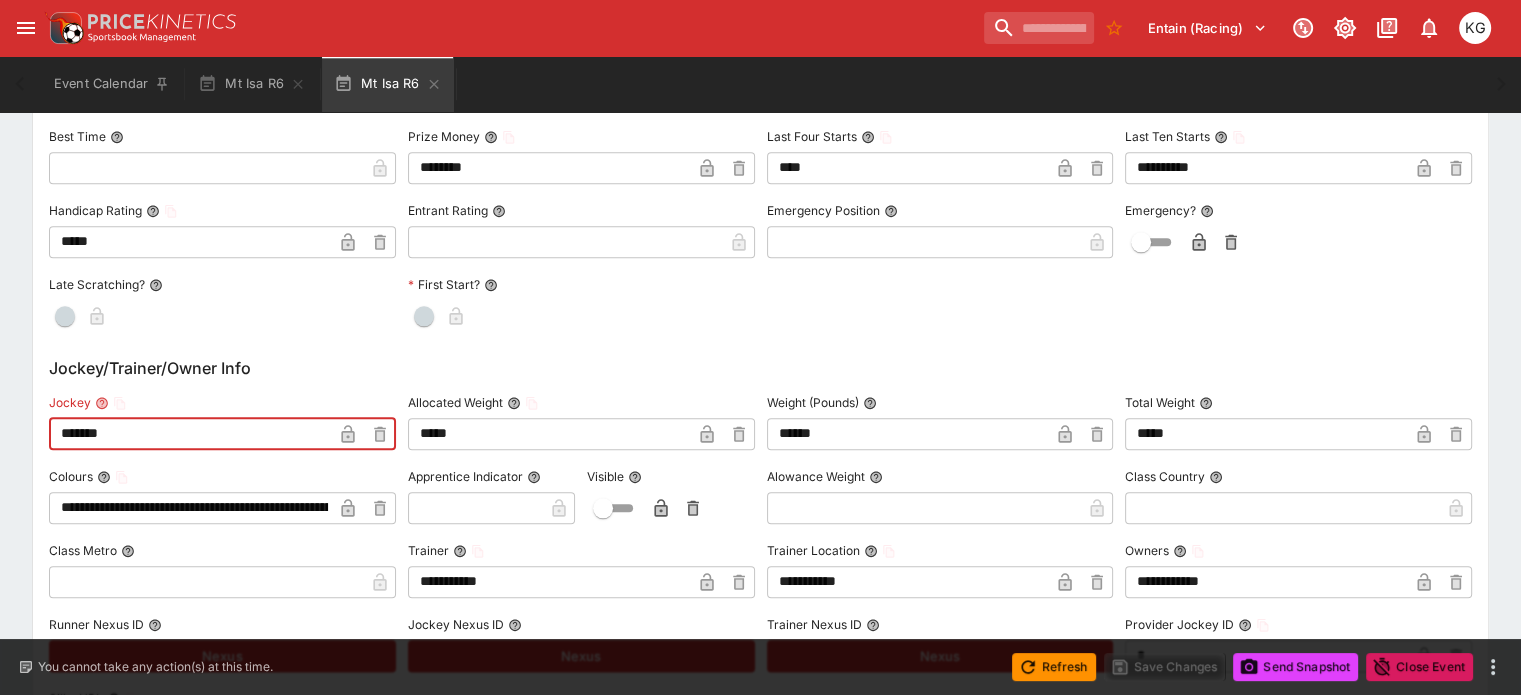 paste on "*********" 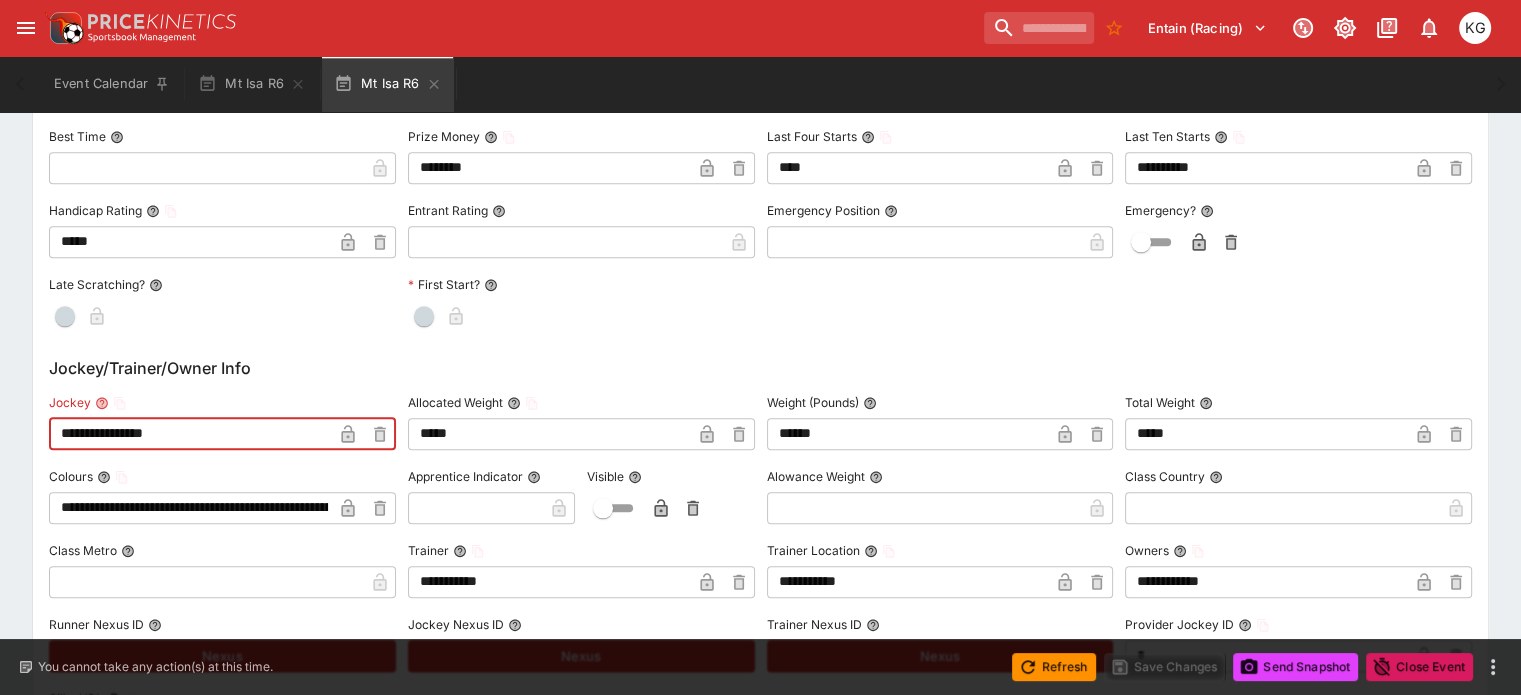 type on "**********" 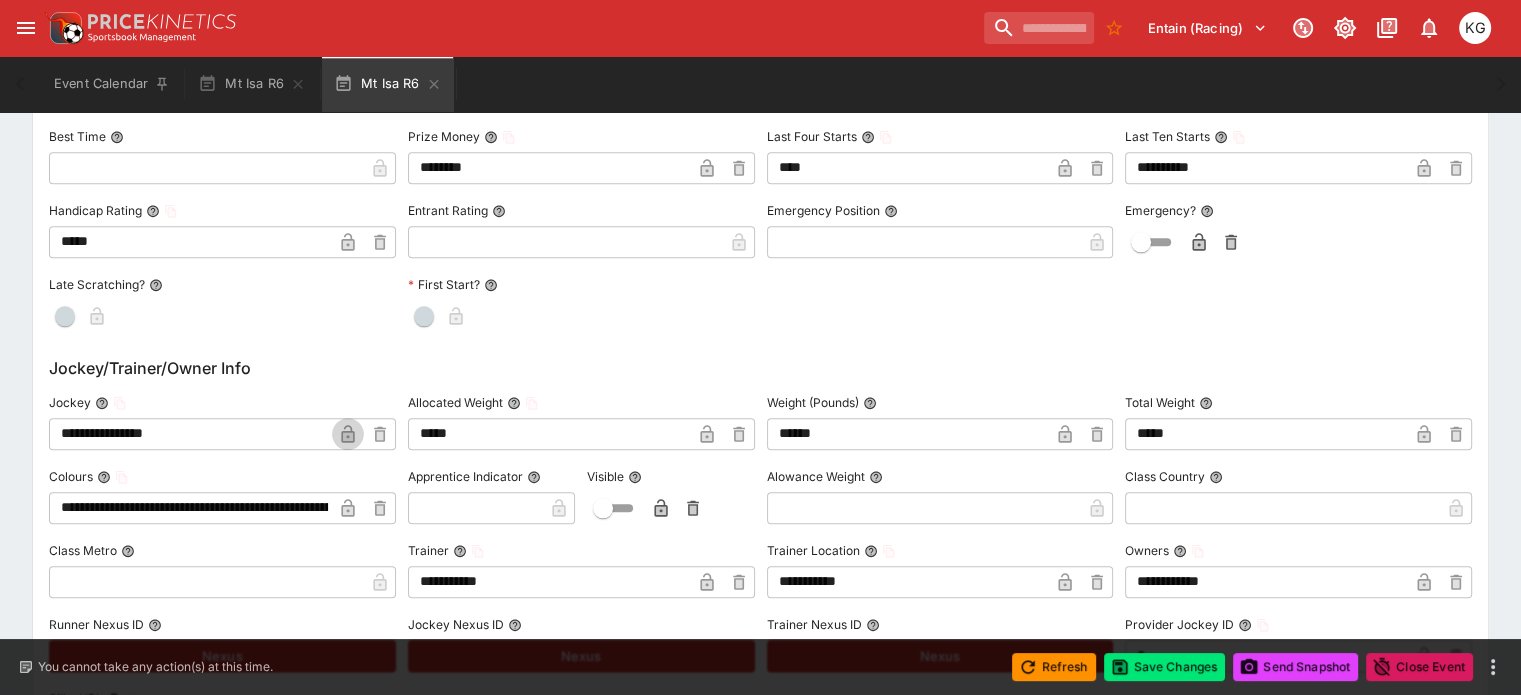 click 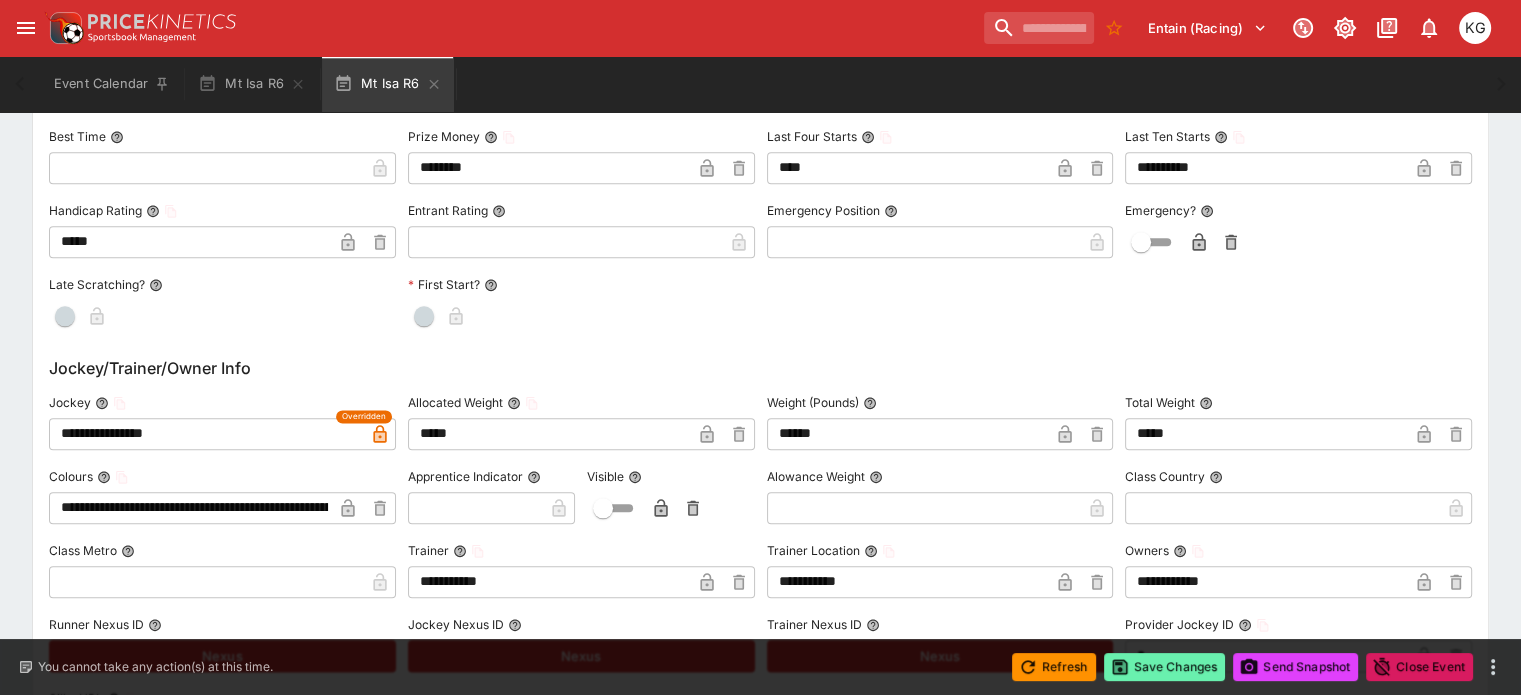 click on "Save Changes" at bounding box center (1165, 667) 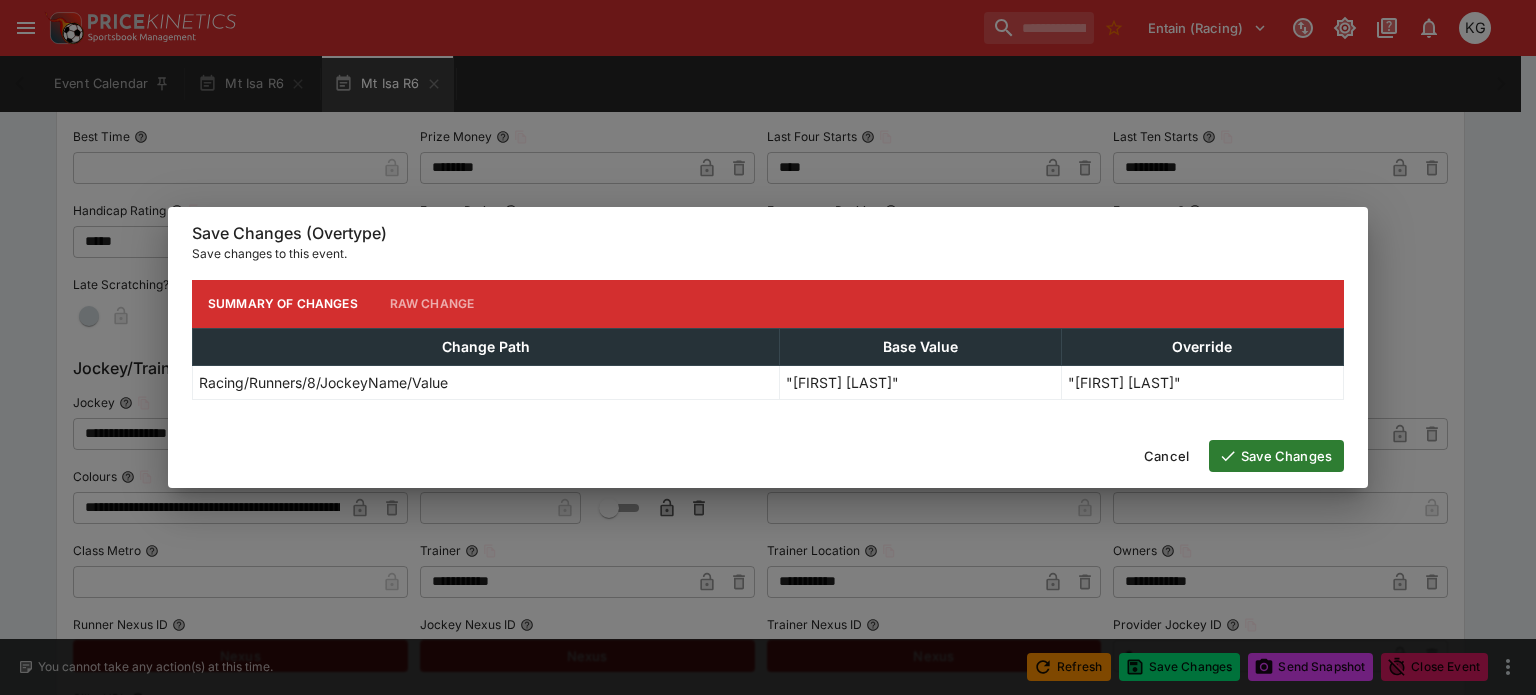 click on "Save Changes" at bounding box center [1276, 456] 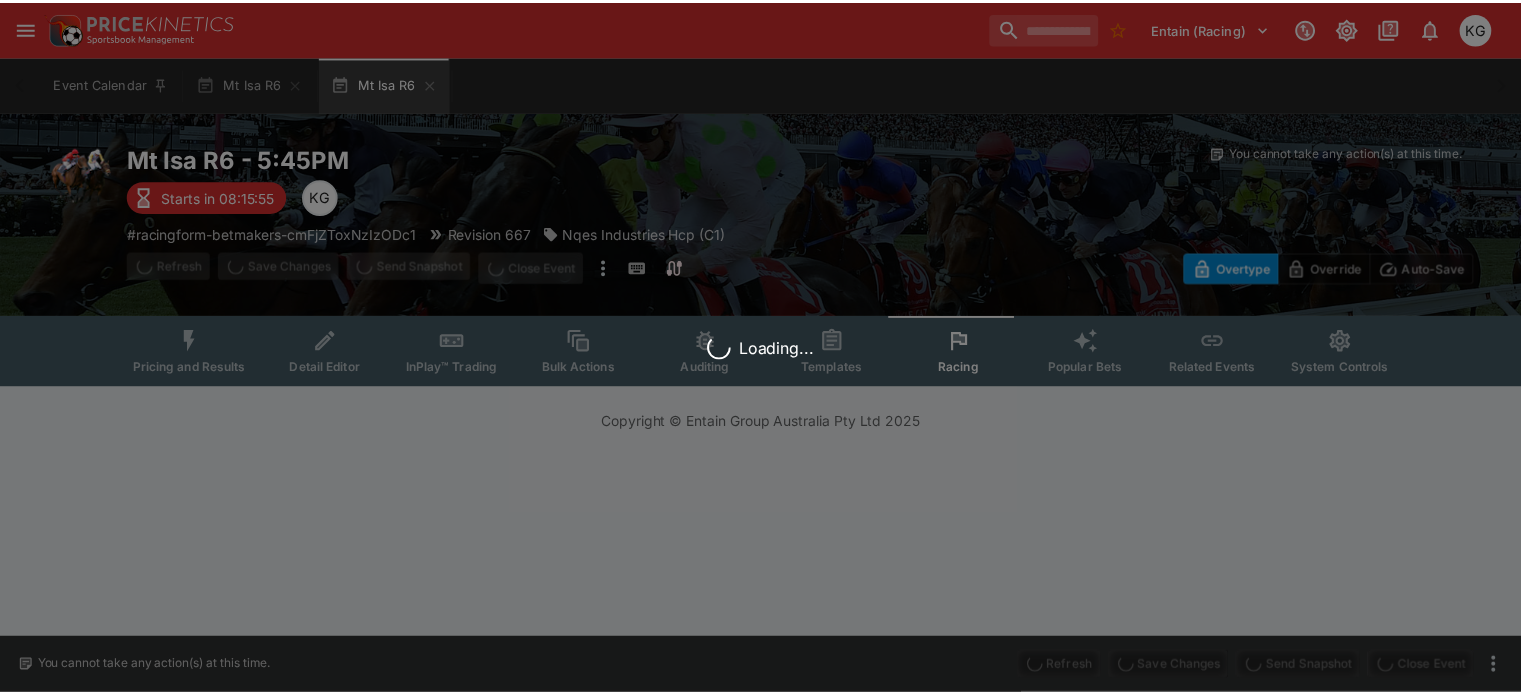 scroll, scrollTop: 0, scrollLeft: 0, axis: both 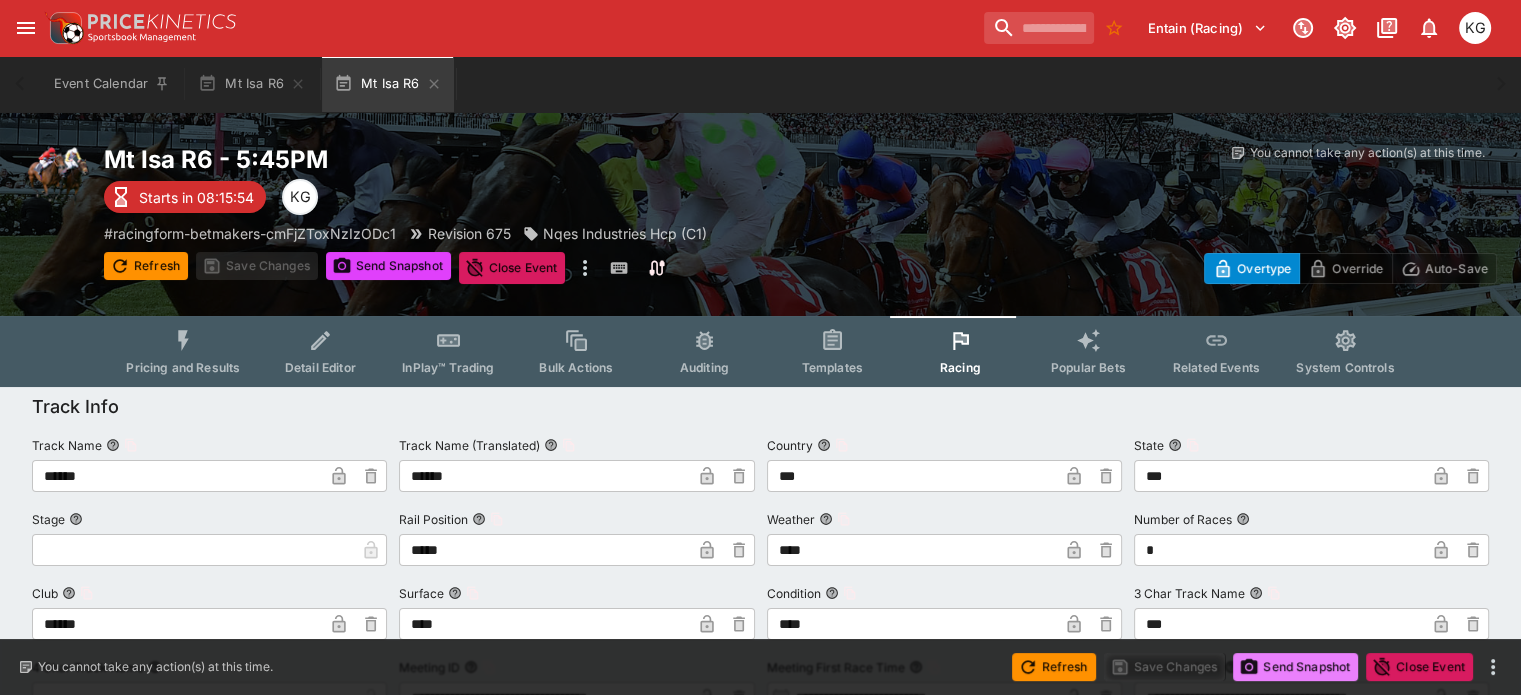 click on "Send Snapshot" at bounding box center (1295, 667) 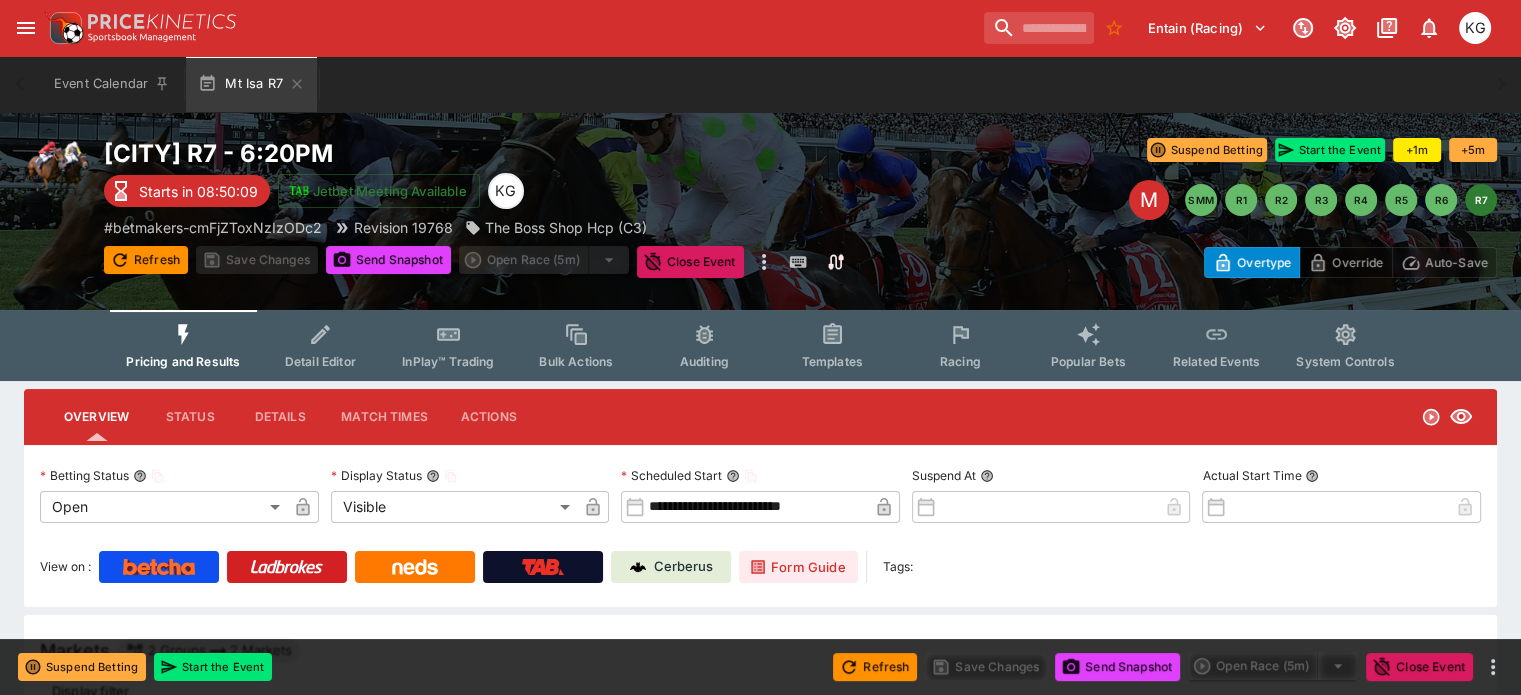 scroll, scrollTop: 0, scrollLeft: 0, axis: both 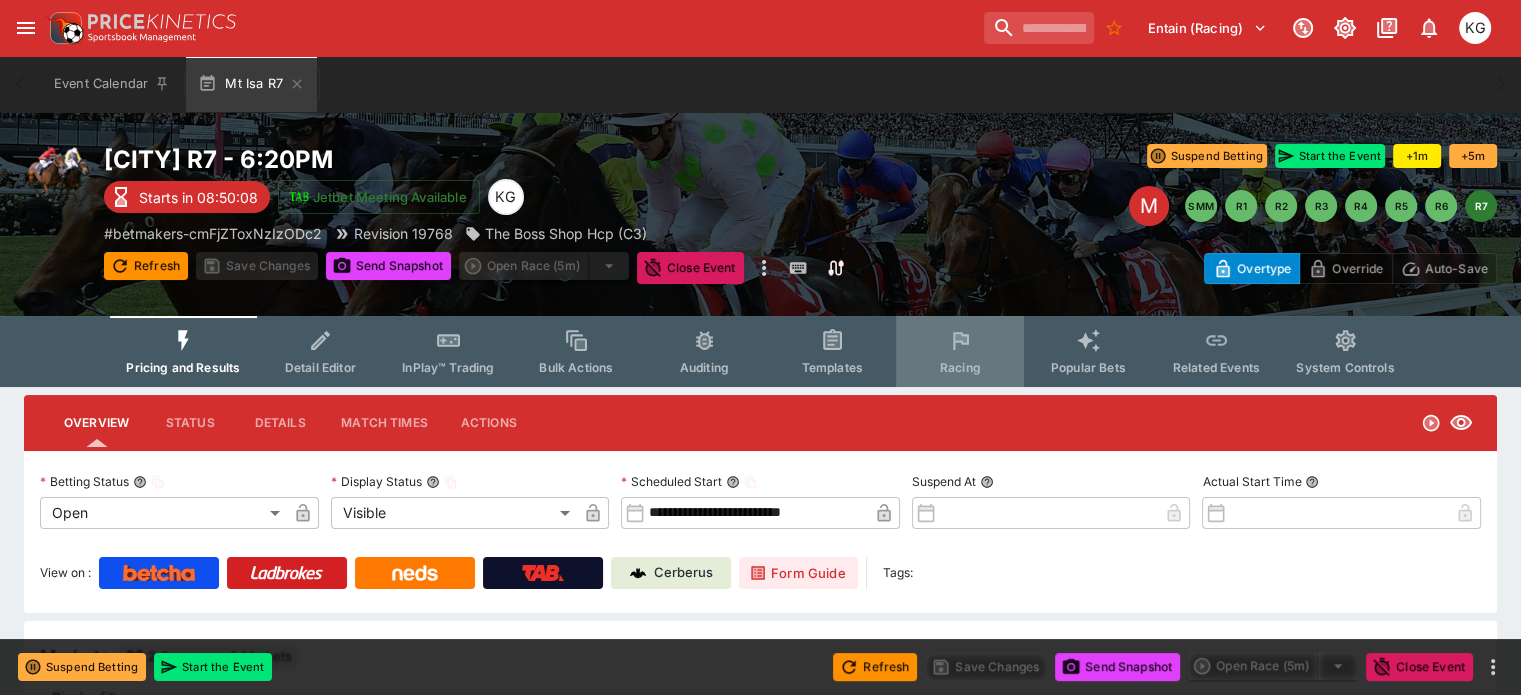 click 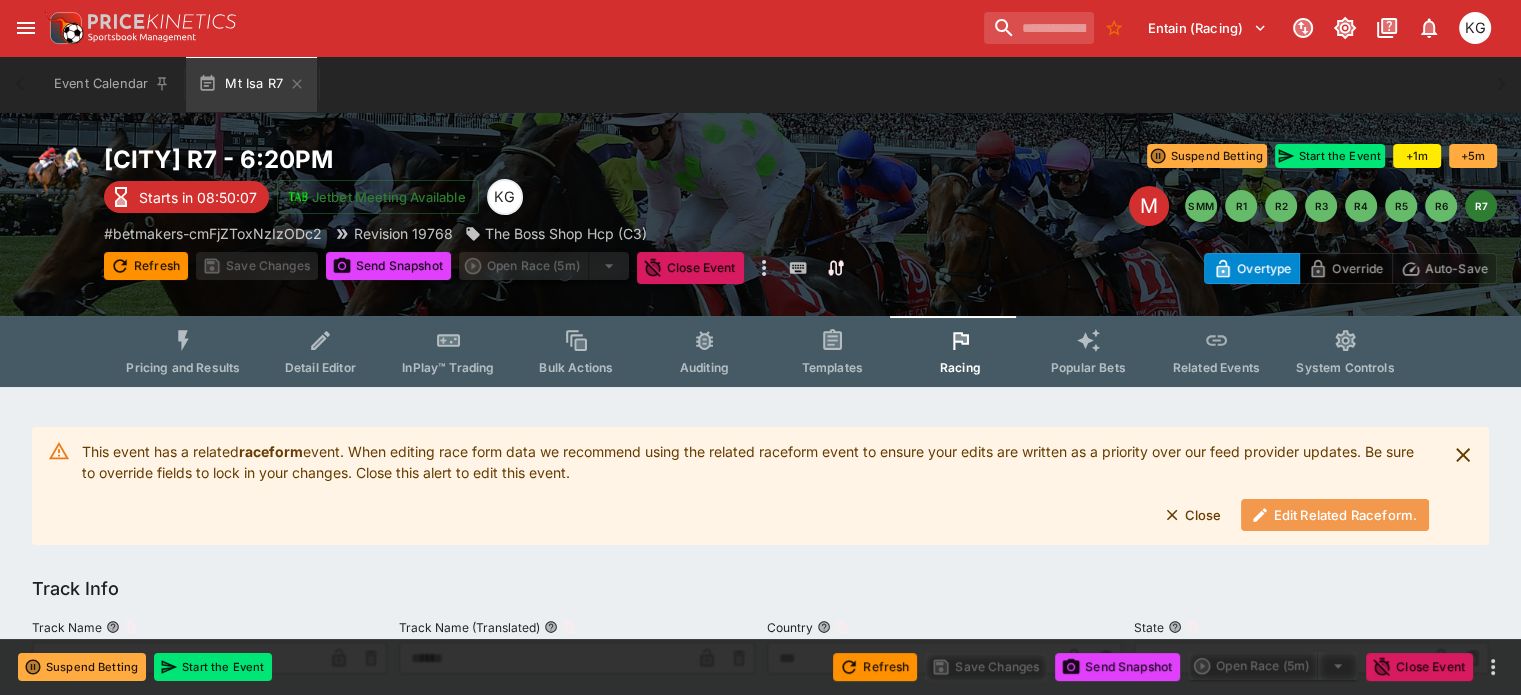 click on "Edit Related Raceform." at bounding box center (1335, 515) 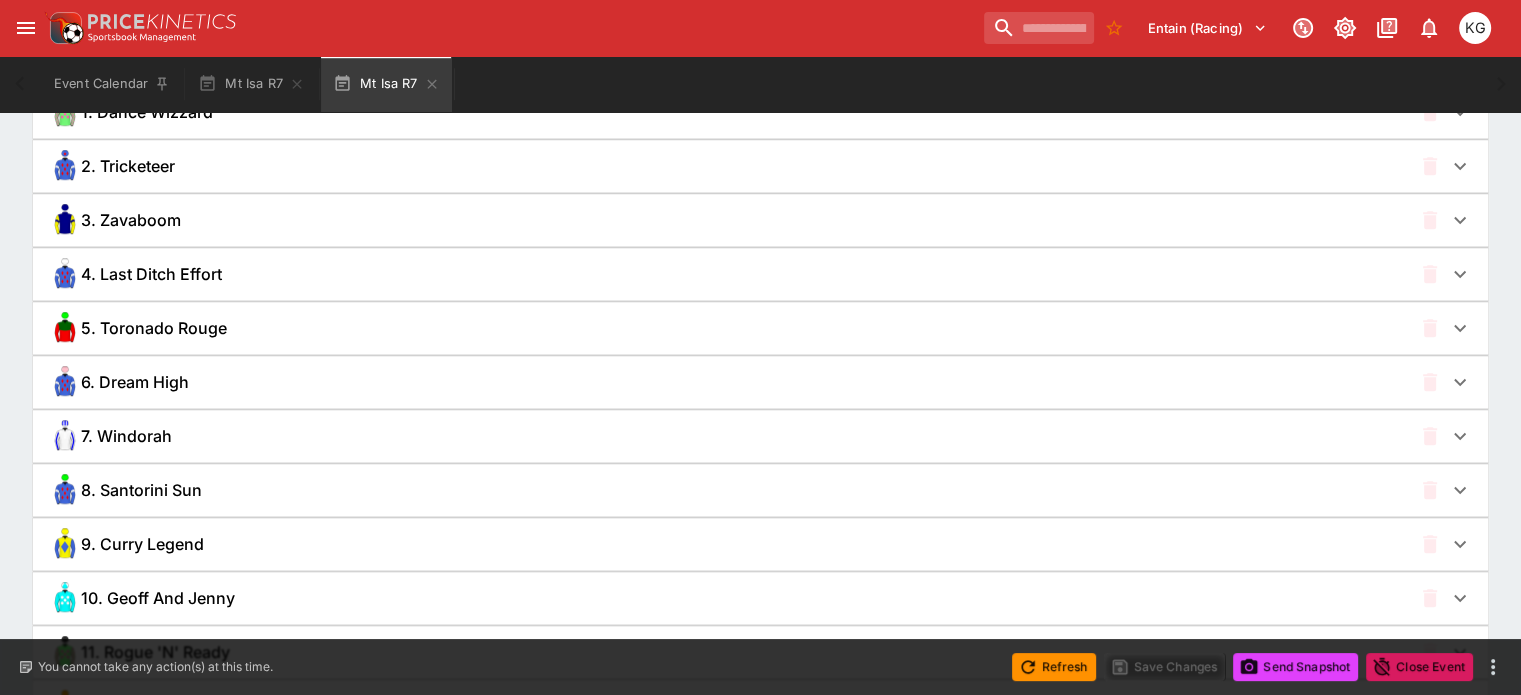 scroll, scrollTop: 1392, scrollLeft: 0, axis: vertical 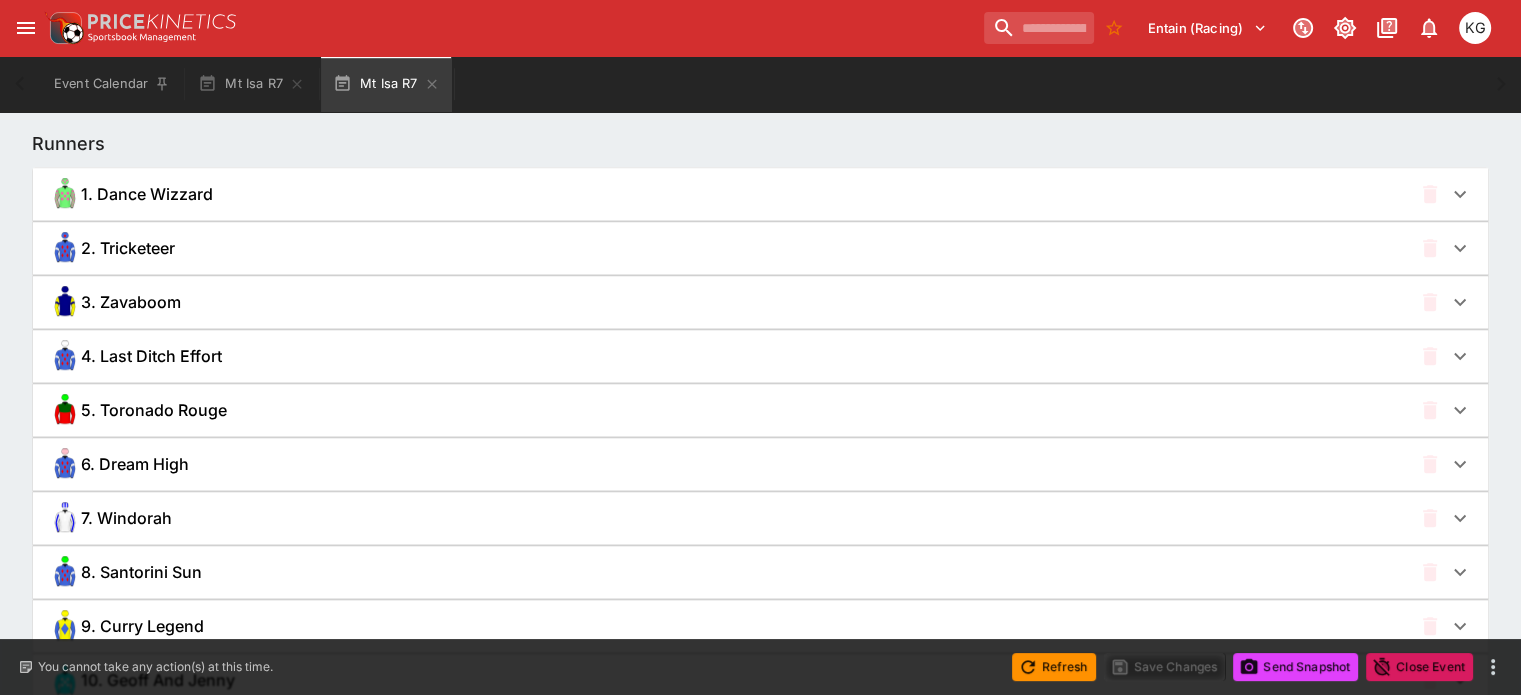 click 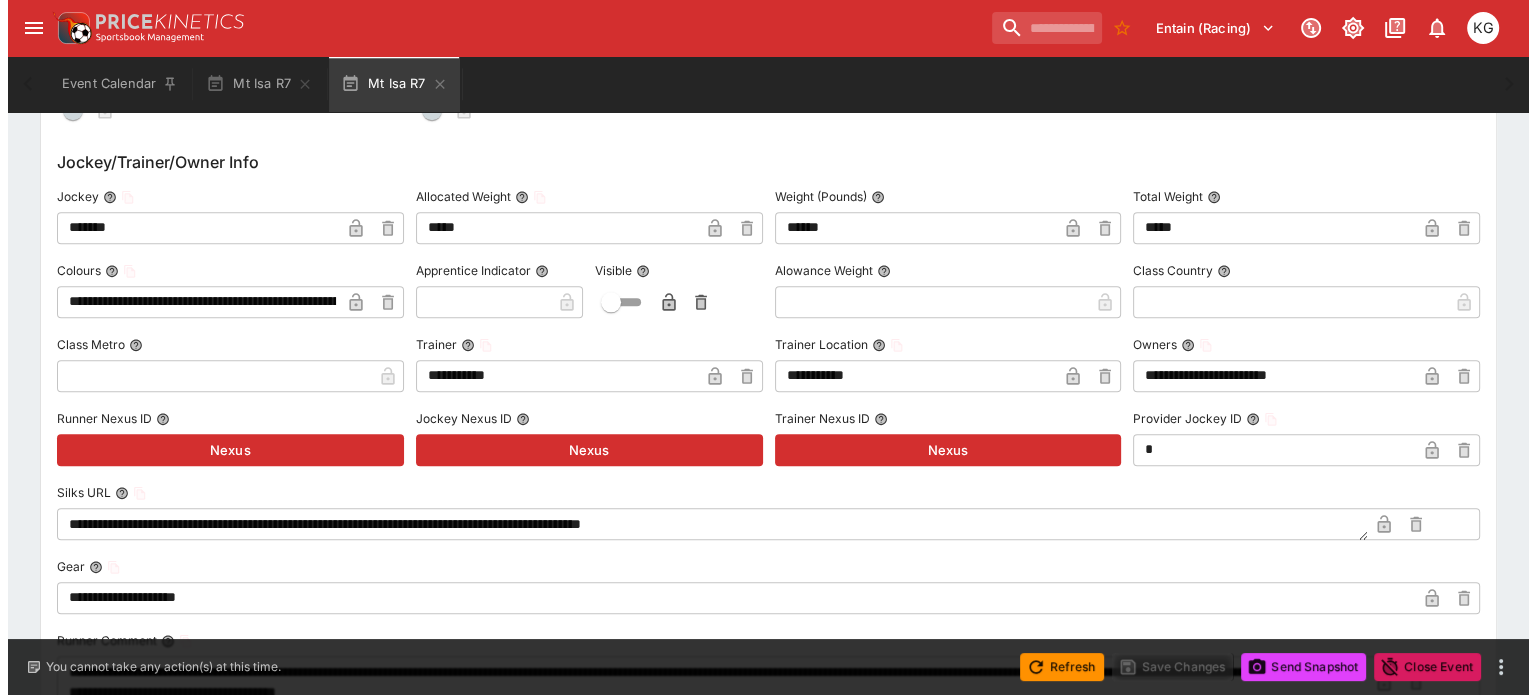 scroll, scrollTop: 2092, scrollLeft: 0, axis: vertical 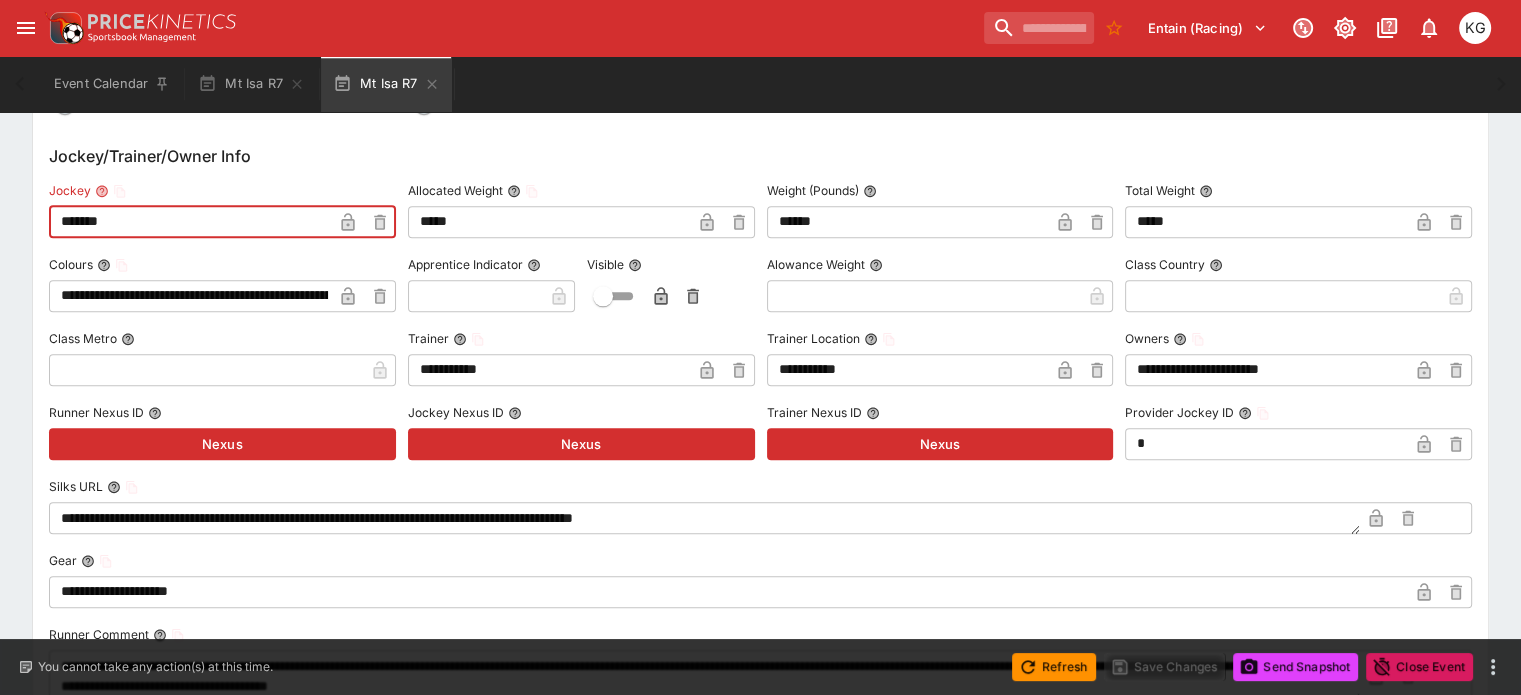 drag, startPoint x: 196, startPoint y: 220, endPoint x: 62, endPoint y: 215, distance: 134.09325 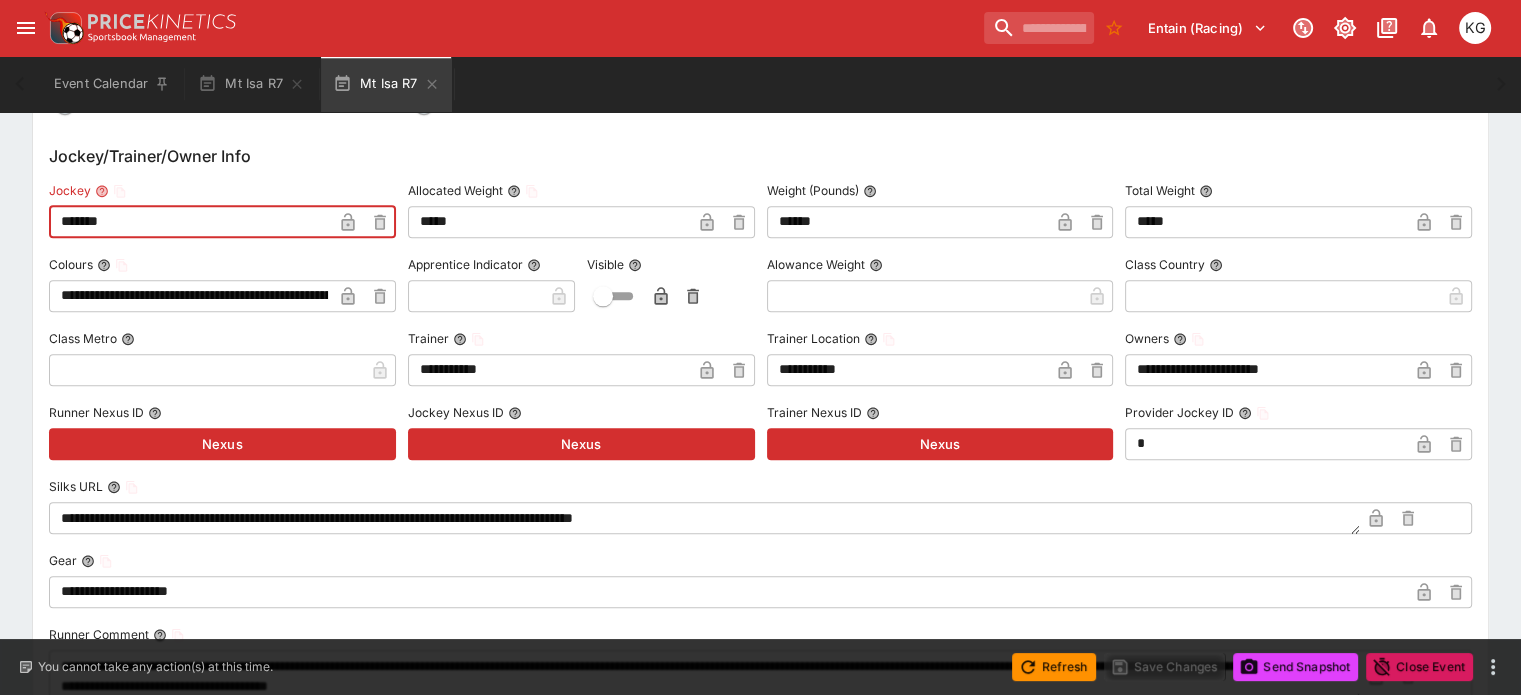 click on "**********" at bounding box center (760, 479) 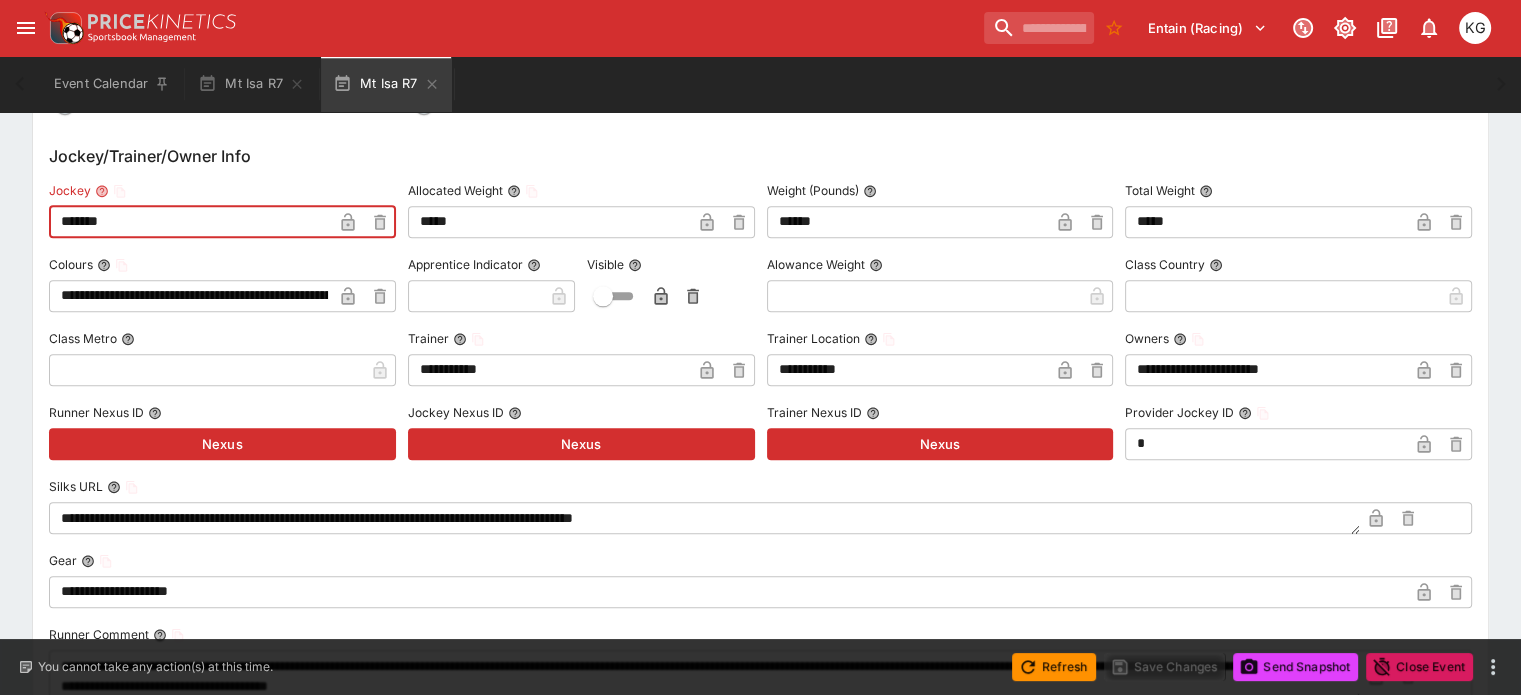 paste on "*" 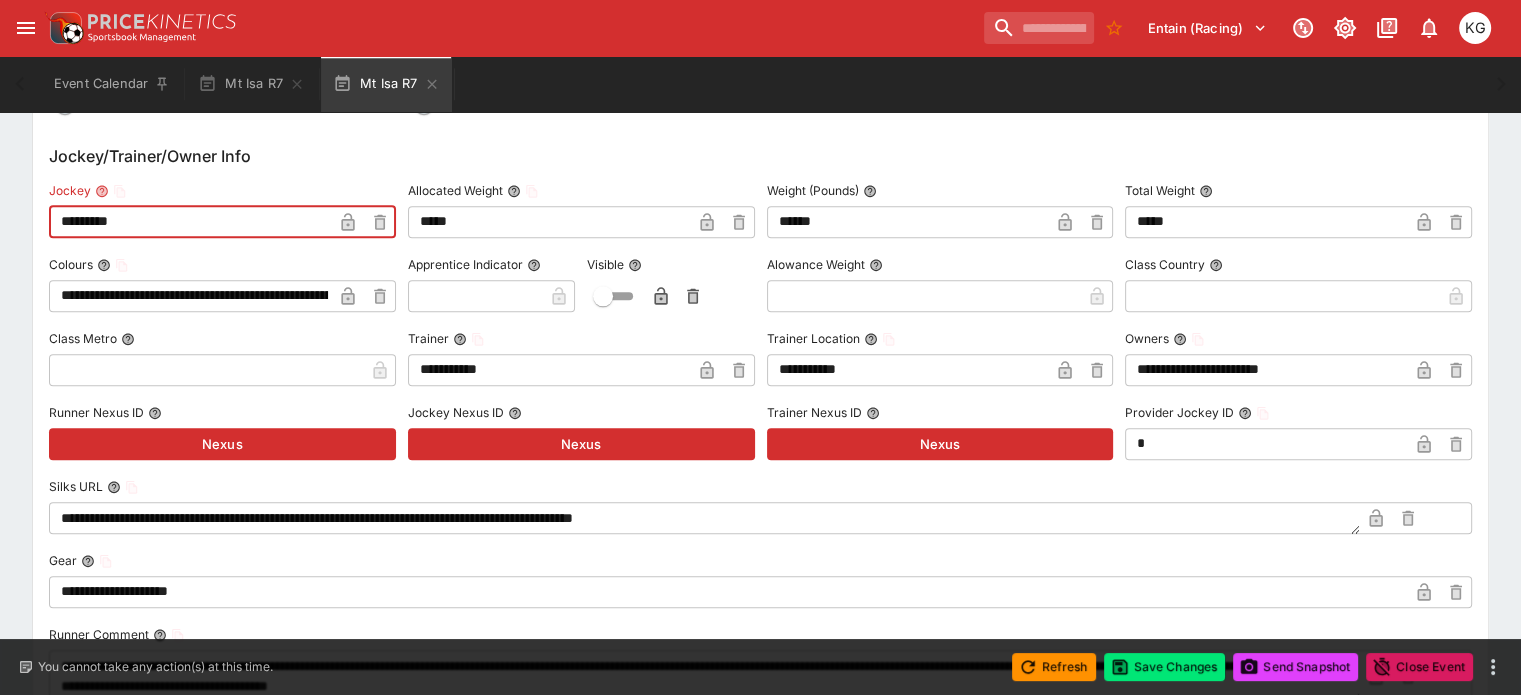 type on "********" 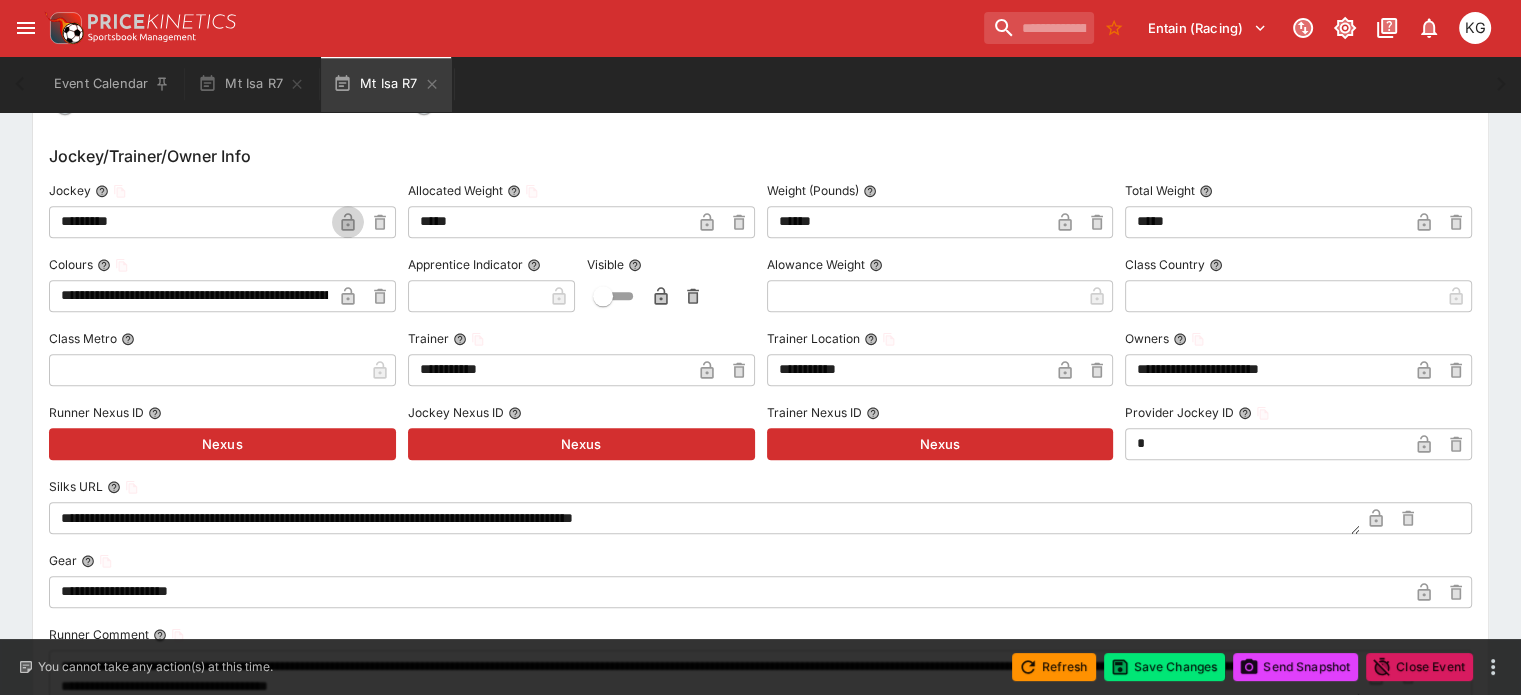click 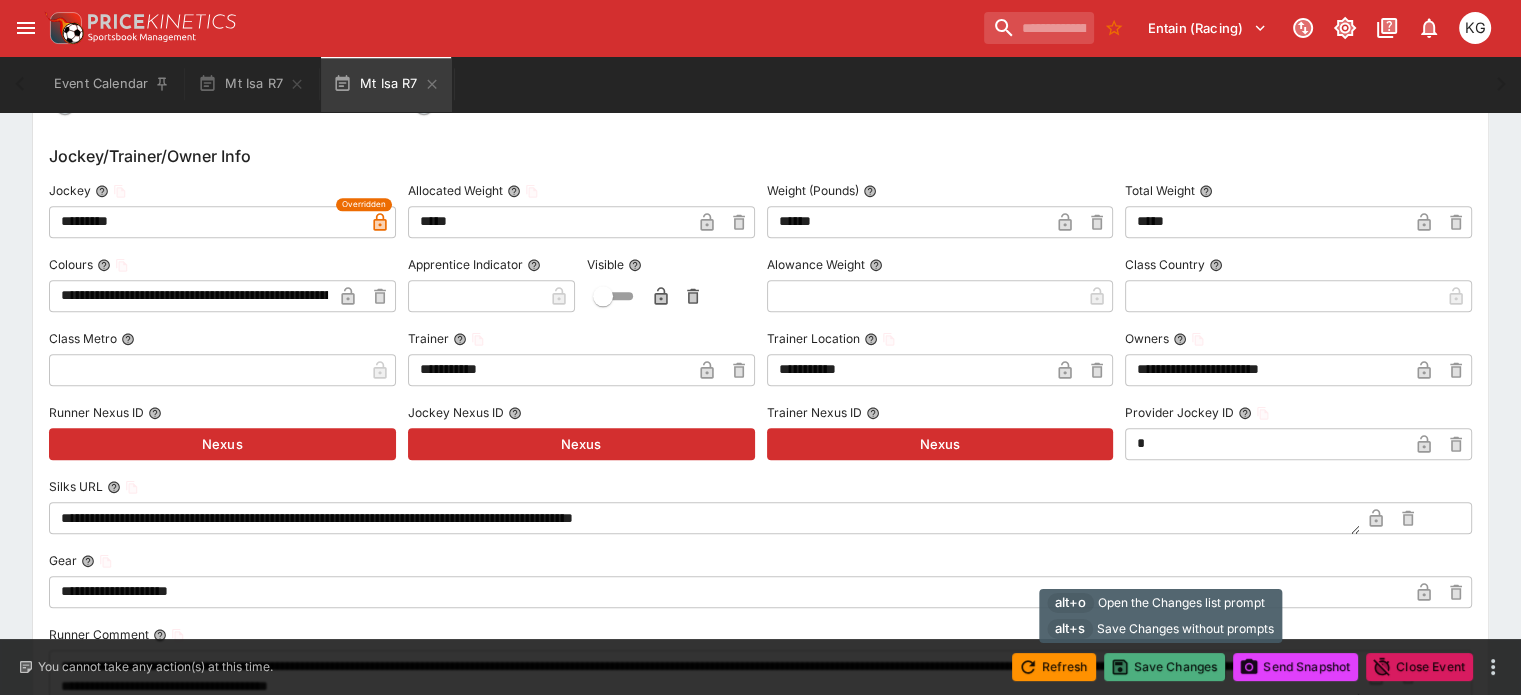 click on "Save Changes" at bounding box center (1165, 667) 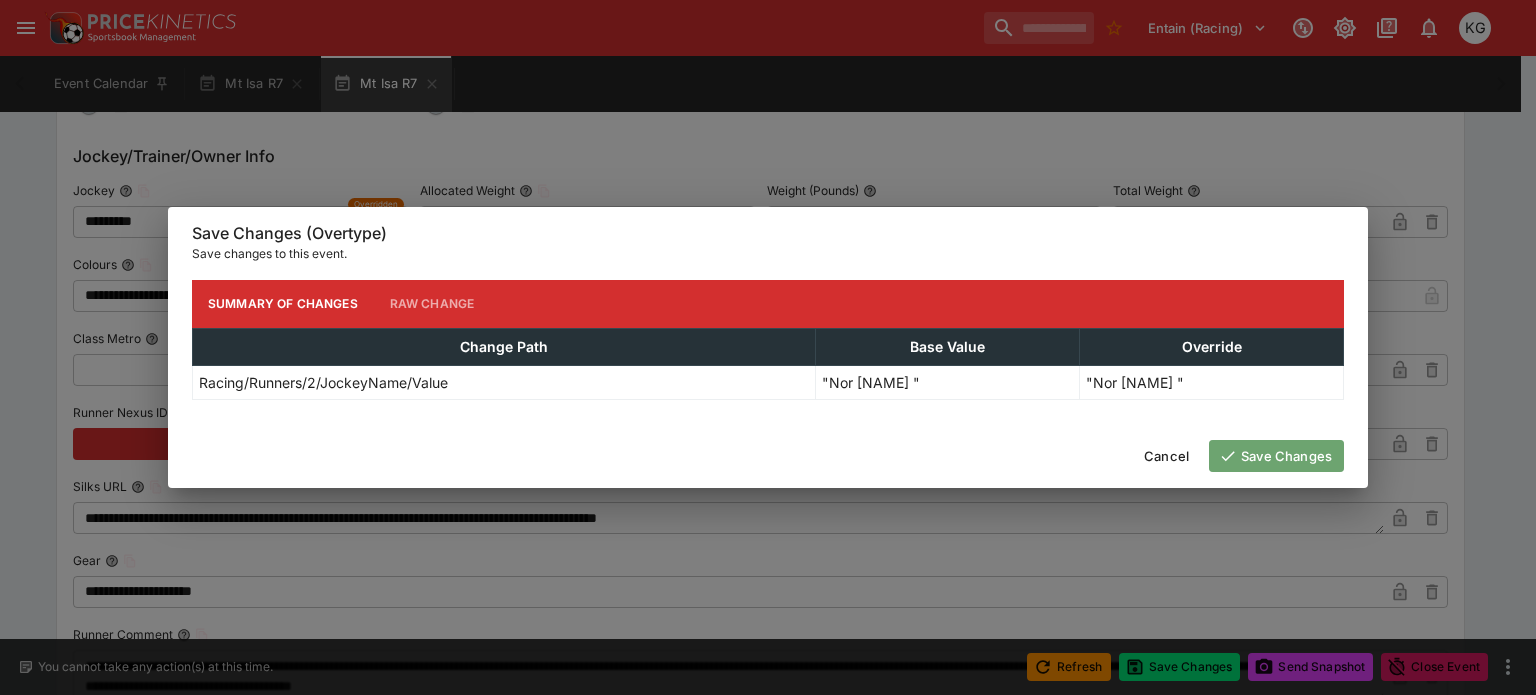 click on "Save Changes" at bounding box center (1276, 456) 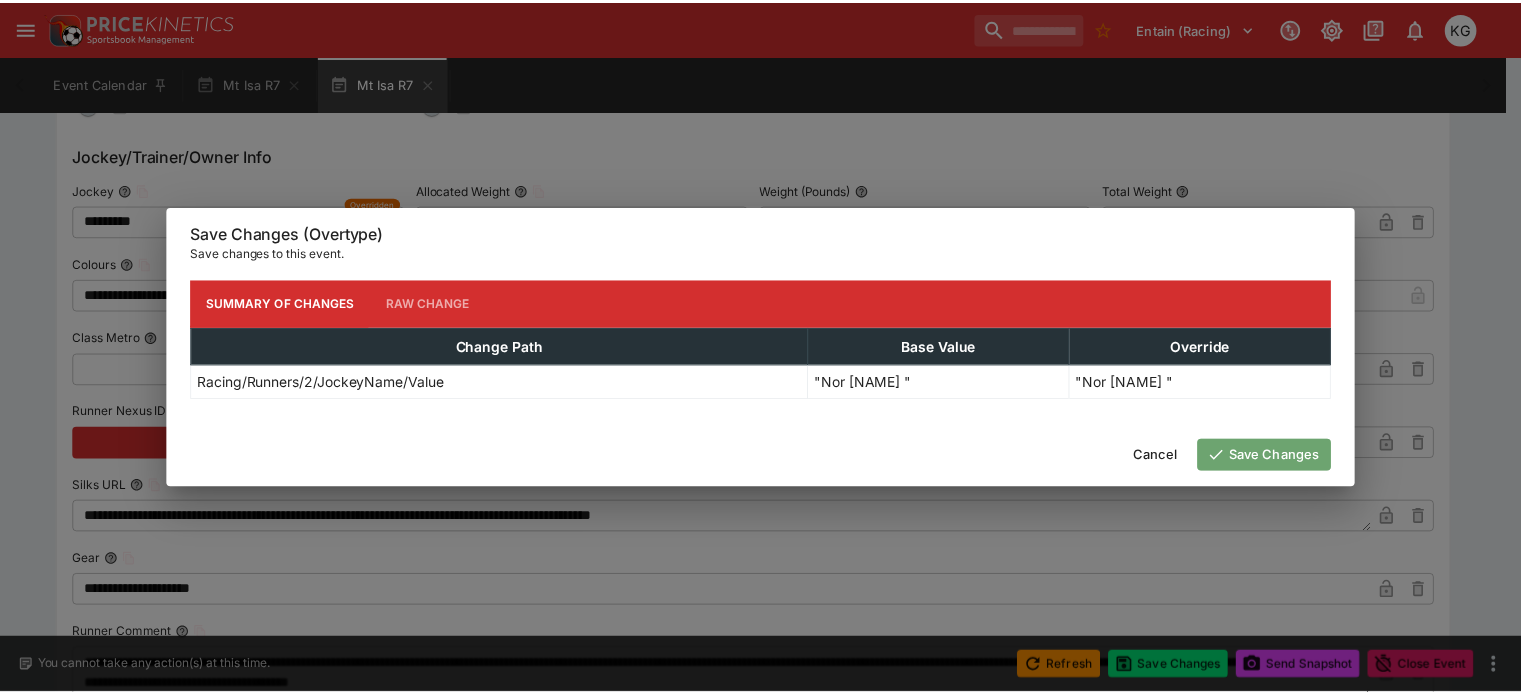 scroll, scrollTop: 0, scrollLeft: 0, axis: both 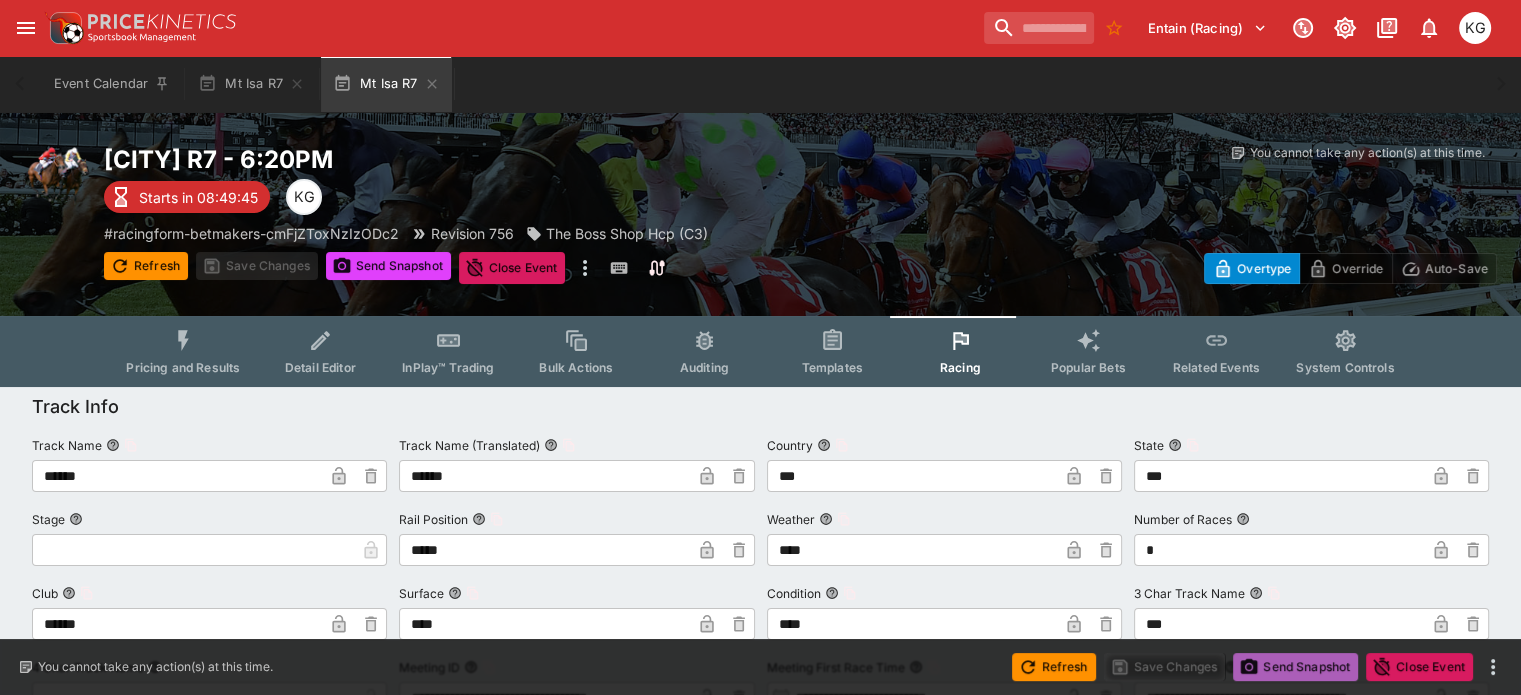 click on "Send Snapshot" at bounding box center [1295, 667] 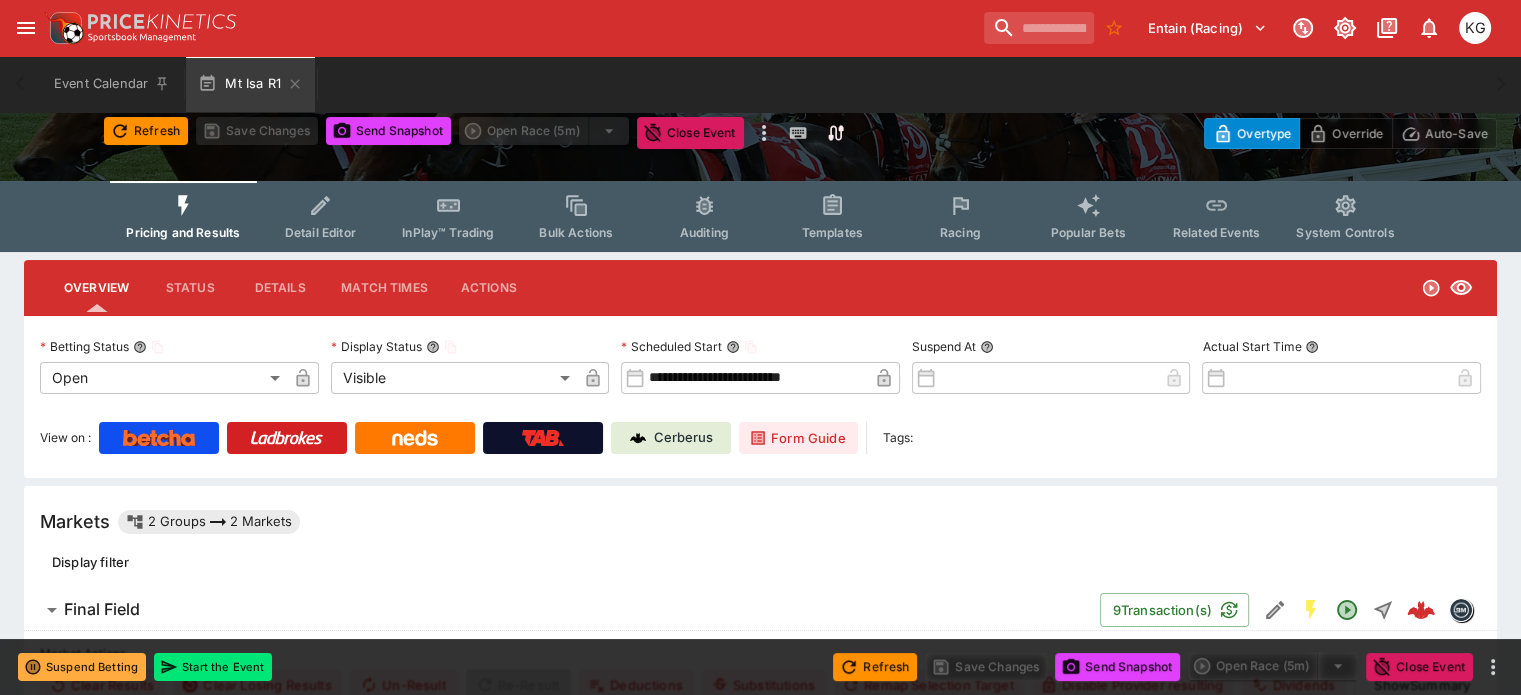 scroll, scrollTop: 100, scrollLeft: 0, axis: vertical 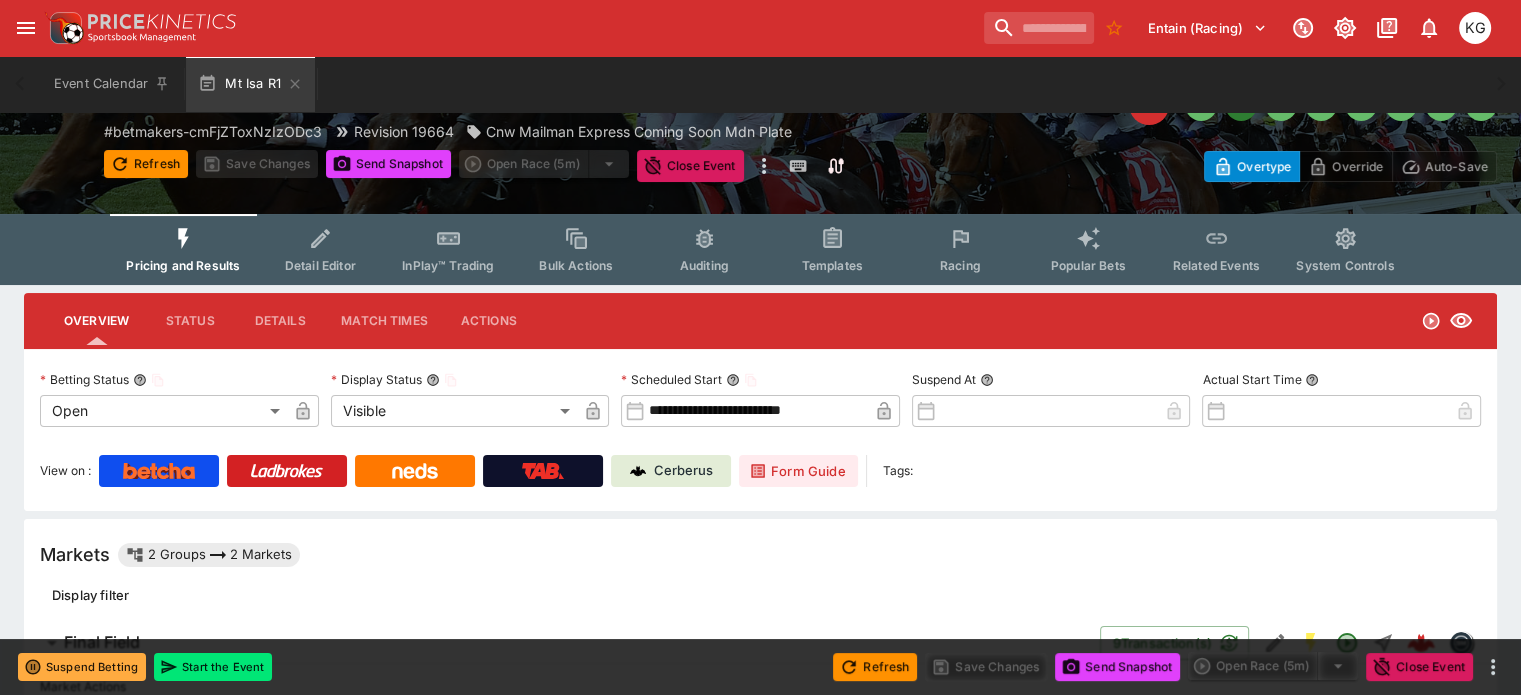 click on "Racing" at bounding box center [960, 265] 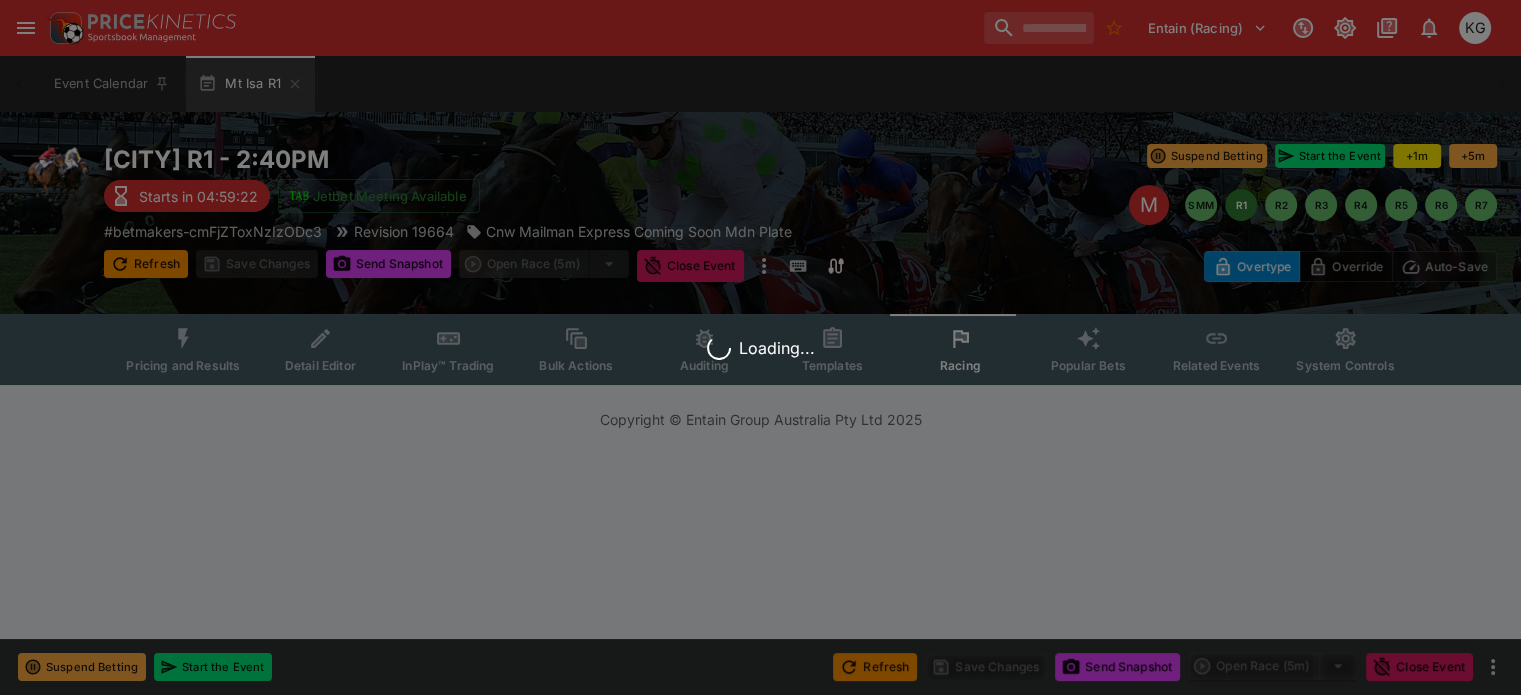 scroll, scrollTop: 0, scrollLeft: 0, axis: both 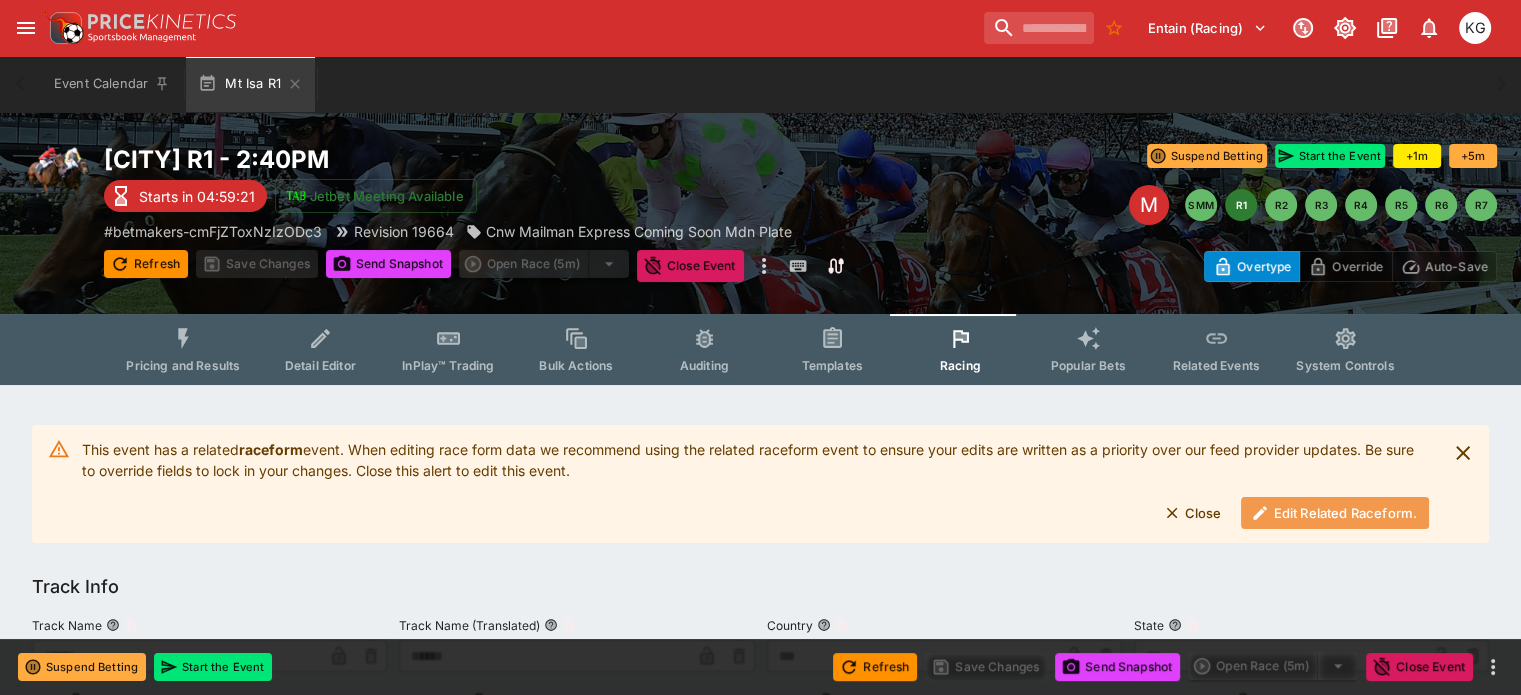click on "Edit Related Raceform." at bounding box center [1335, 513] 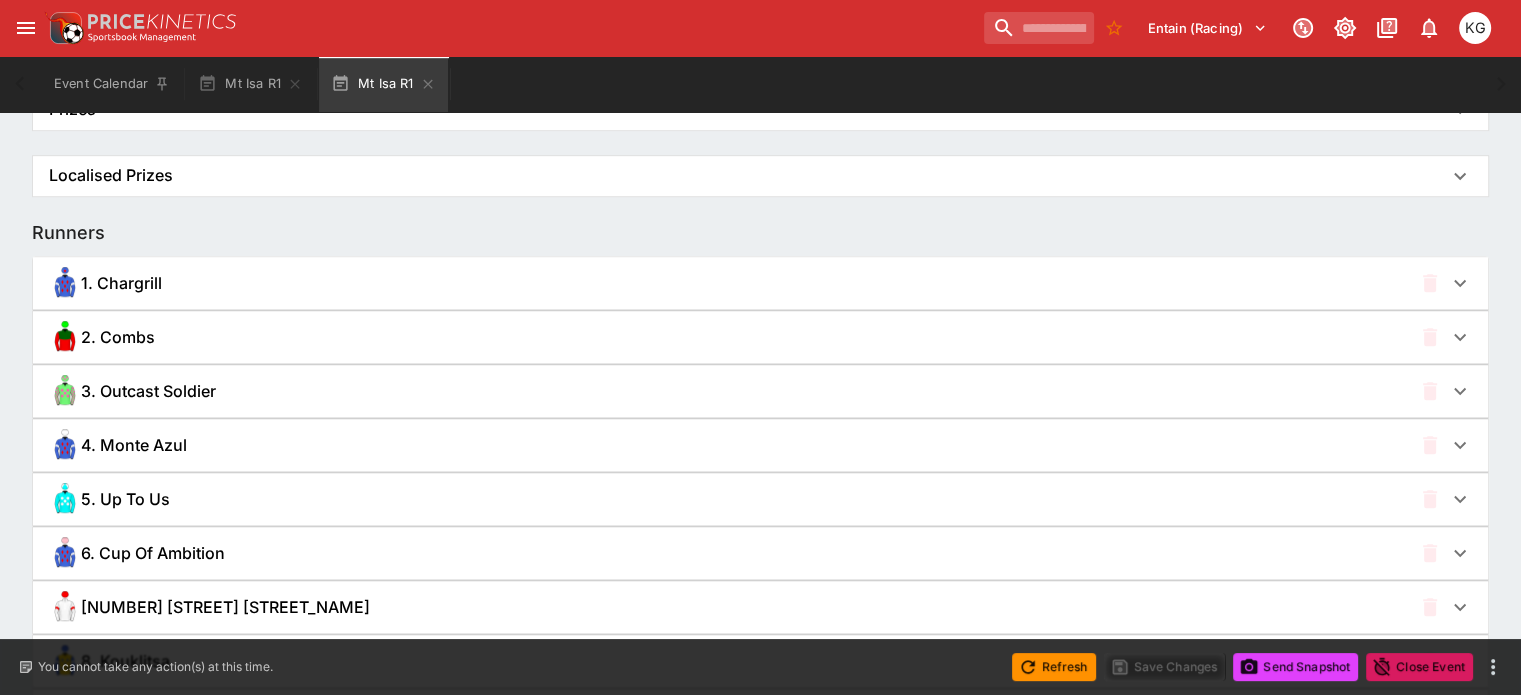 scroll, scrollTop: 1400, scrollLeft: 0, axis: vertical 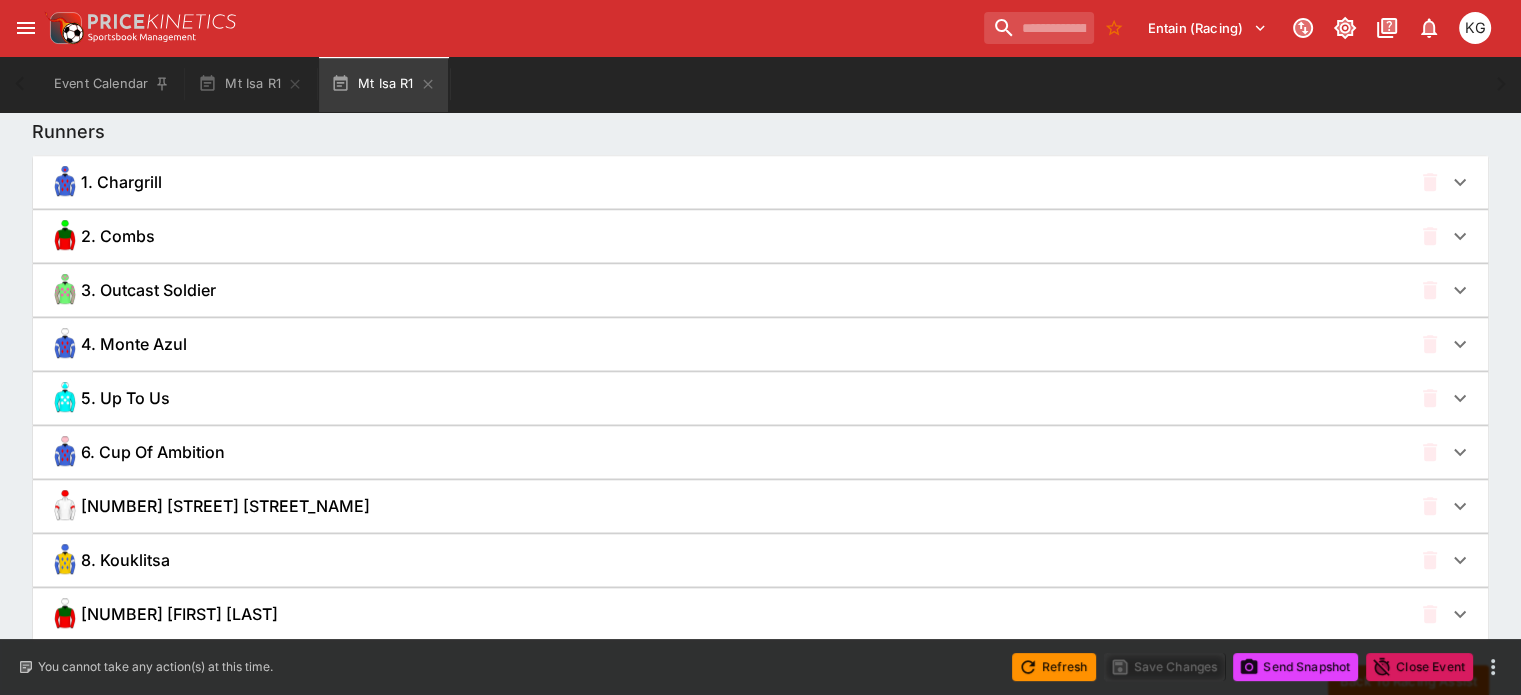 click 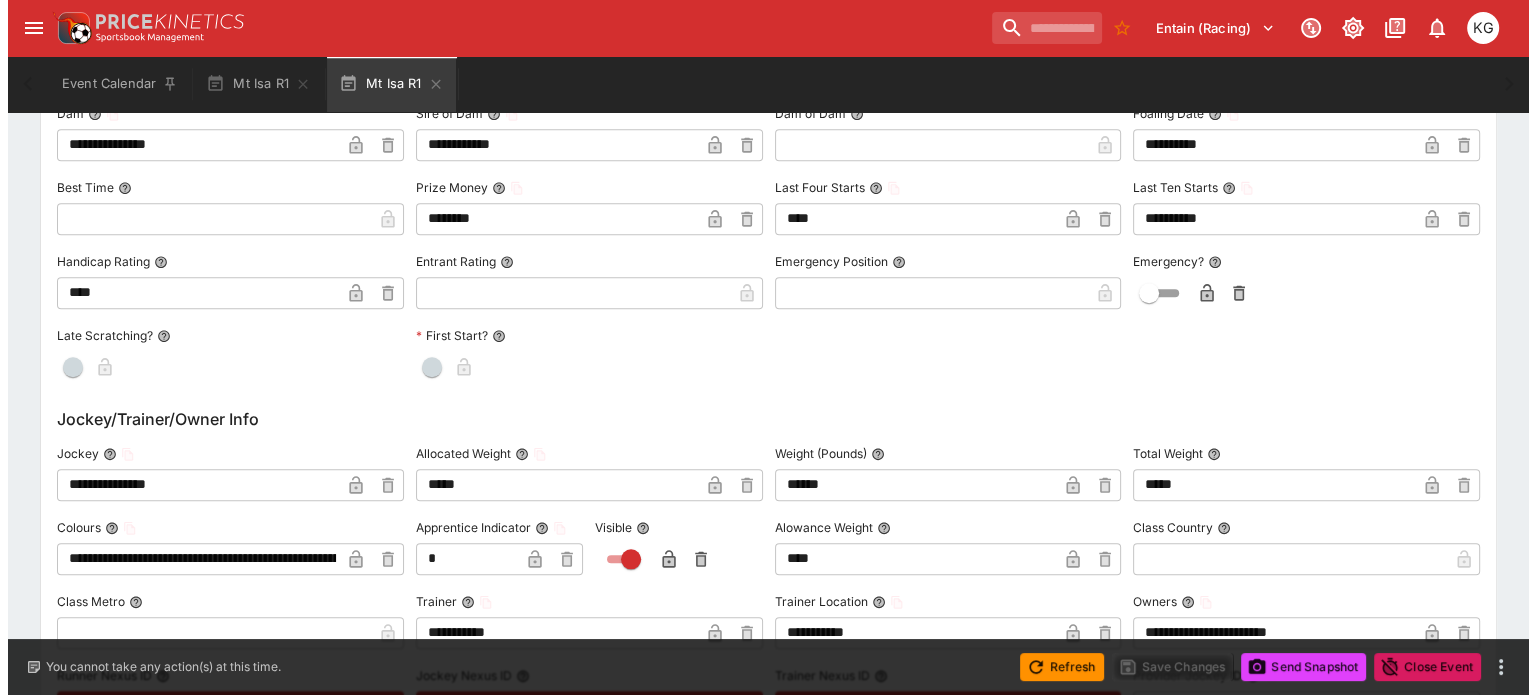 scroll, scrollTop: 1904, scrollLeft: 0, axis: vertical 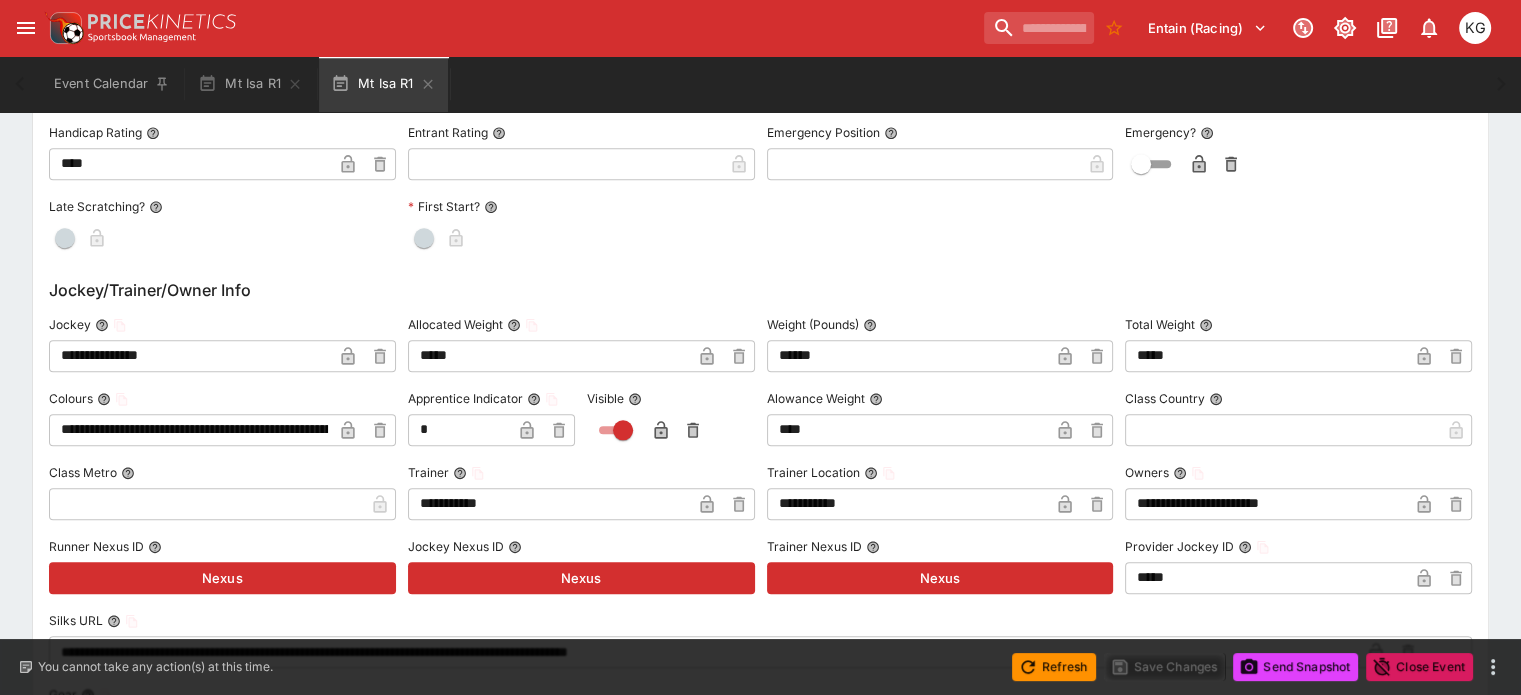 click on "**********" at bounding box center [190, 356] 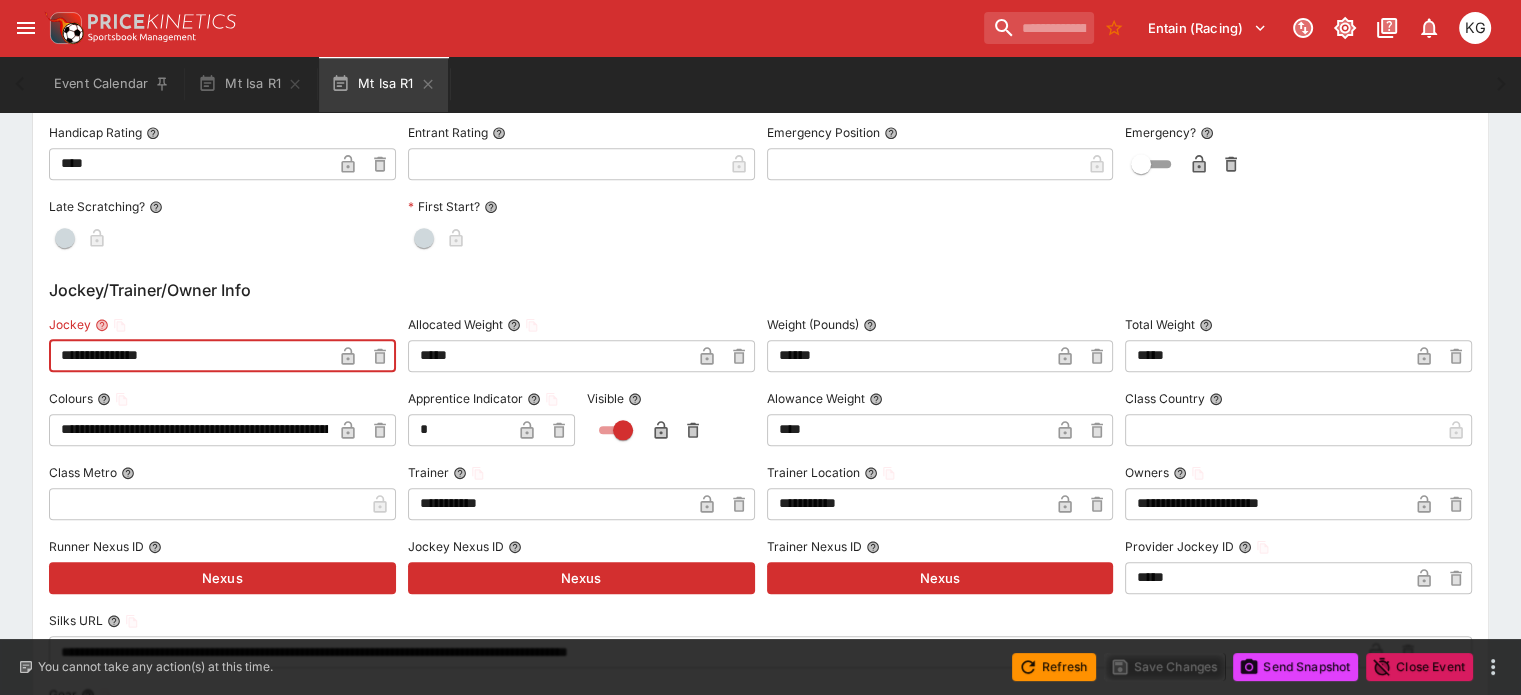 drag, startPoint x: 227, startPoint y: 360, endPoint x: 25, endPoint y: 353, distance: 202.12125 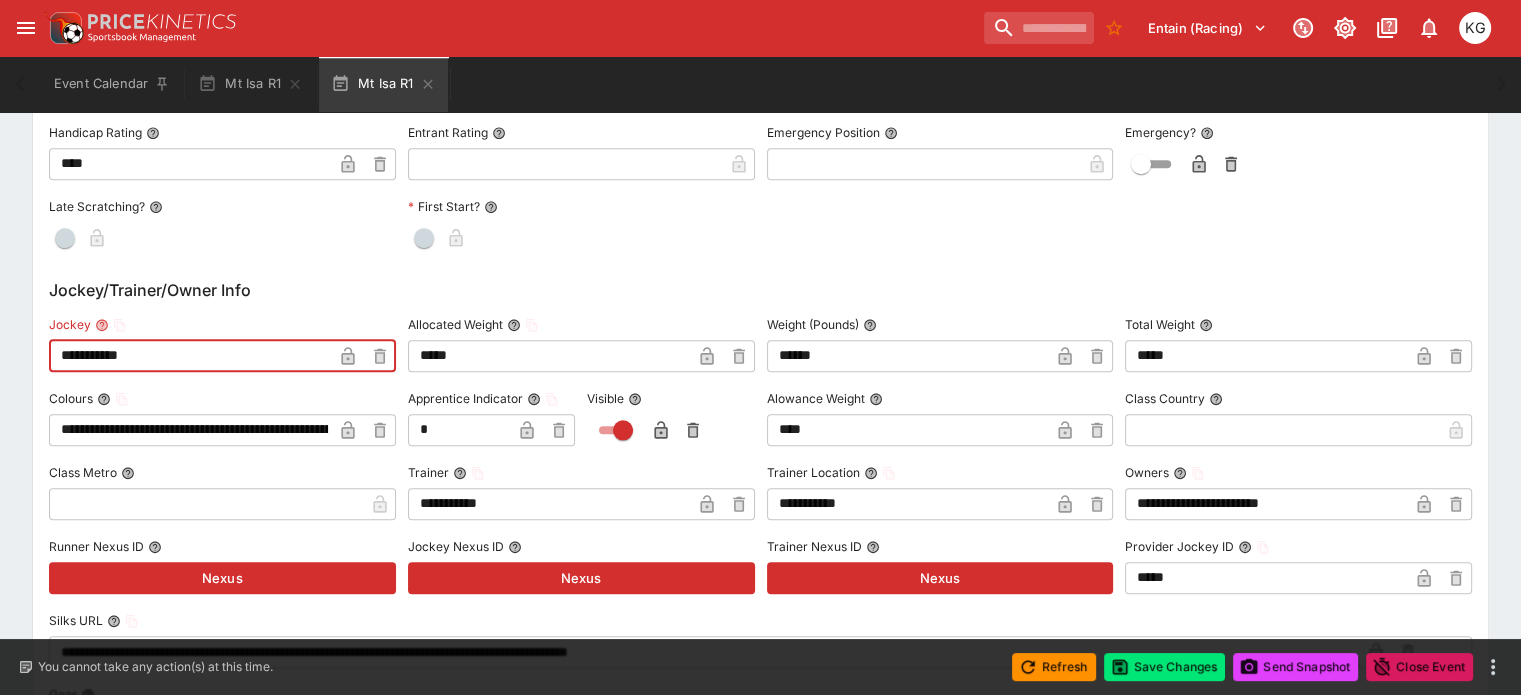 type on "**********" 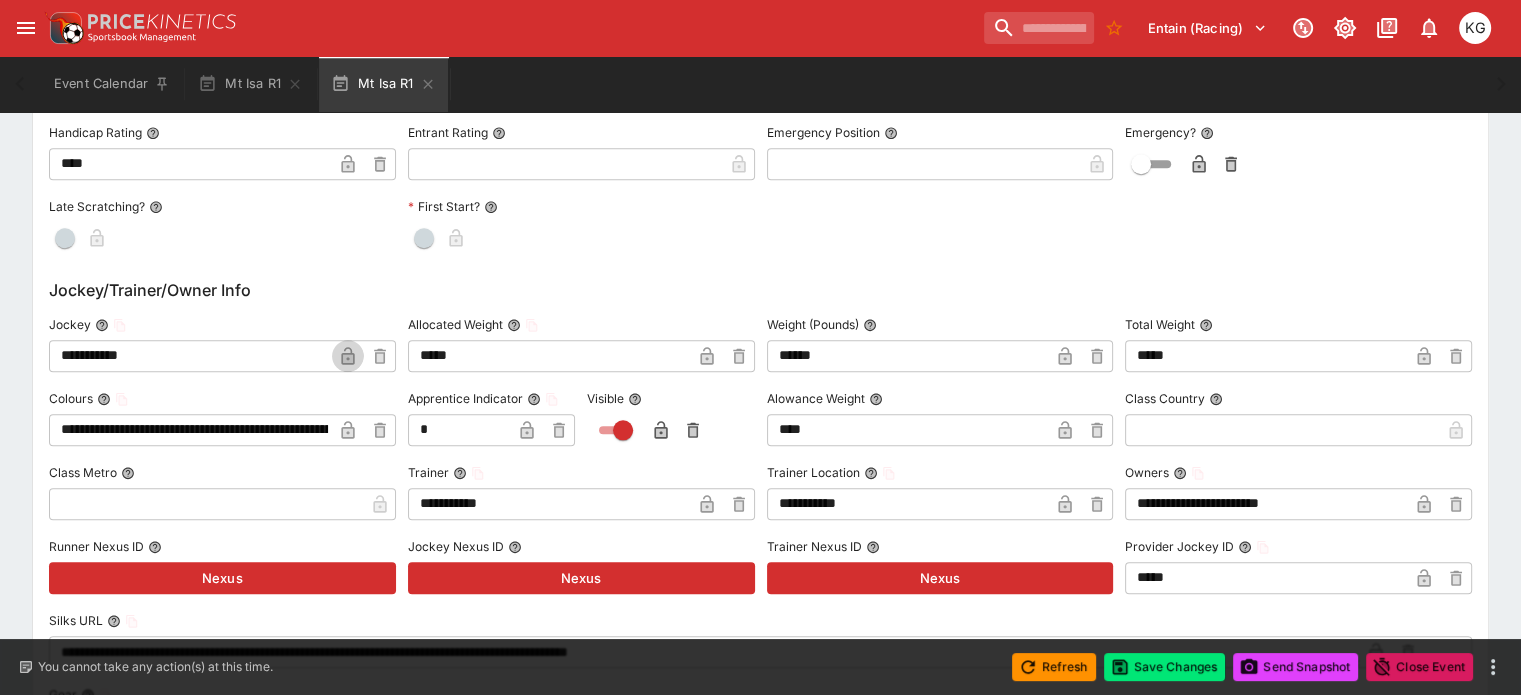 click 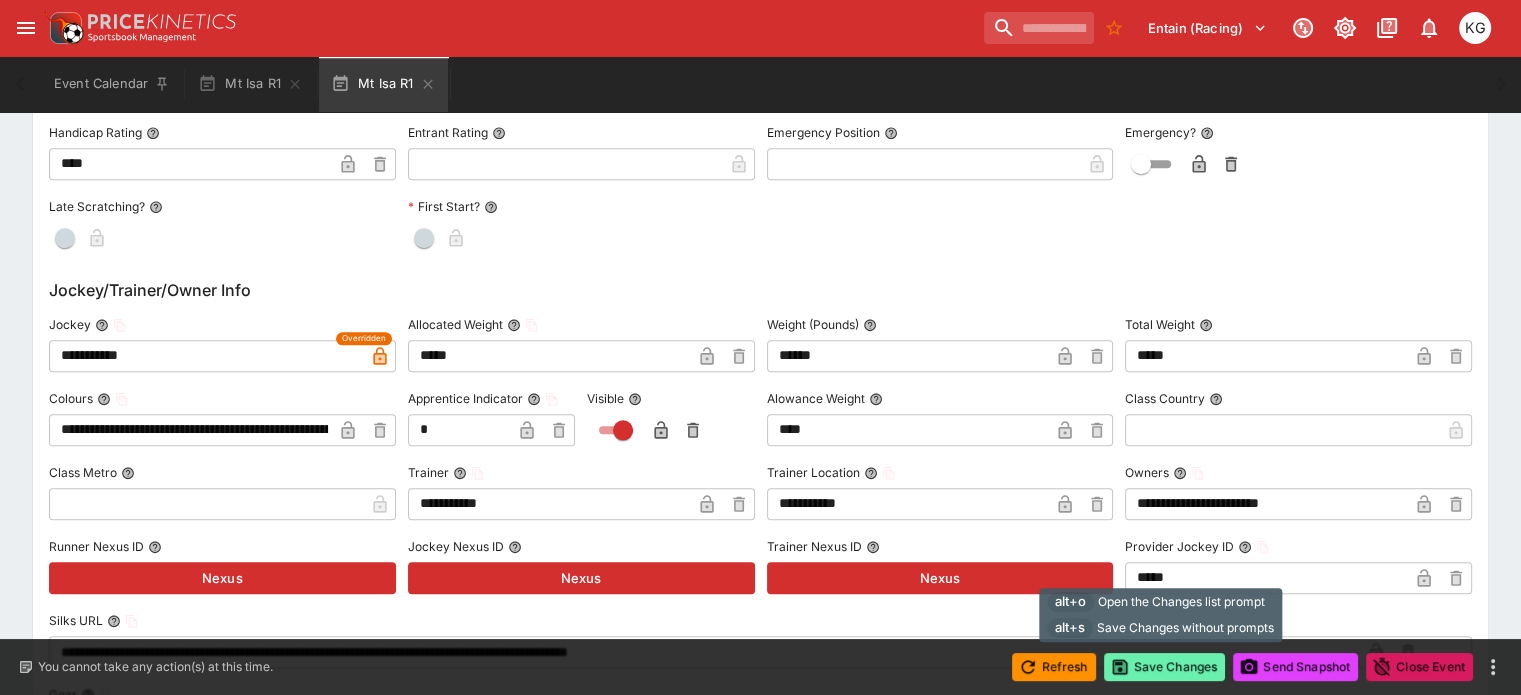 click on "Save Changes" at bounding box center [1165, 667] 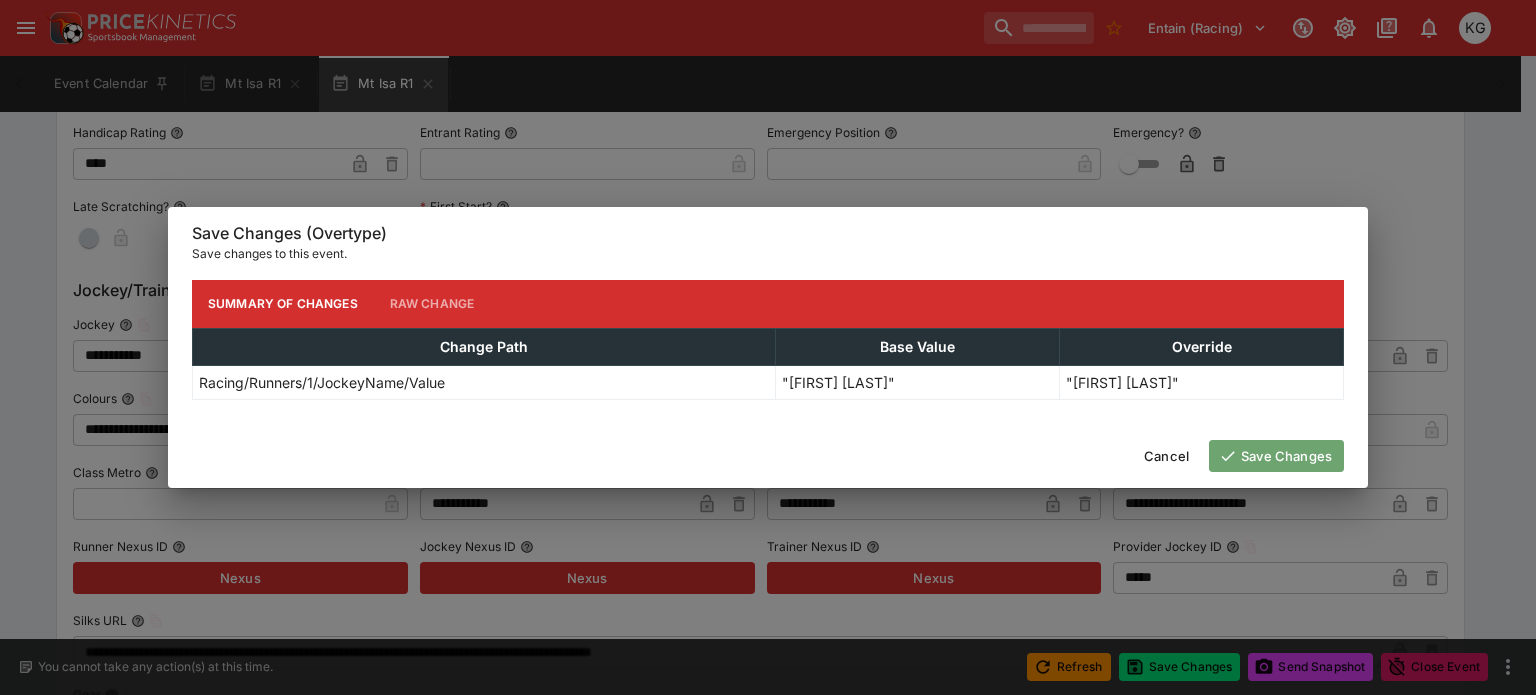 click on "Save Changes" at bounding box center [1276, 456] 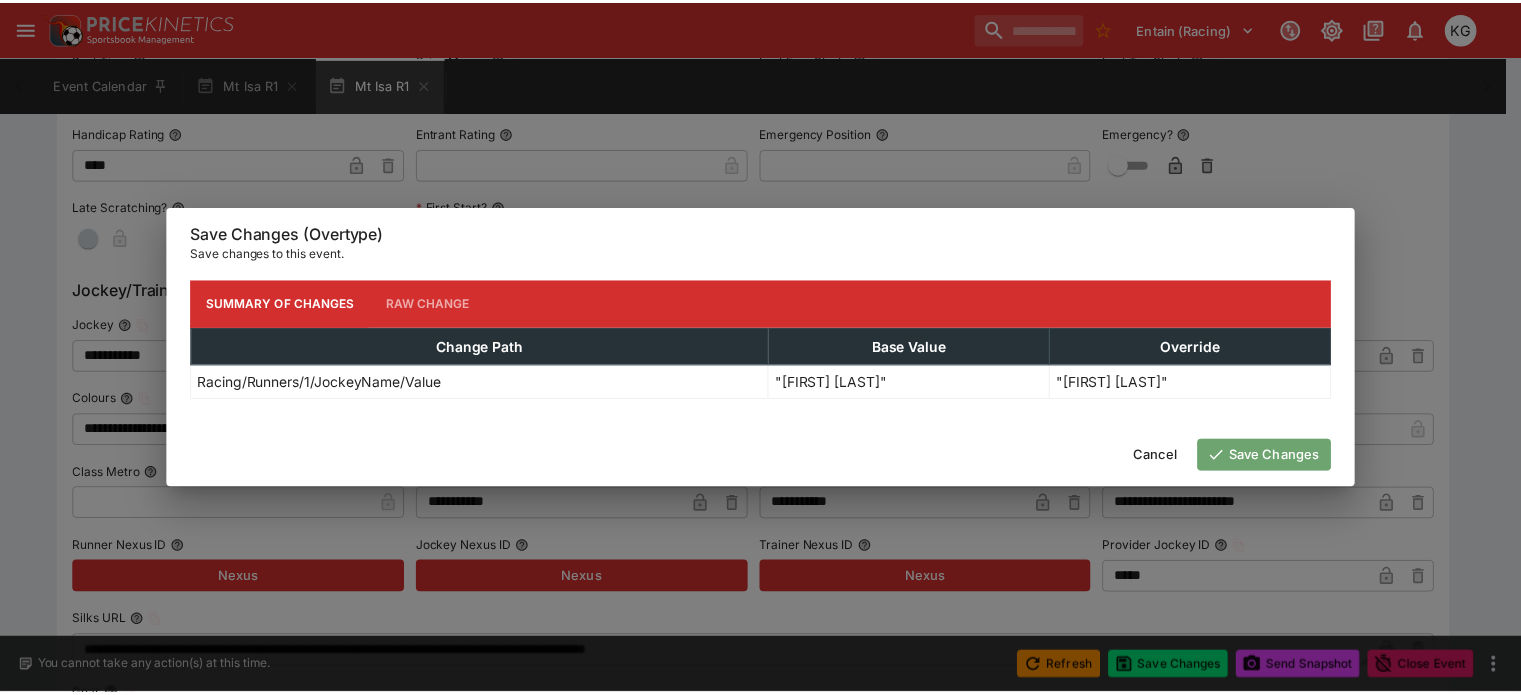 scroll, scrollTop: 0, scrollLeft: 0, axis: both 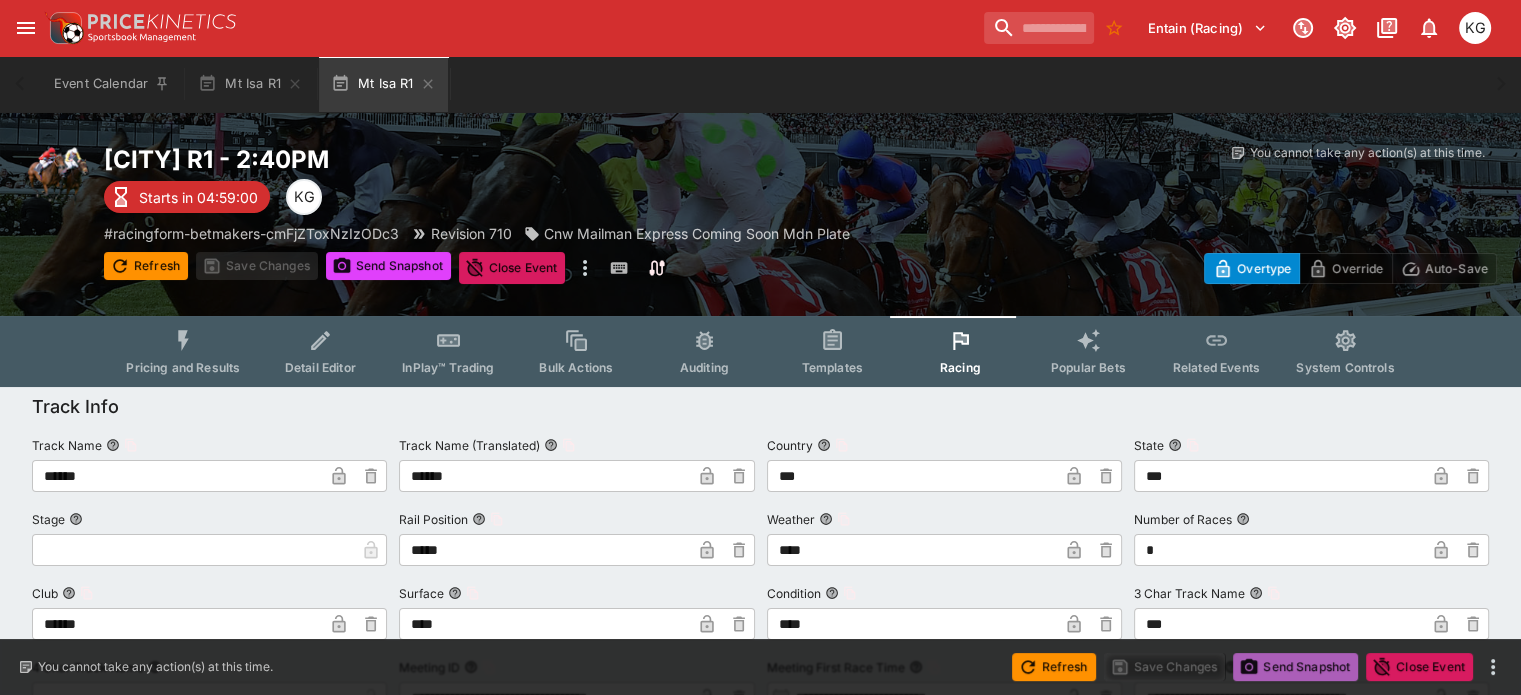 click on "Send Snapshot" at bounding box center (1295, 667) 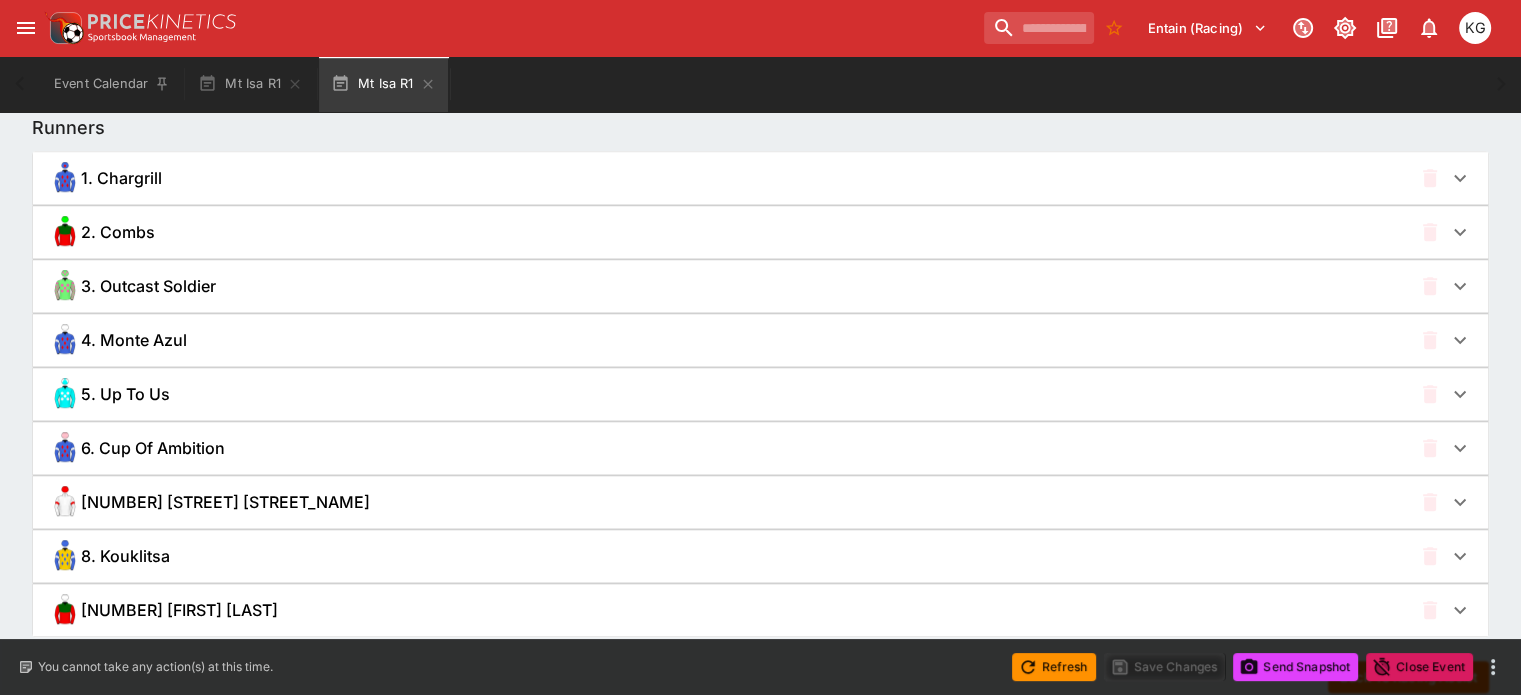 scroll, scrollTop: 1378, scrollLeft: 0, axis: vertical 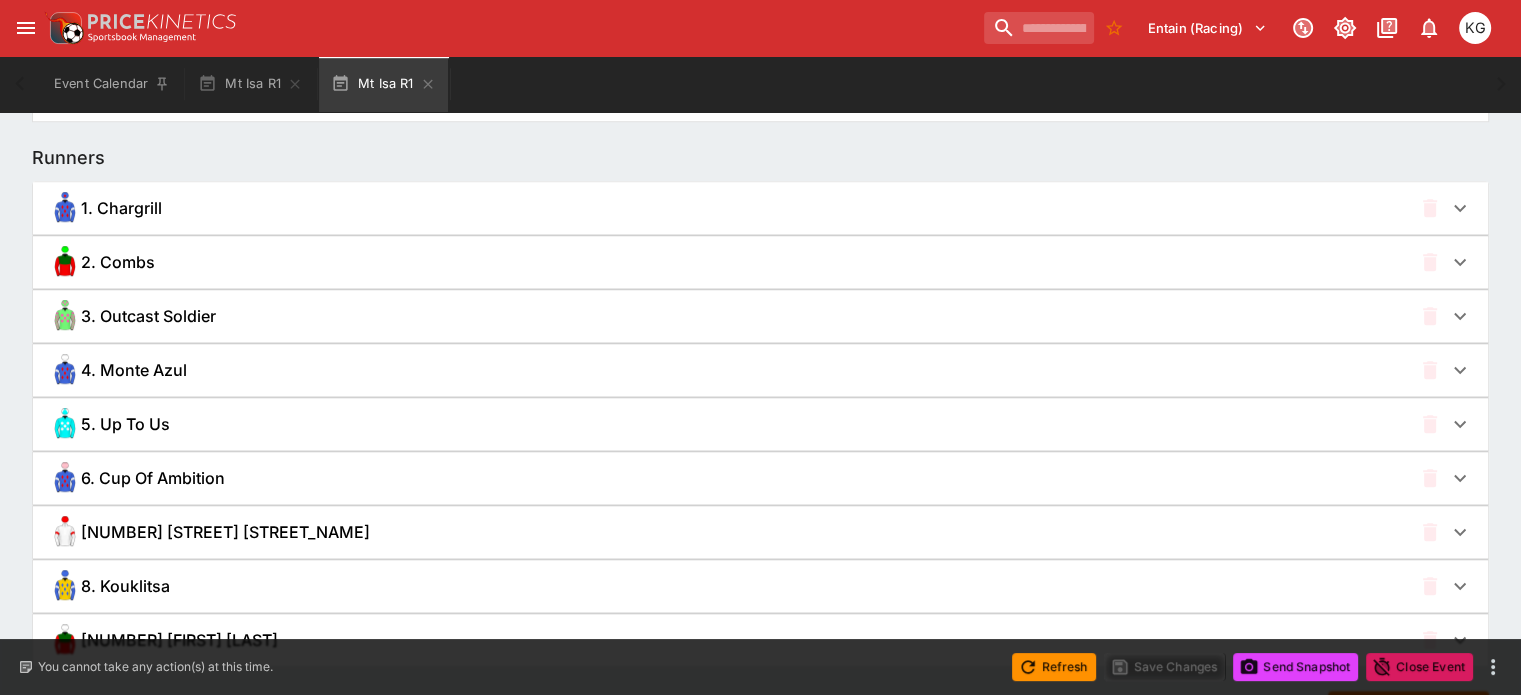 click 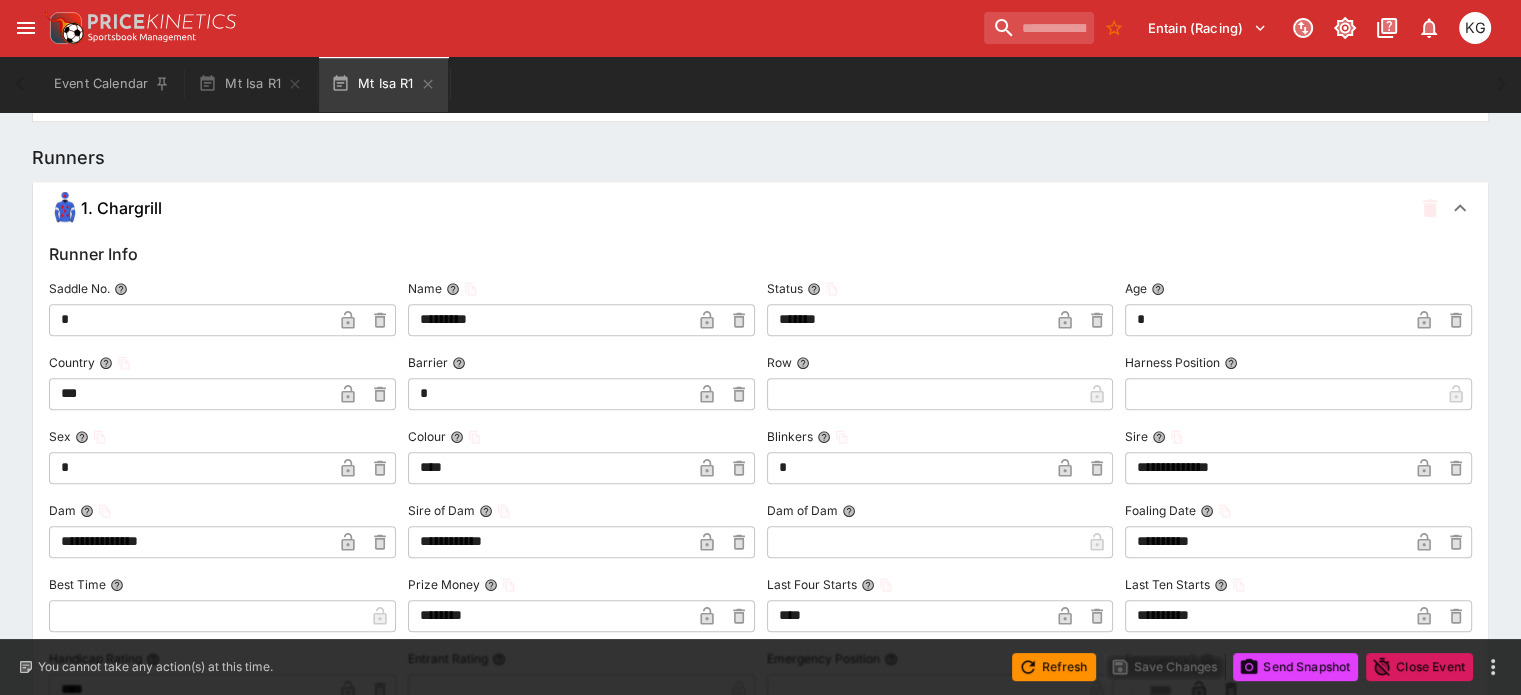 type on "*****" 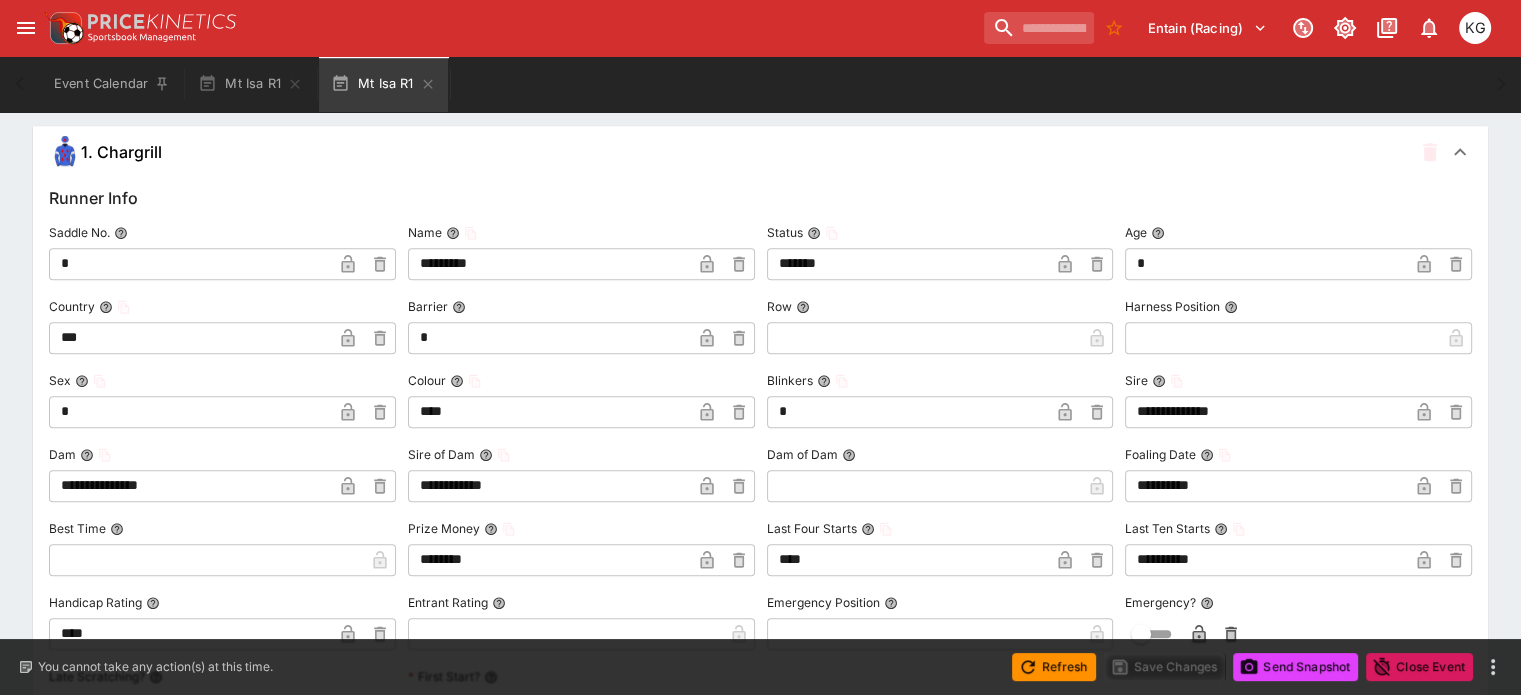 scroll, scrollTop: 1178, scrollLeft: 0, axis: vertical 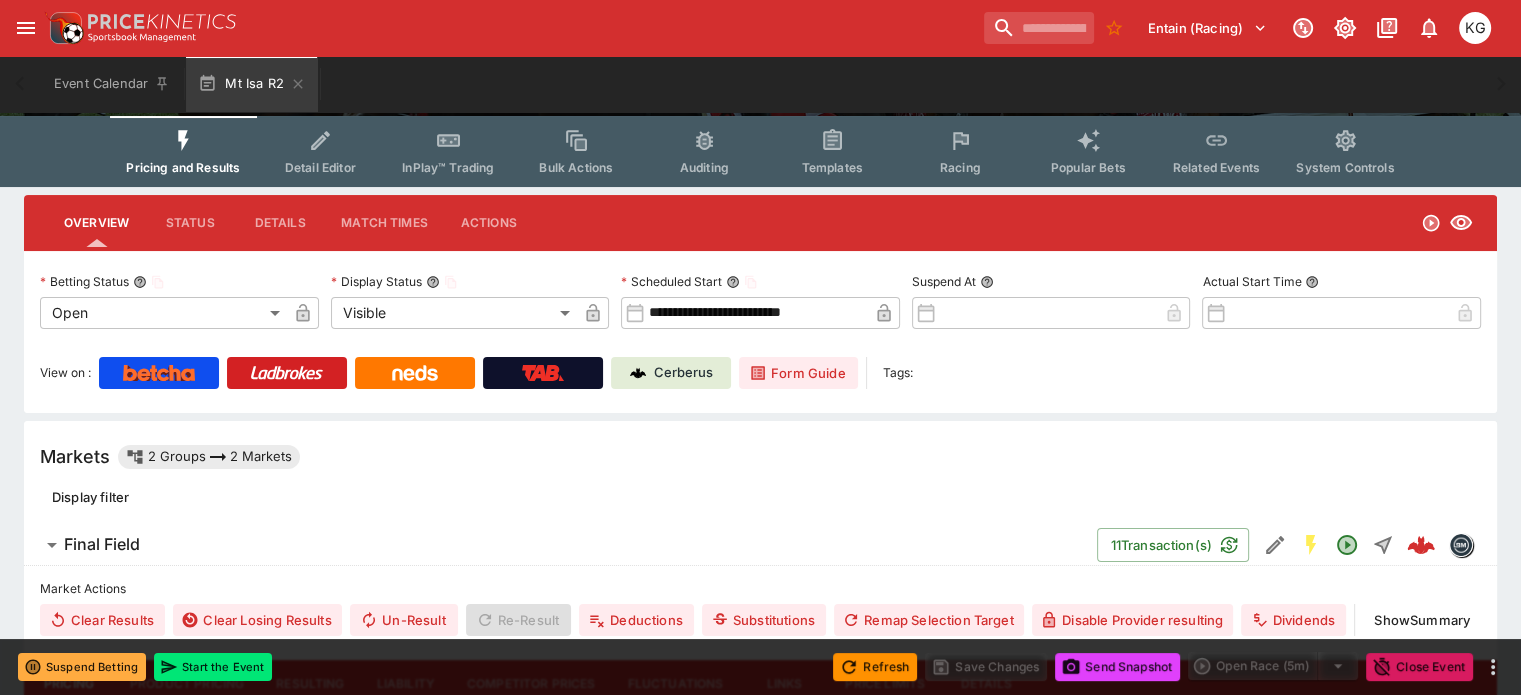 click on "Racing" at bounding box center [960, 167] 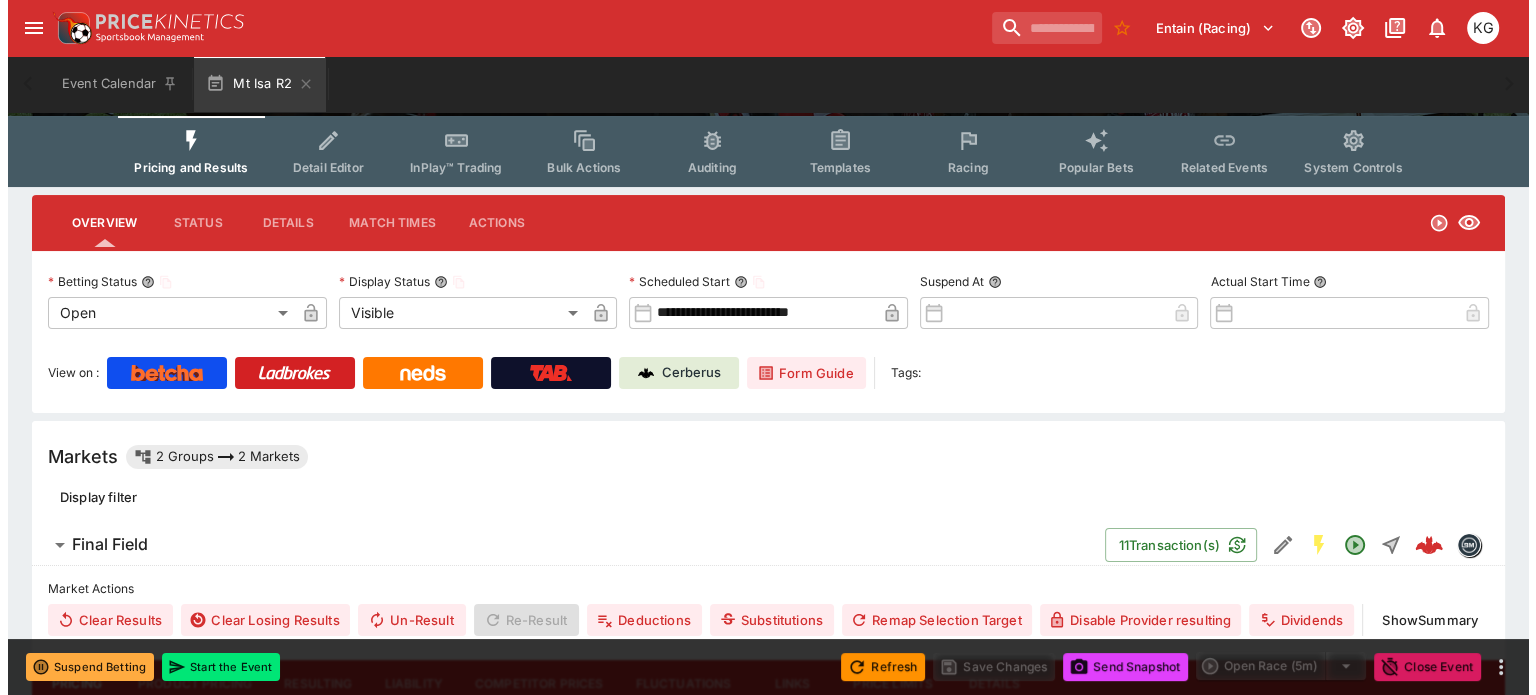 scroll, scrollTop: 0, scrollLeft: 0, axis: both 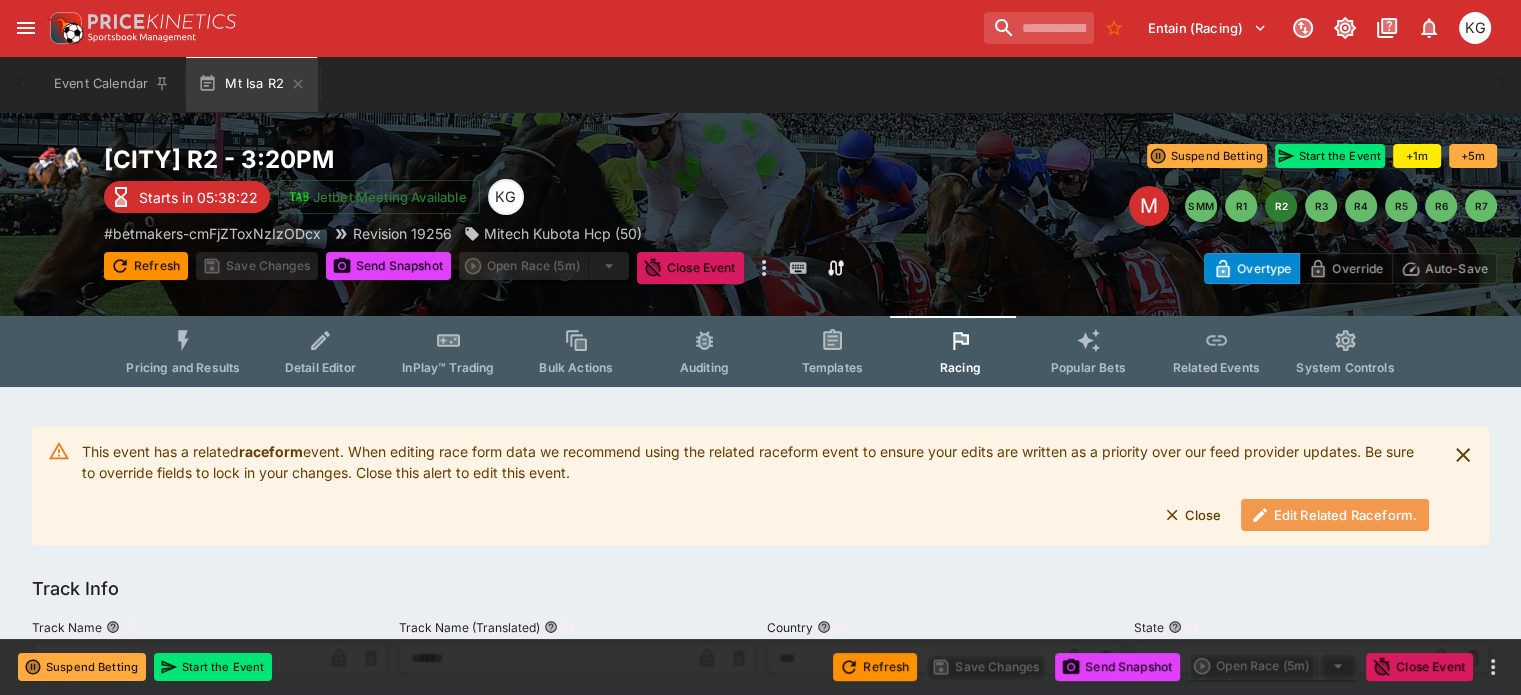 click on "Edit Related Raceform." at bounding box center (1335, 515) 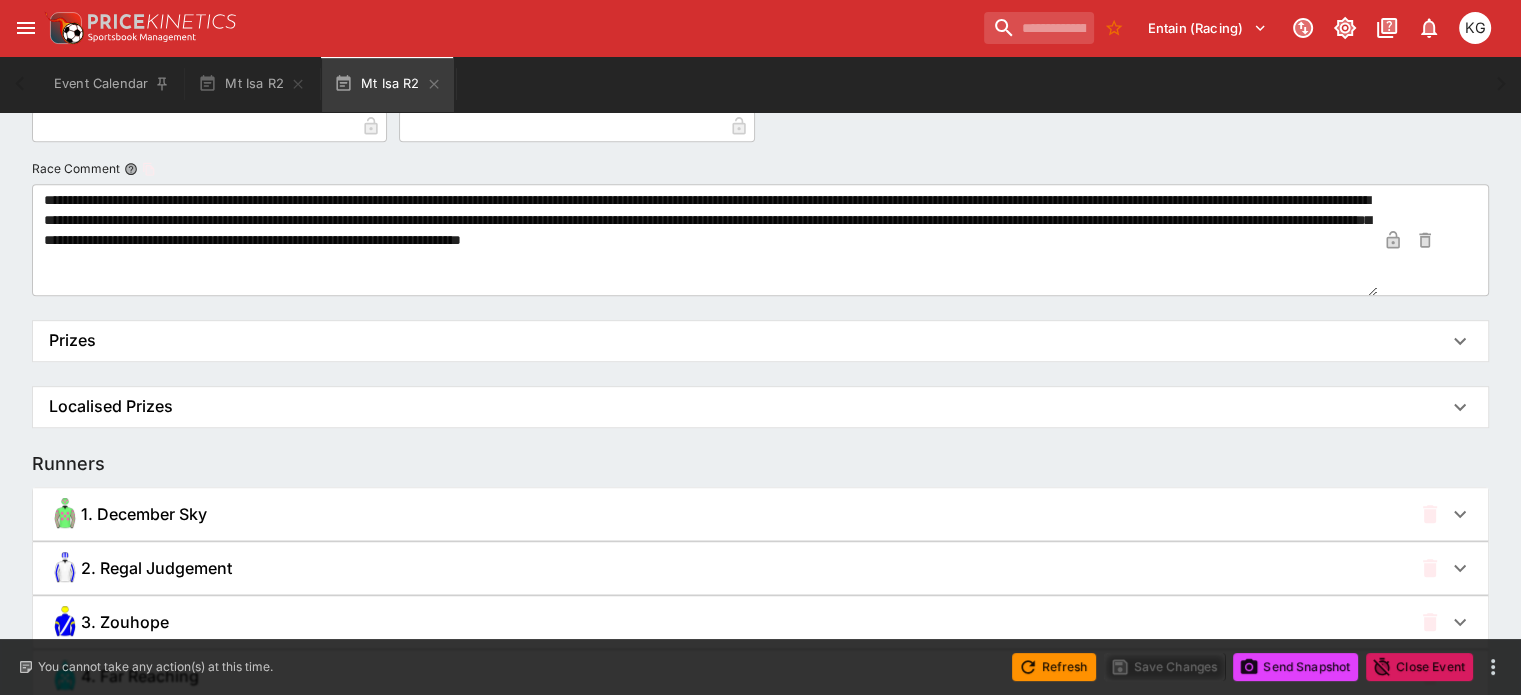 scroll, scrollTop: 1300, scrollLeft: 0, axis: vertical 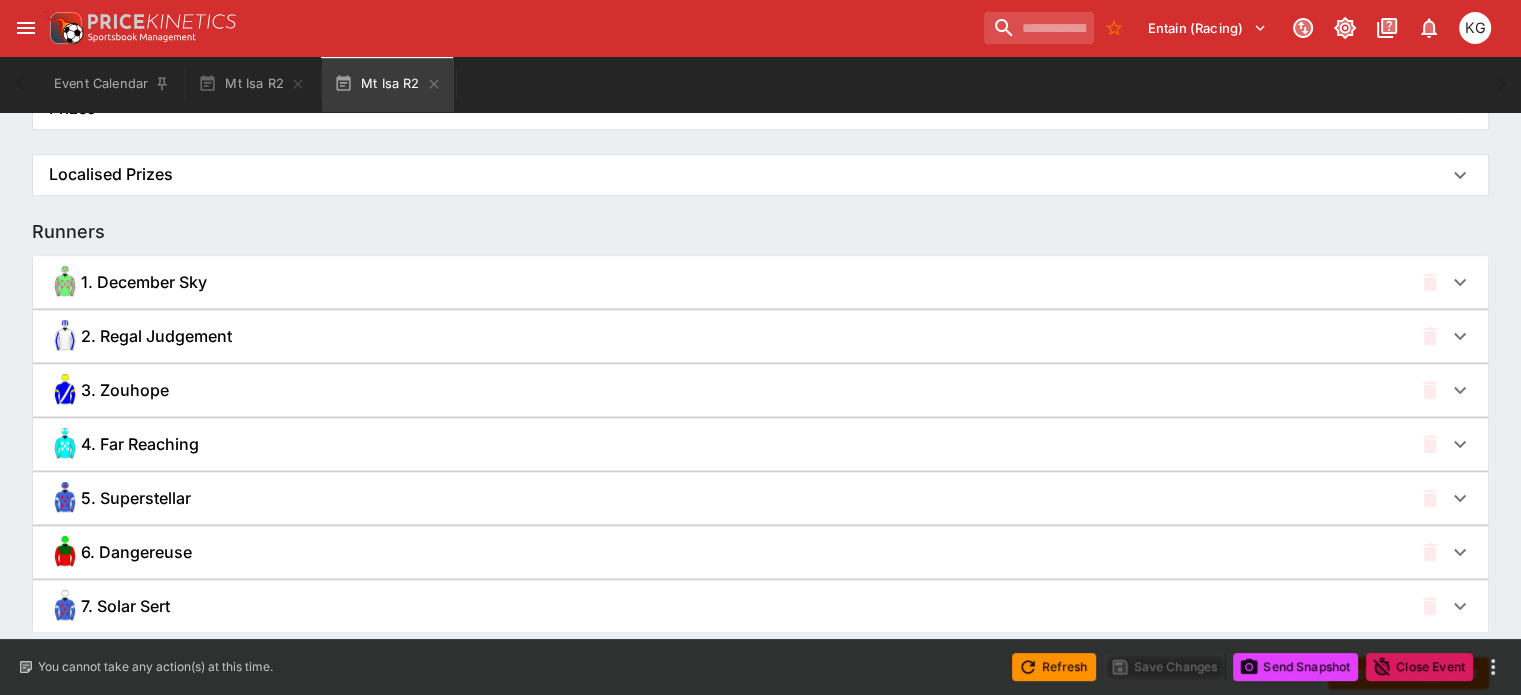 drag, startPoint x: 1444, startPoint y: 434, endPoint x: 1426, endPoint y: 435, distance: 18.027756 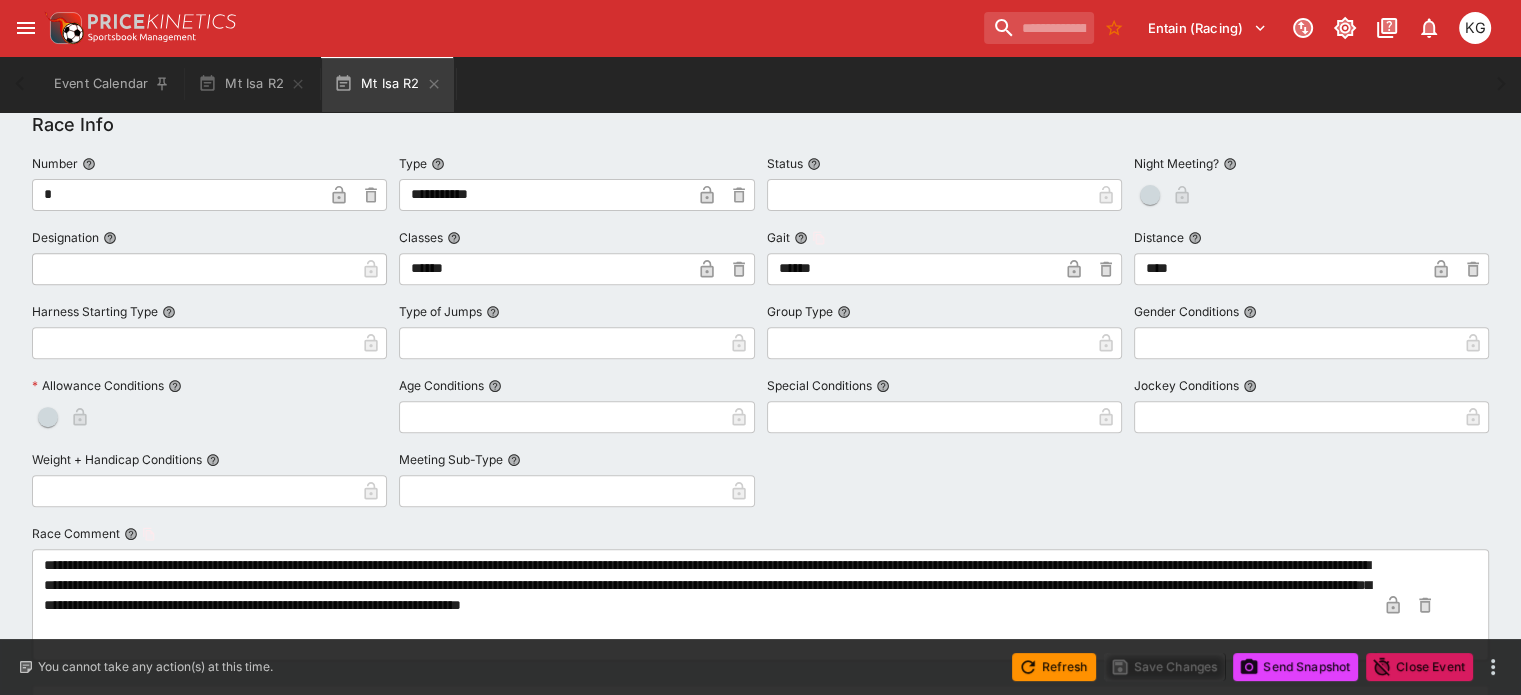 scroll, scrollTop: 700, scrollLeft: 0, axis: vertical 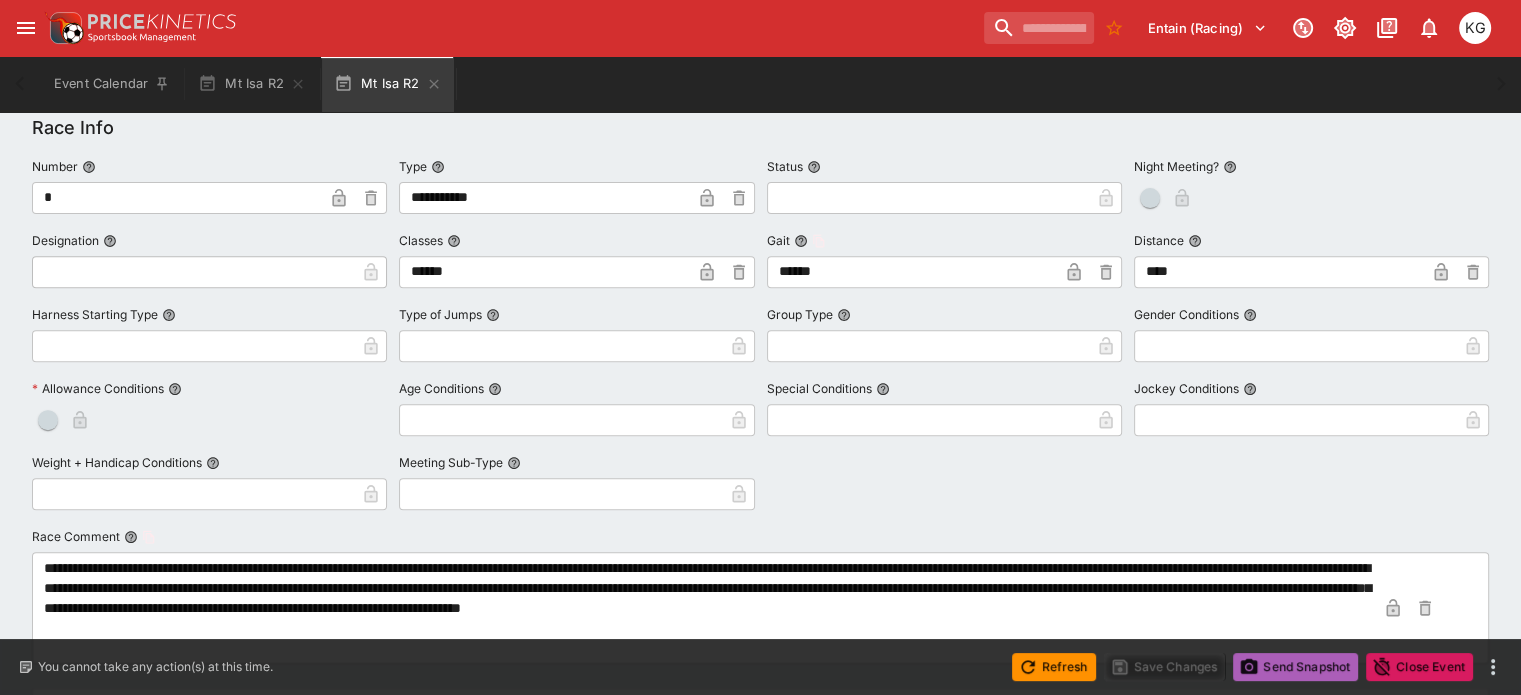 click on "Send Snapshot" at bounding box center [1295, 667] 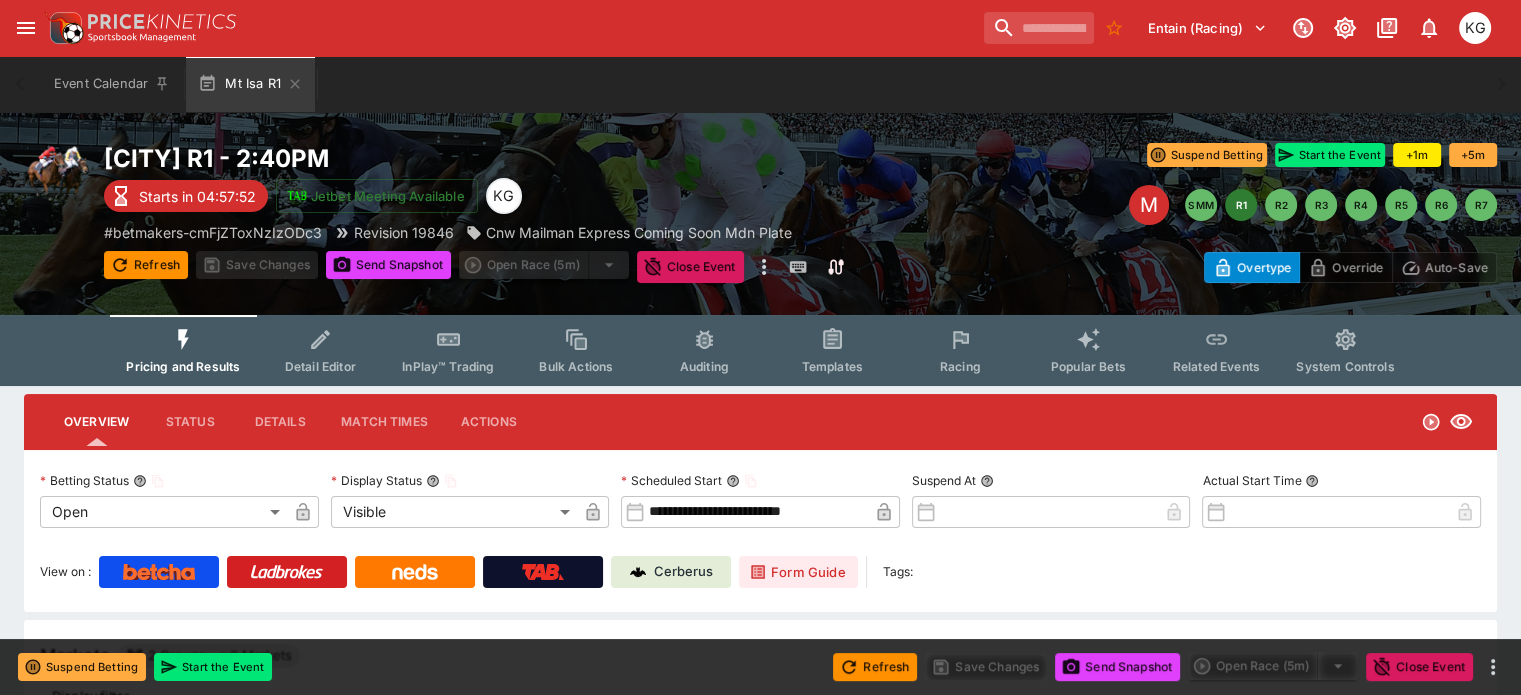scroll, scrollTop: 0, scrollLeft: 0, axis: both 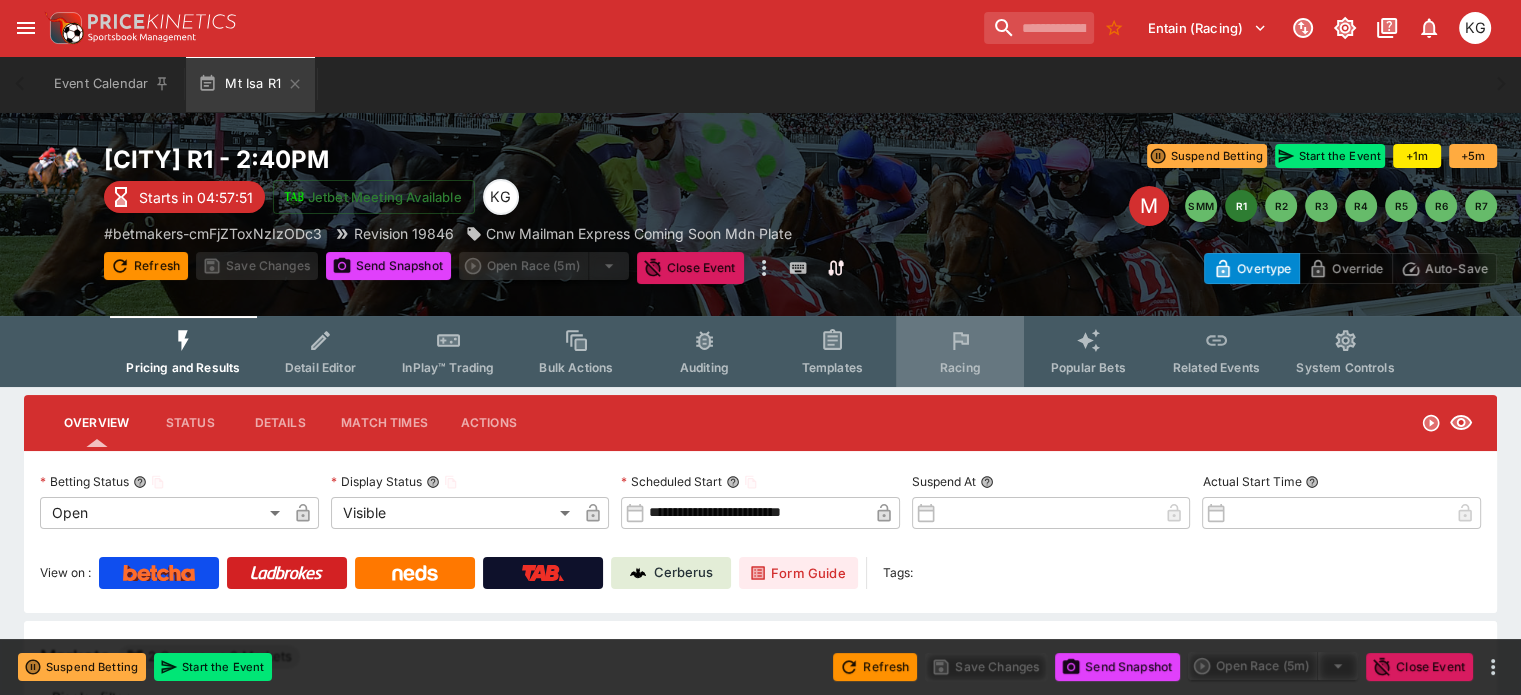 click on "Racing" at bounding box center (960, 367) 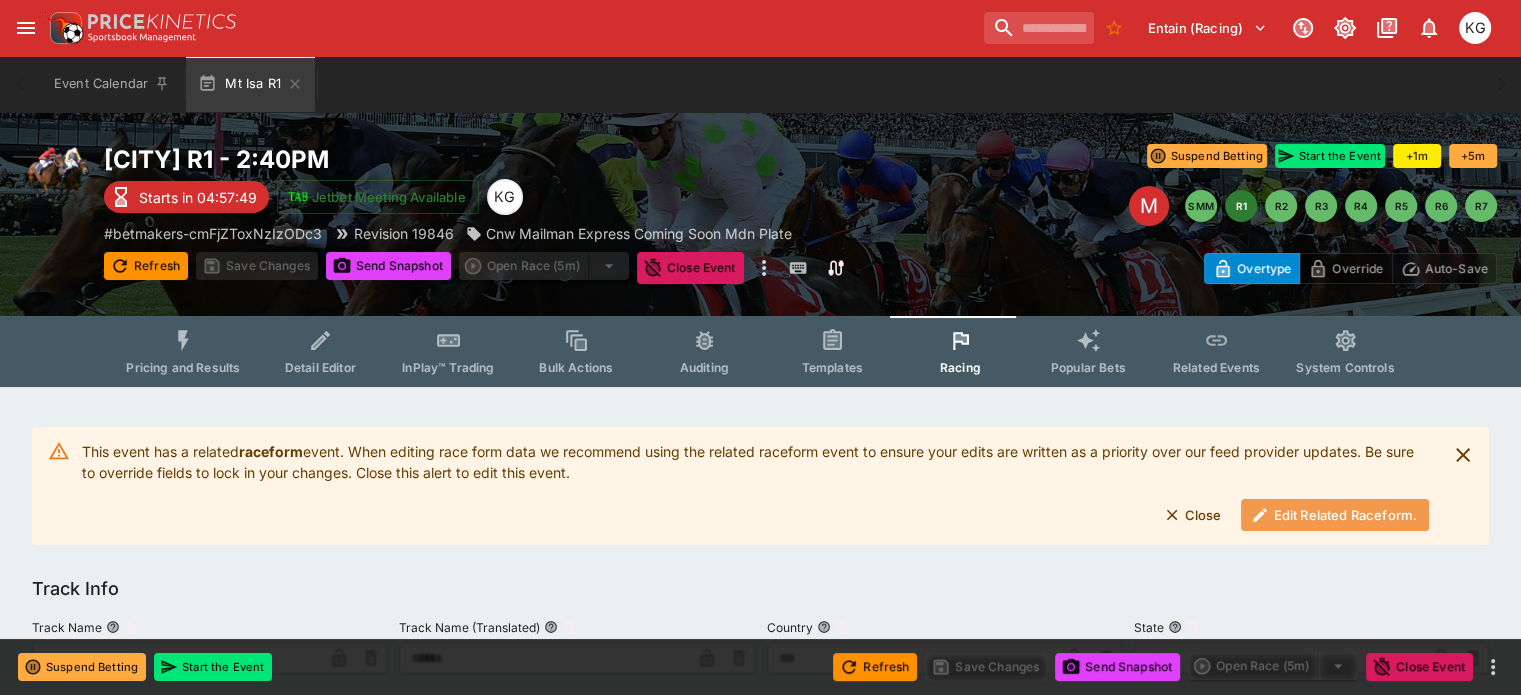 click on "Edit Related Raceform." at bounding box center (1335, 515) 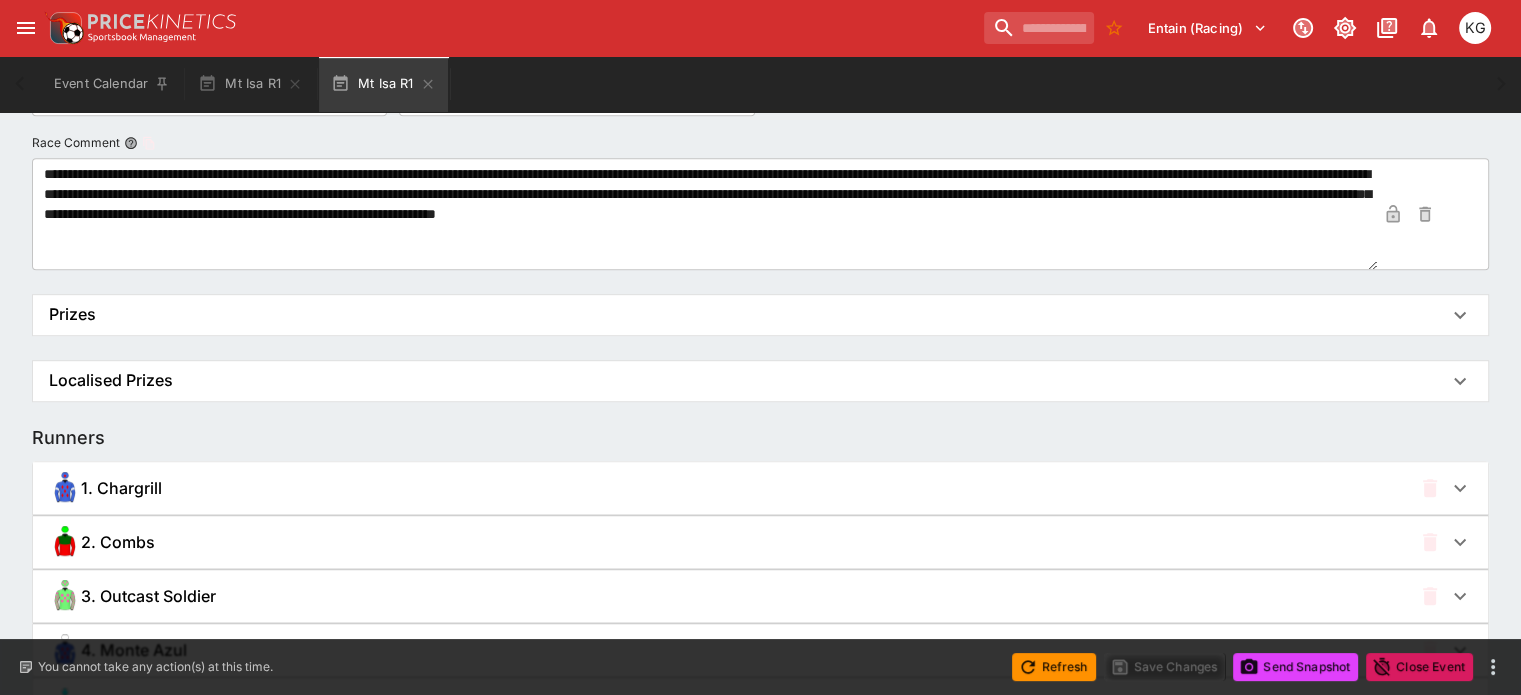 scroll, scrollTop: 1100, scrollLeft: 0, axis: vertical 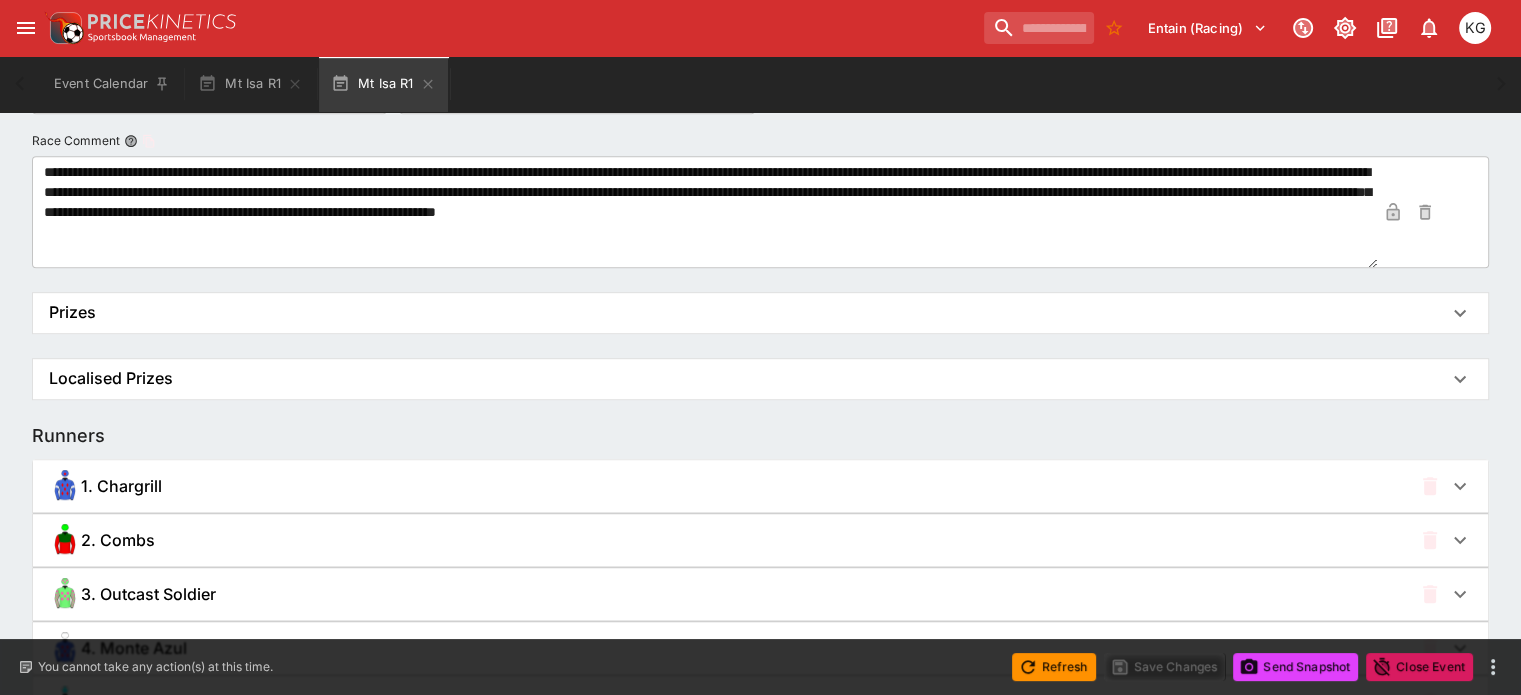 click 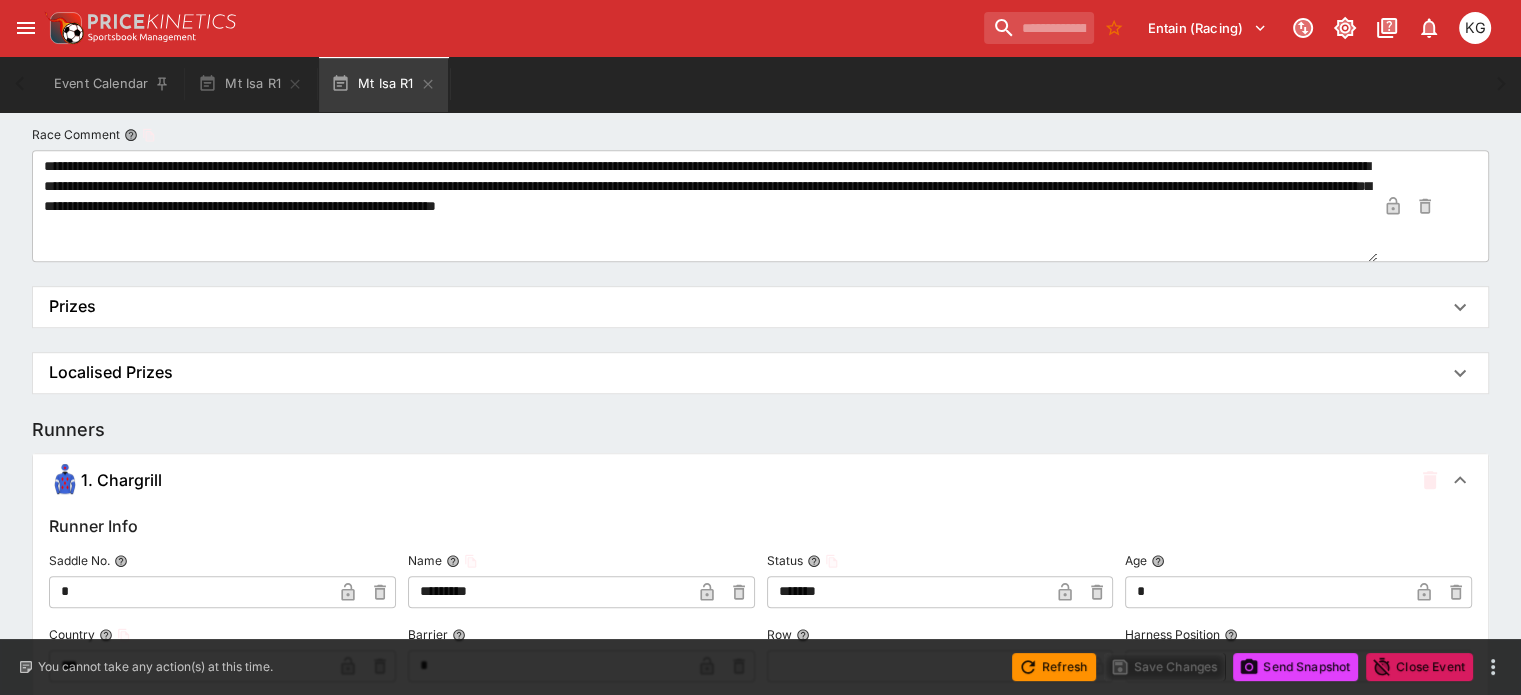 scroll, scrollTop: 900, scrollLeft: 0, axis: vertical 